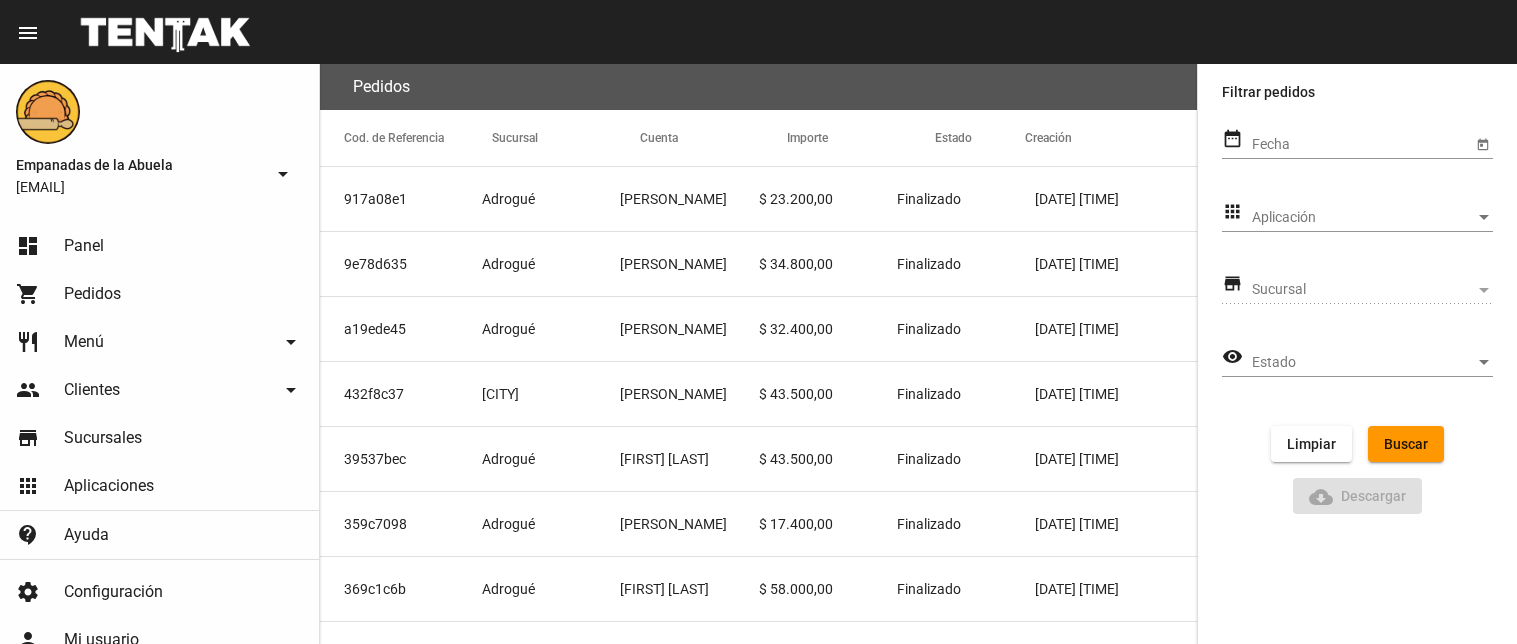 scroll, scrollTop: 0, scrollLeft: 0, axis: both 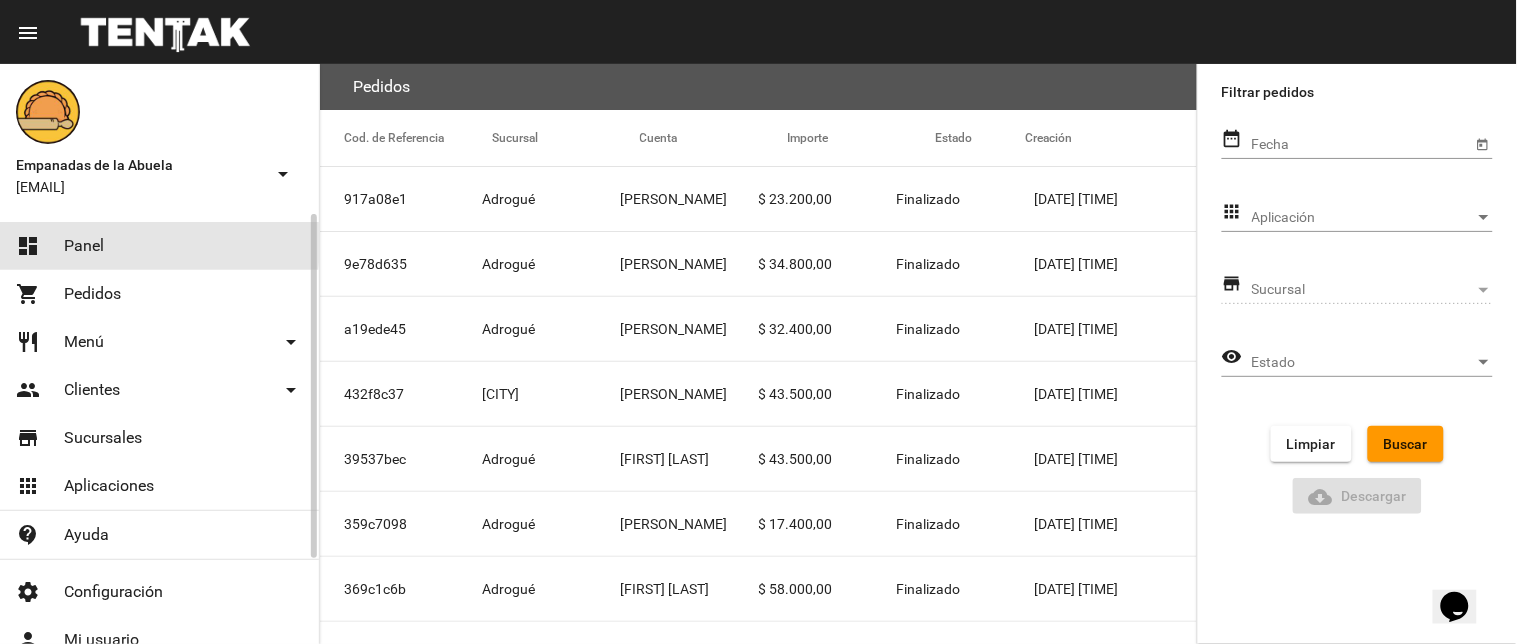click on "dashboard Panel" 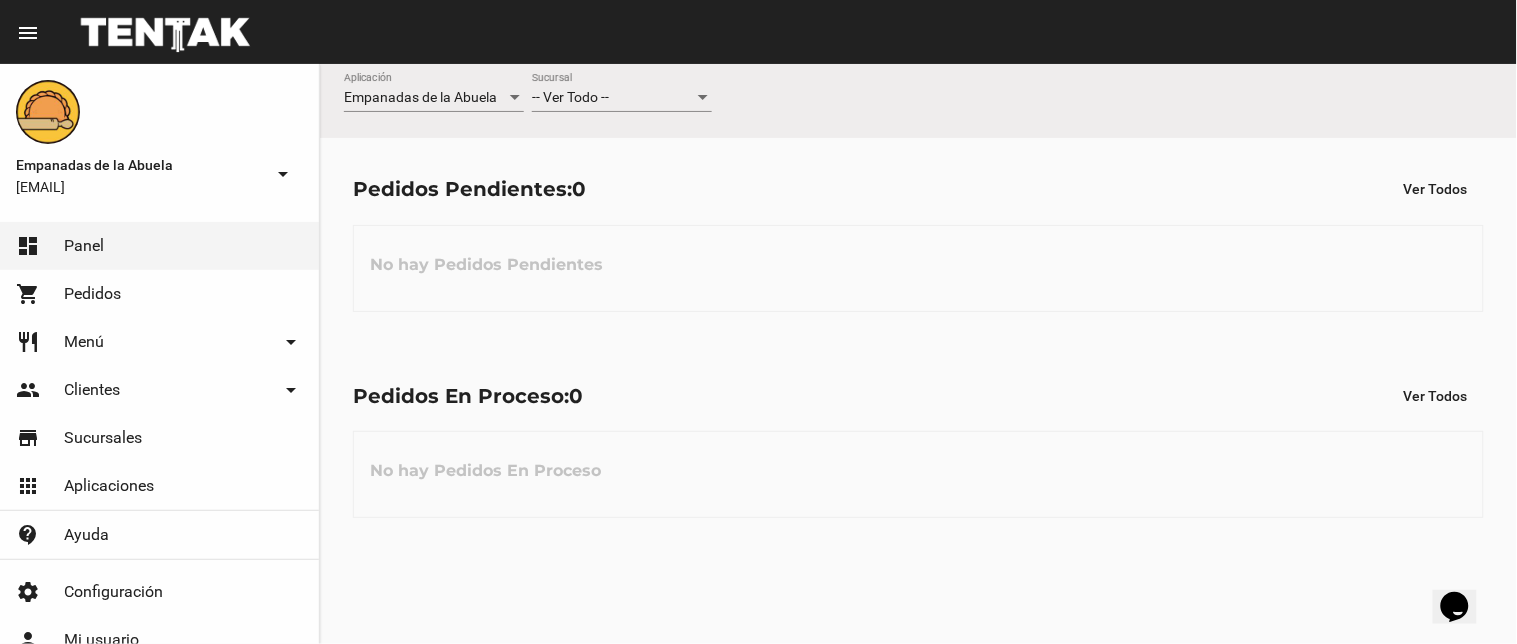 click on "-- Ver Todo --" at bounding box center (613, 98) 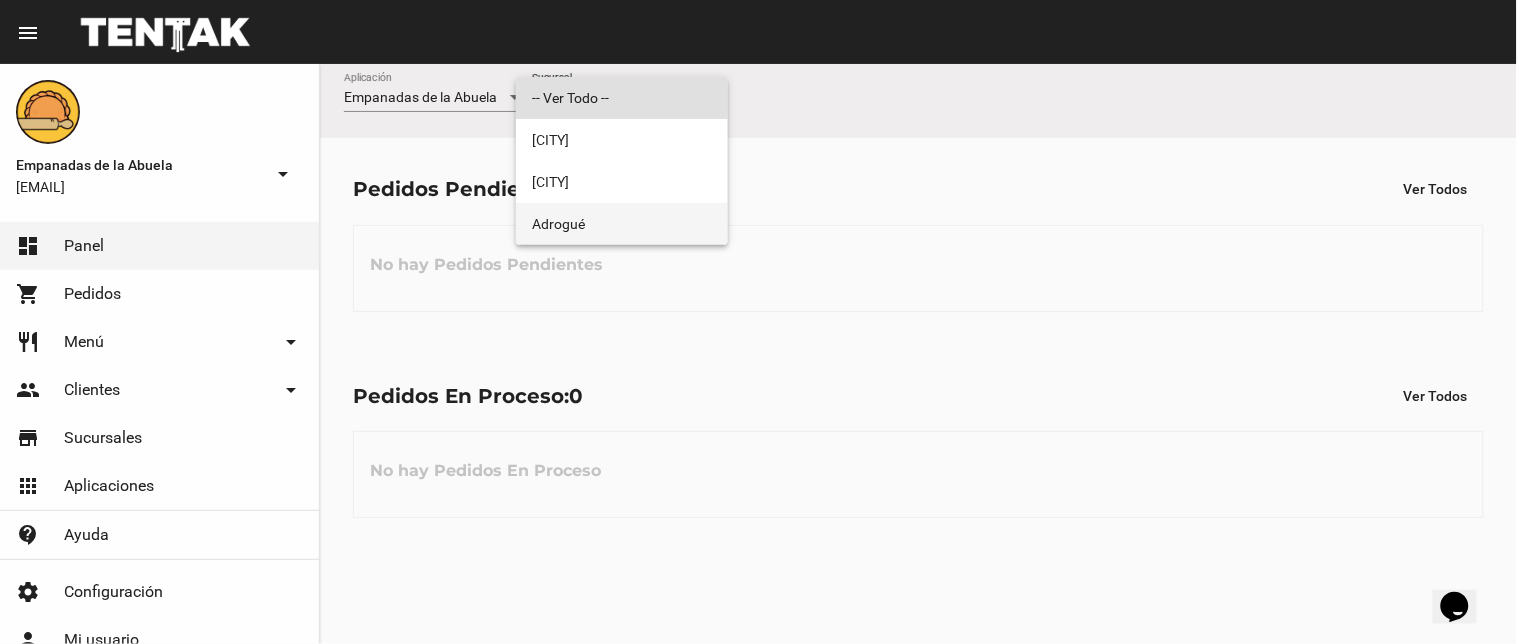 click on "Adrogué" at bounding box center (622, 224) 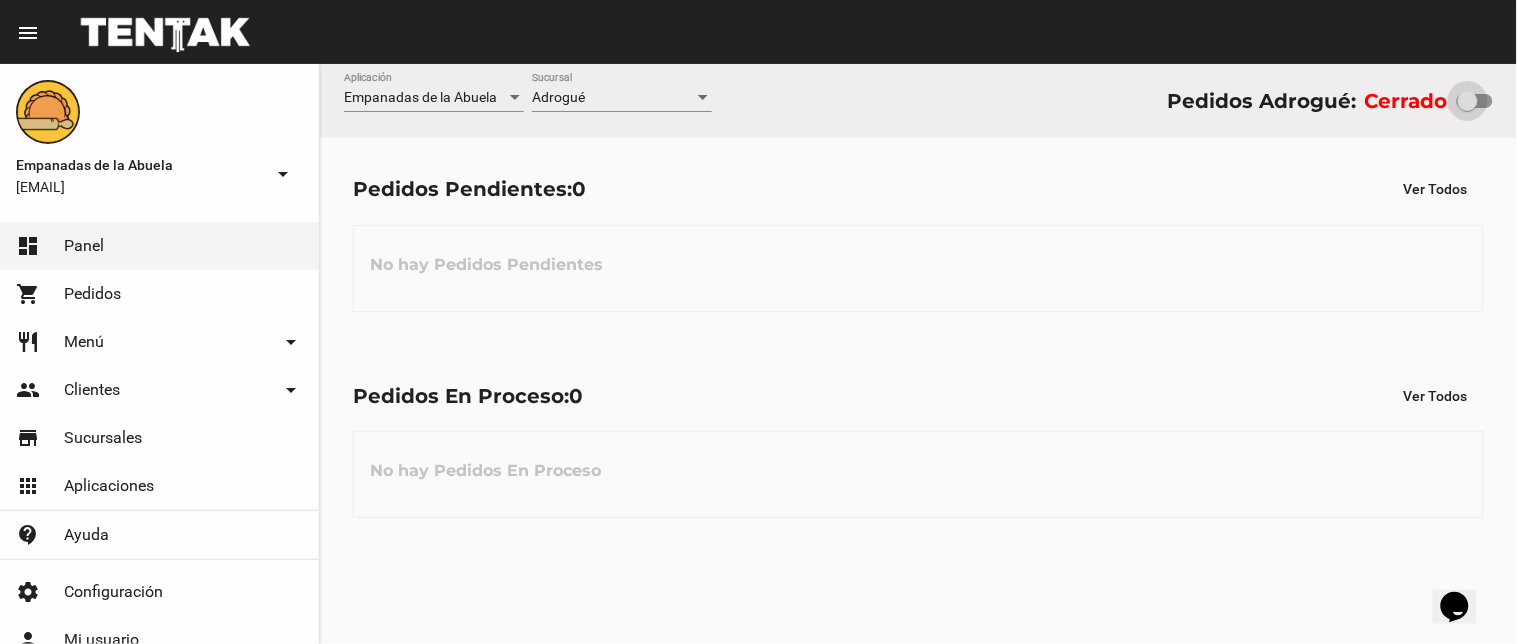 click at bounding box center (1468, 101) 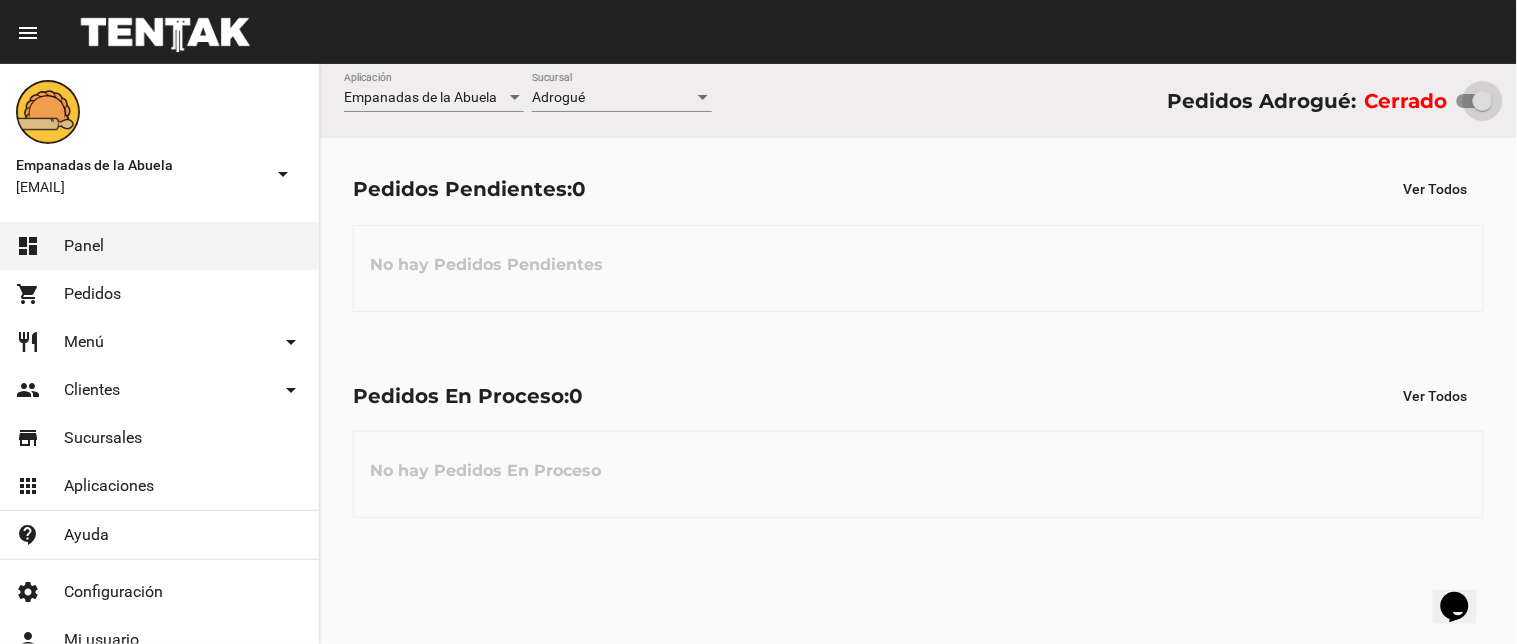 drag, startPoint x: 1466, startPoint y: 98, endPoint x: 1491, endPoint y: 103, distance: 25.495098 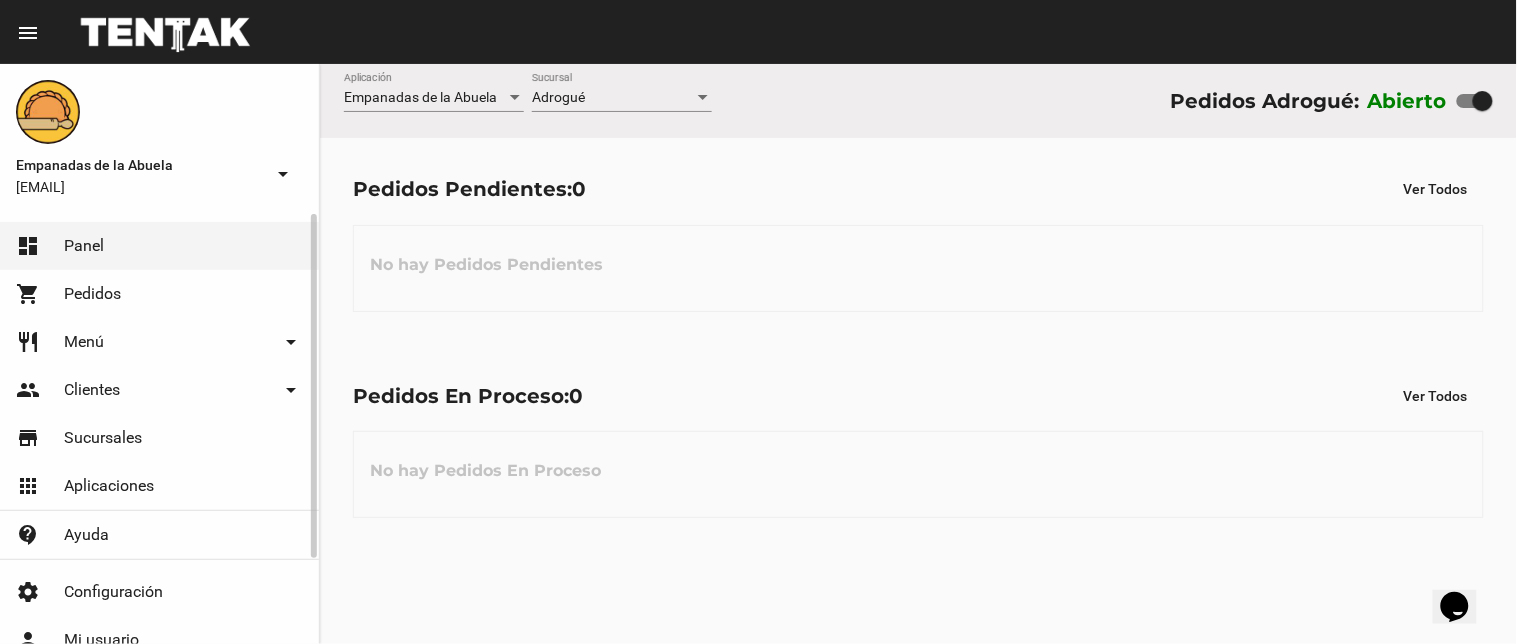 click on "Menú" 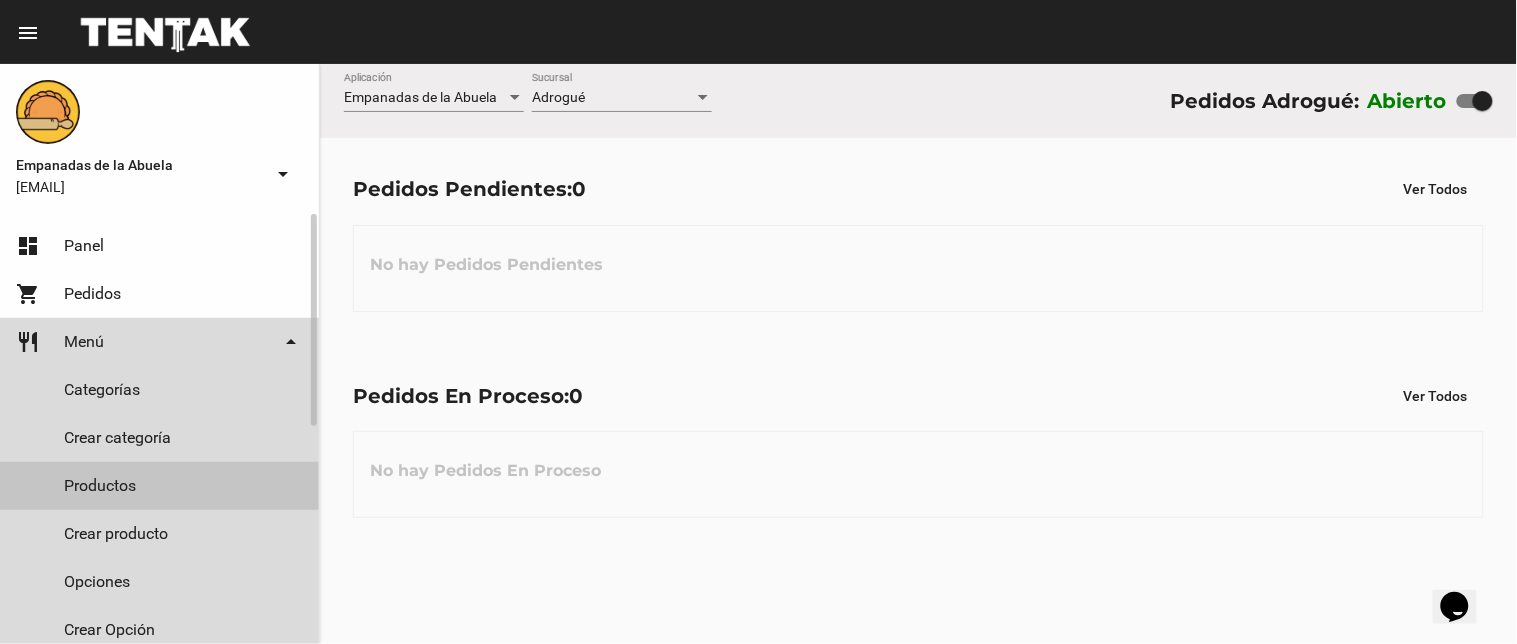 drag, startPoint x: 88, startPoint y: 488, endPoint x: 131, endPoint y: 437, distance: 66.70832 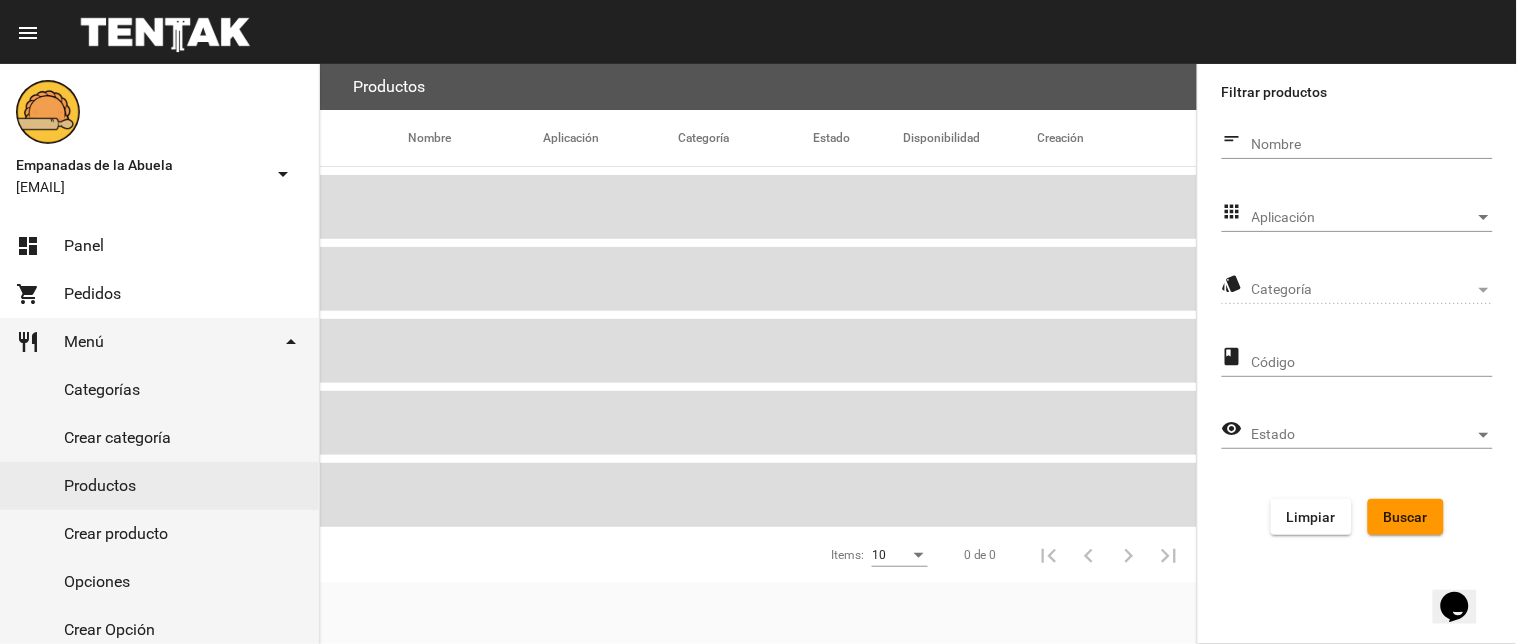 click on "Aplicación" at bounding box center (1363, 218) 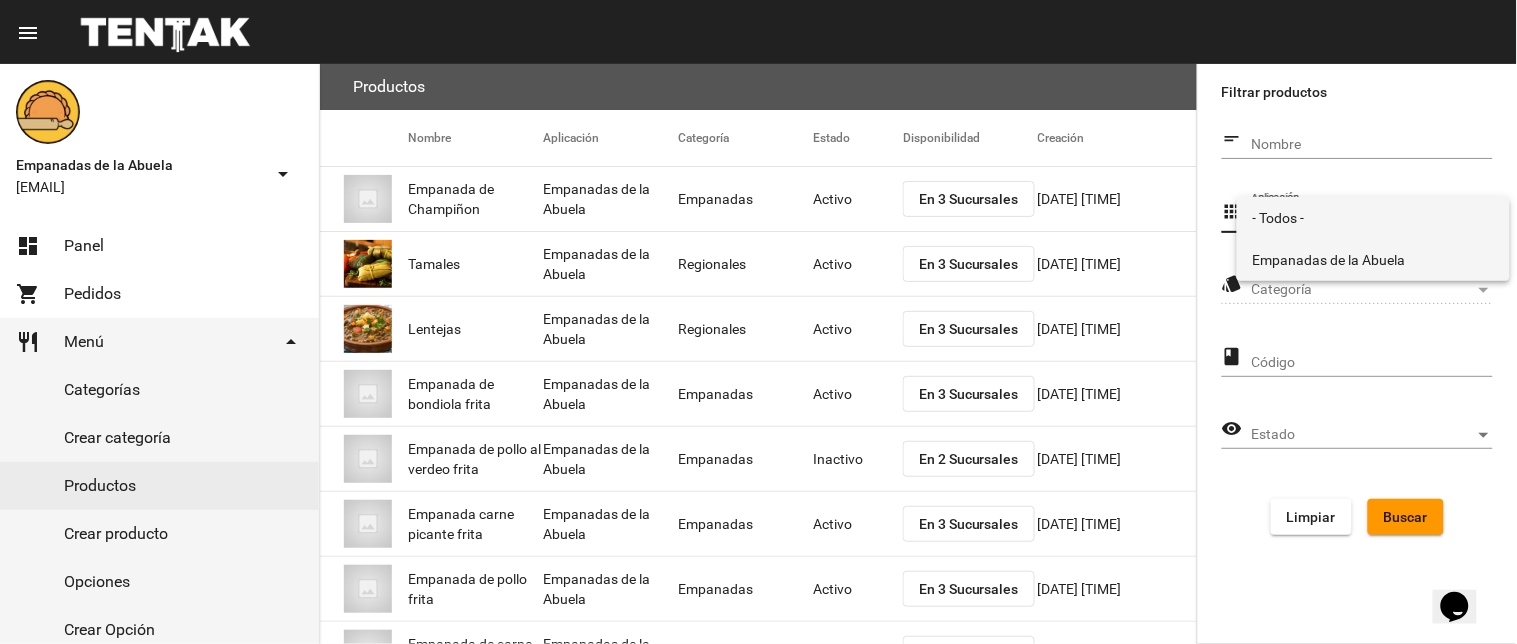 click on "Empanadas de la Abuela" at bounding box center (1373, 260) 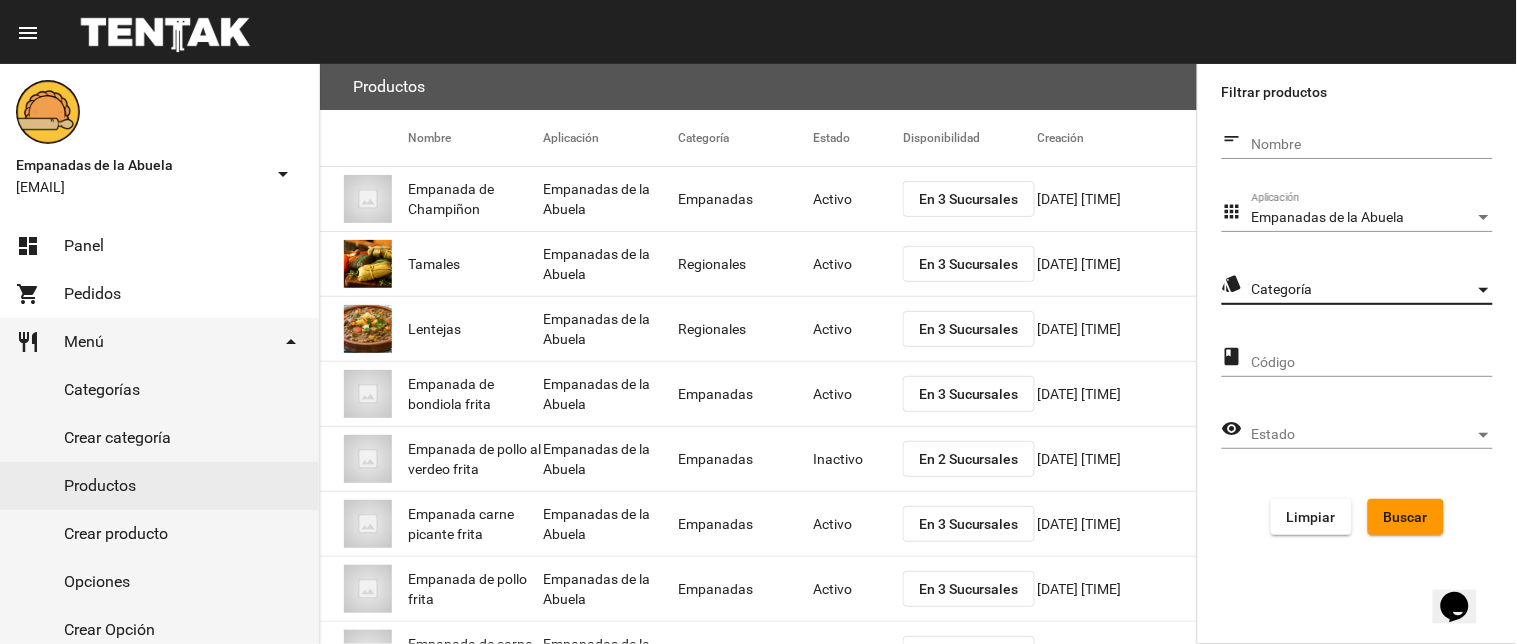 click on "Categoría" at bounding box center (1363, 290) 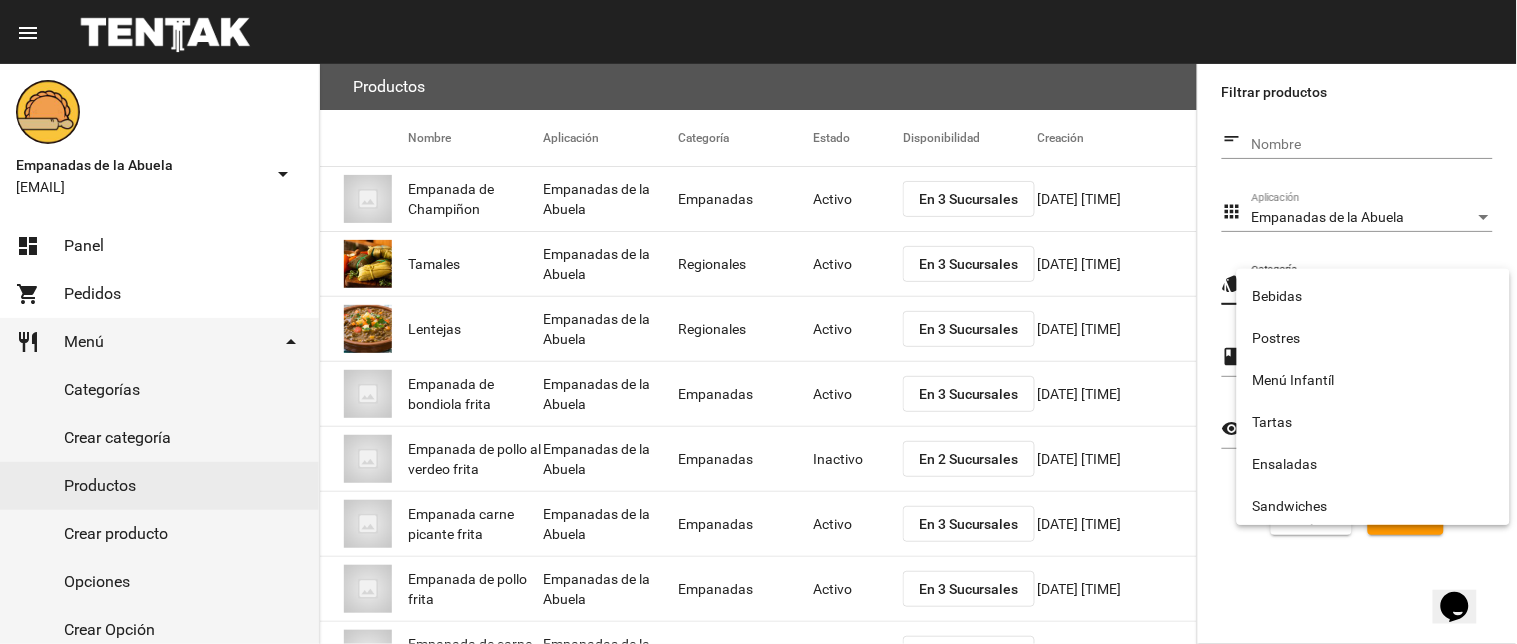 scroll, scrollTop: 332, scrollLeft: 0, axis: vertical 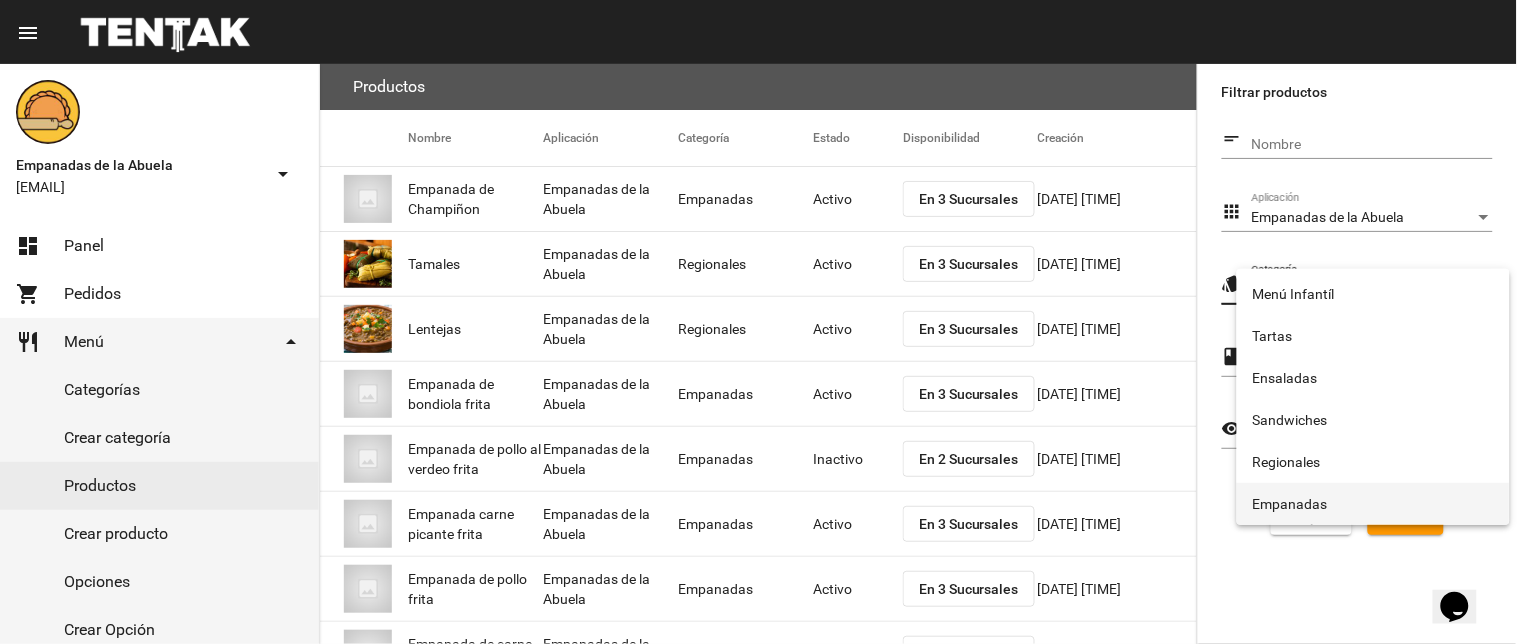 click on "Empanadas" at bounding box center (1373, 504) 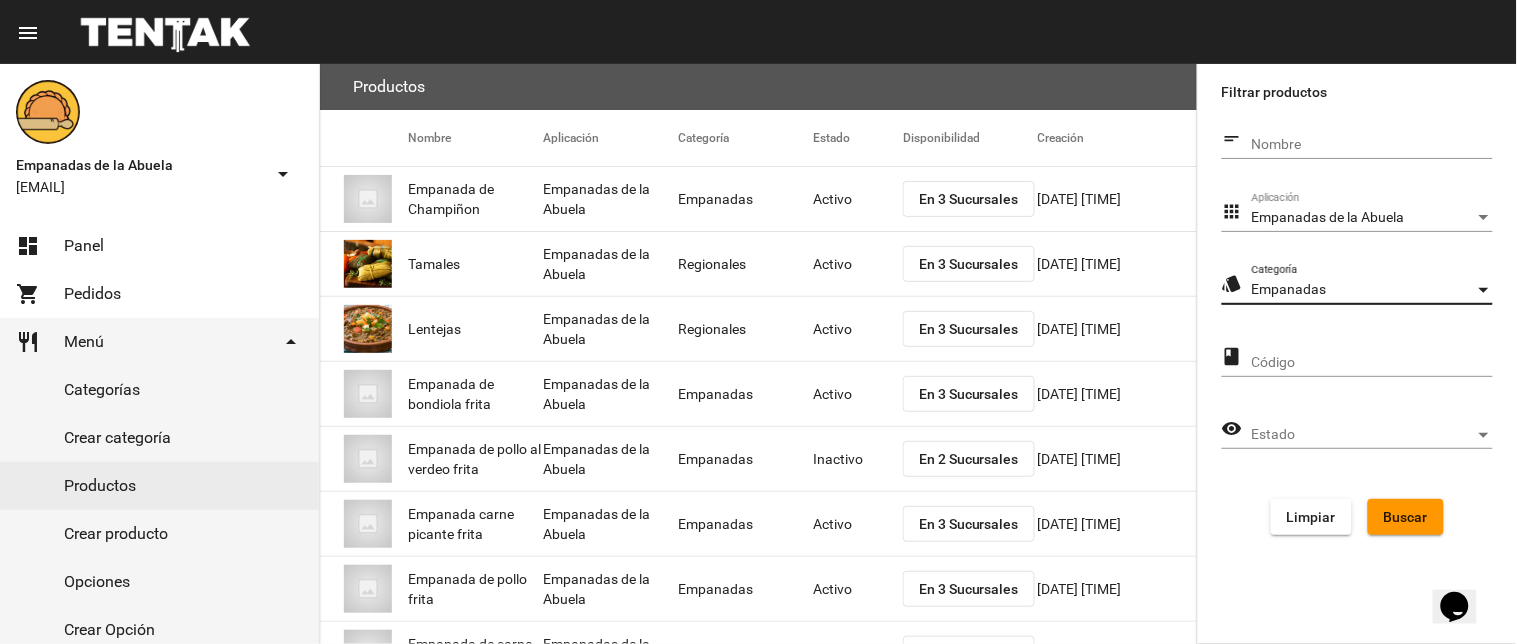 click on "Buscar" 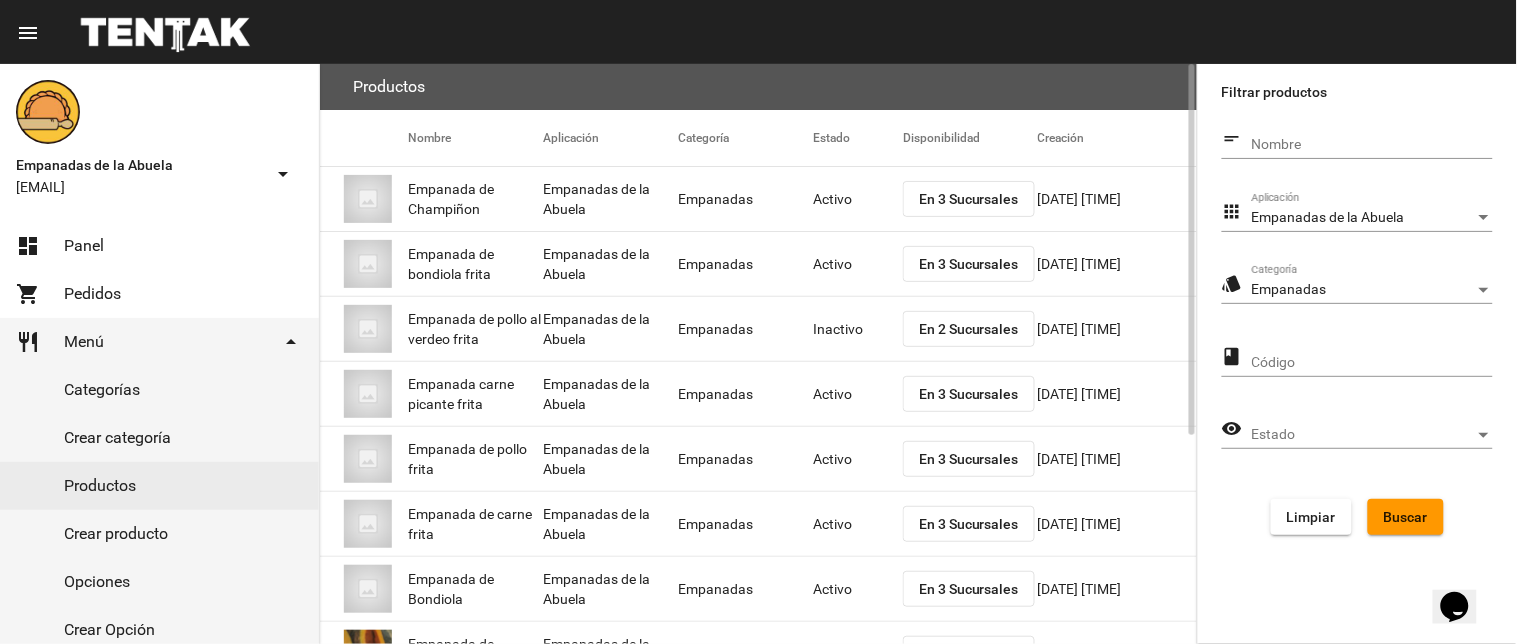 click on "En 2 Sucursales" 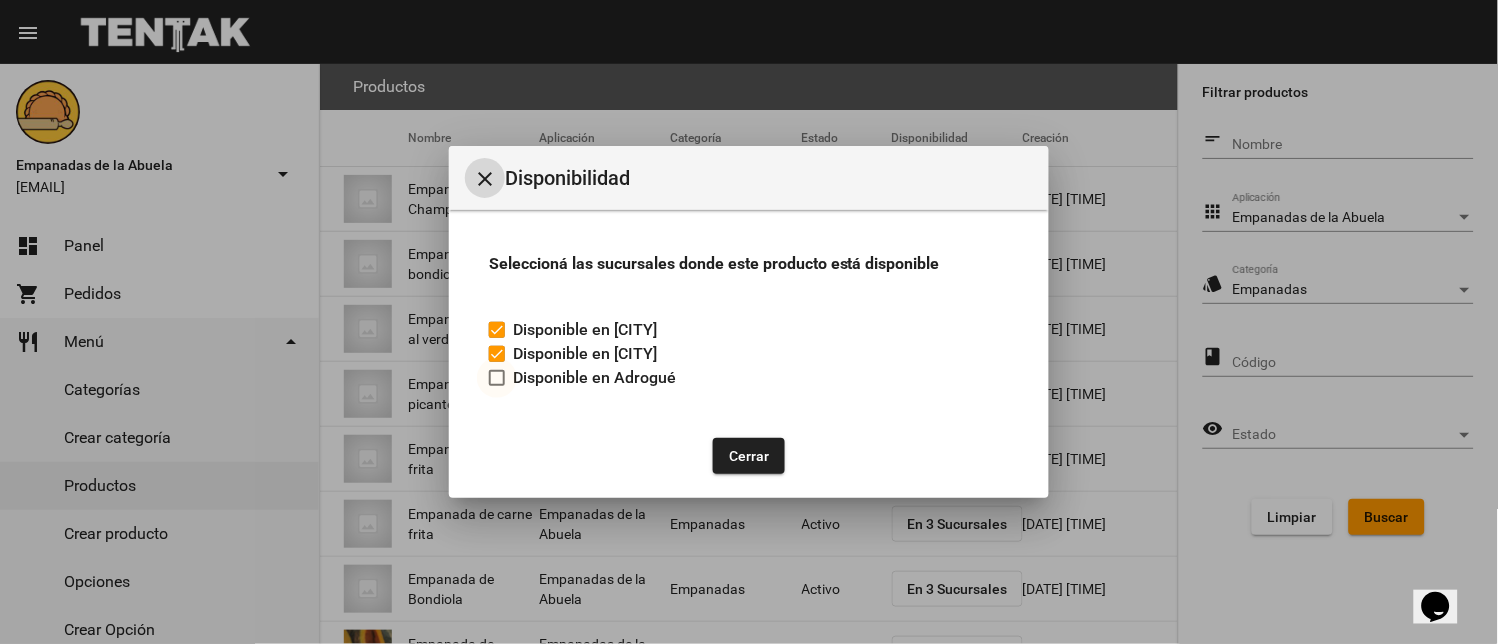 drag, startPoint x: 503, startPoint y: 371, endPoint x: 728, endPoint y: 464, distance: 243.46252 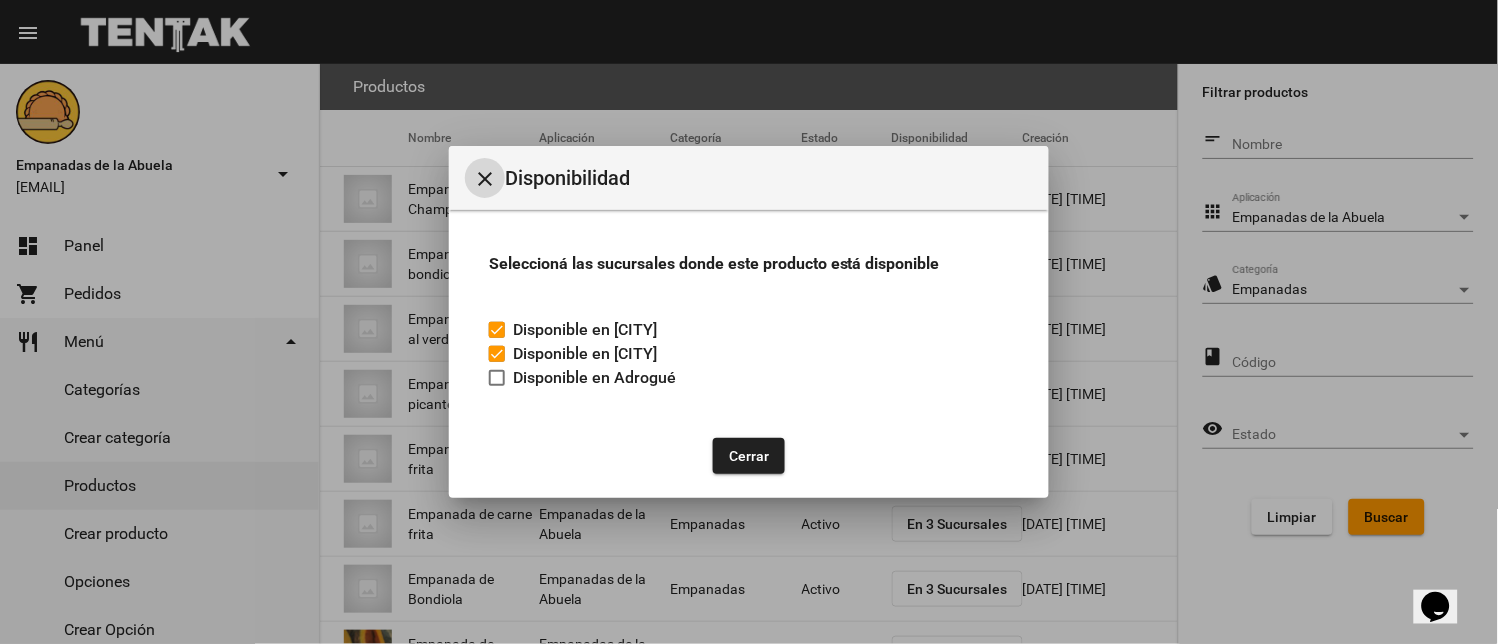 click on "Disponible en Adrogué" at bounding box center [496, 386] 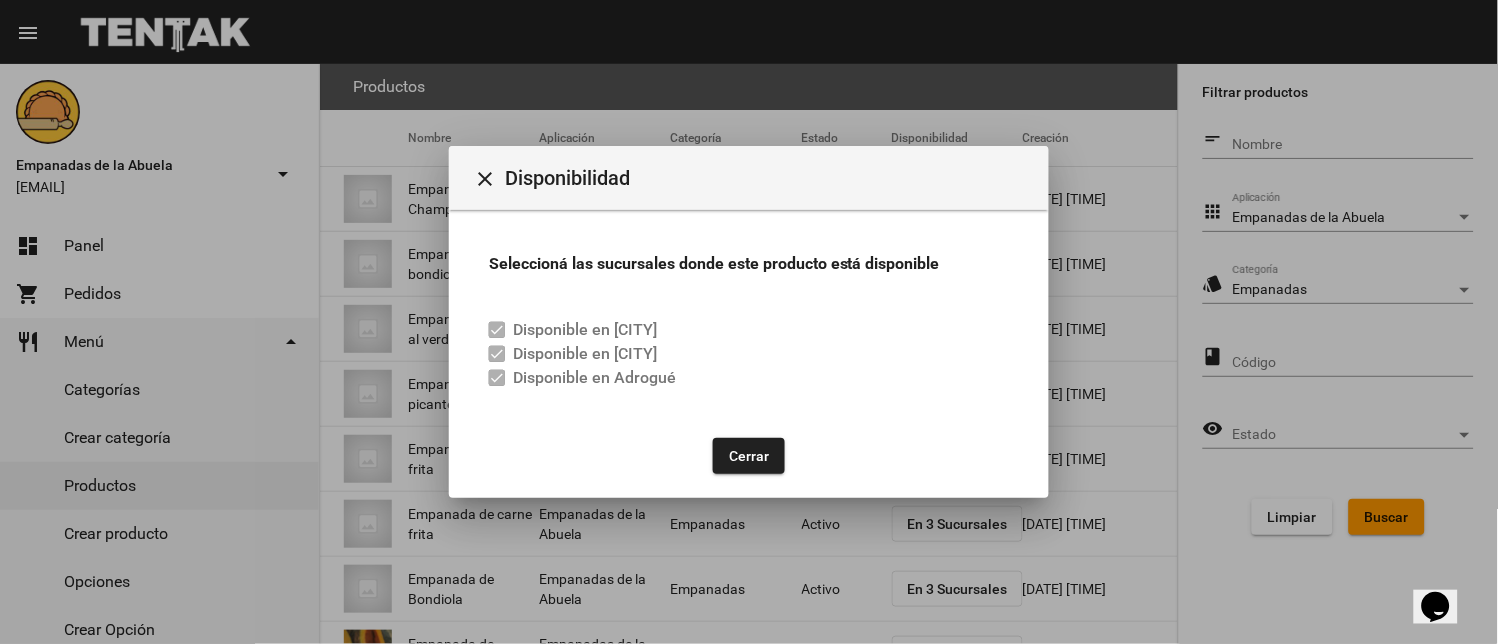 click on "Cerrar" 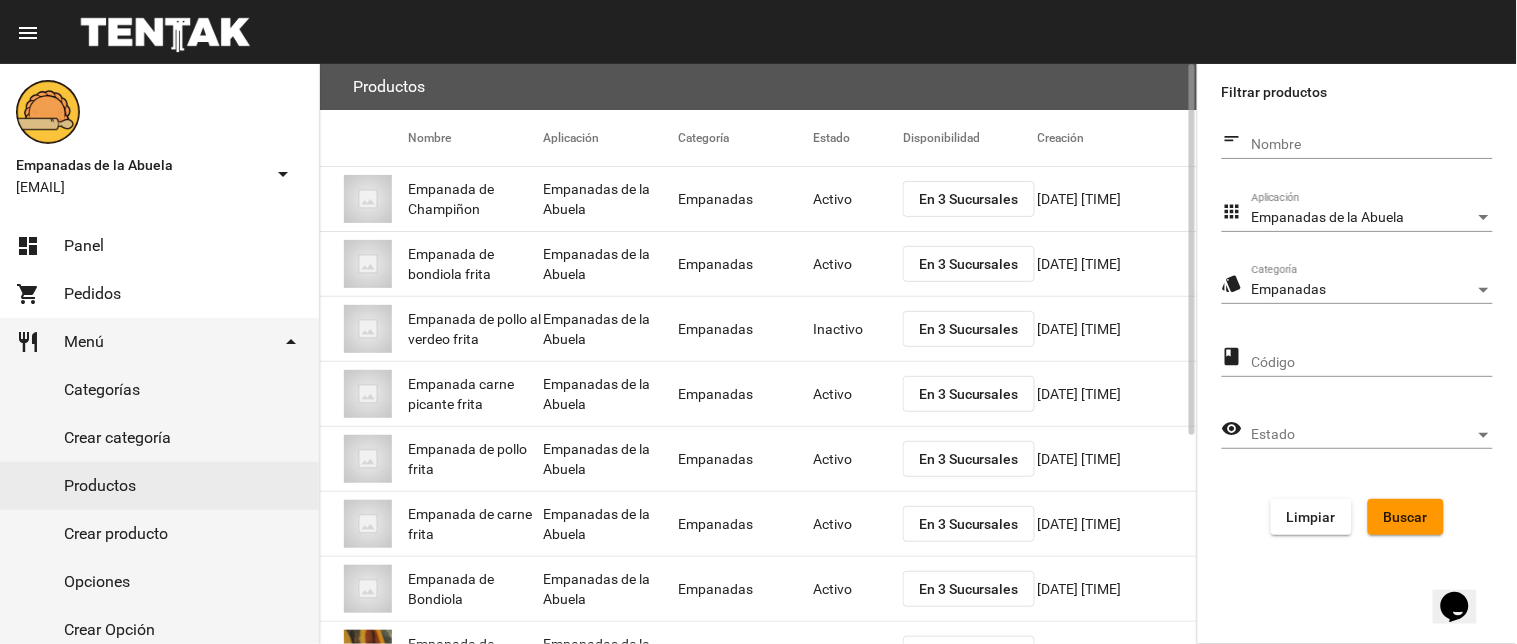 click on "Inactivo" 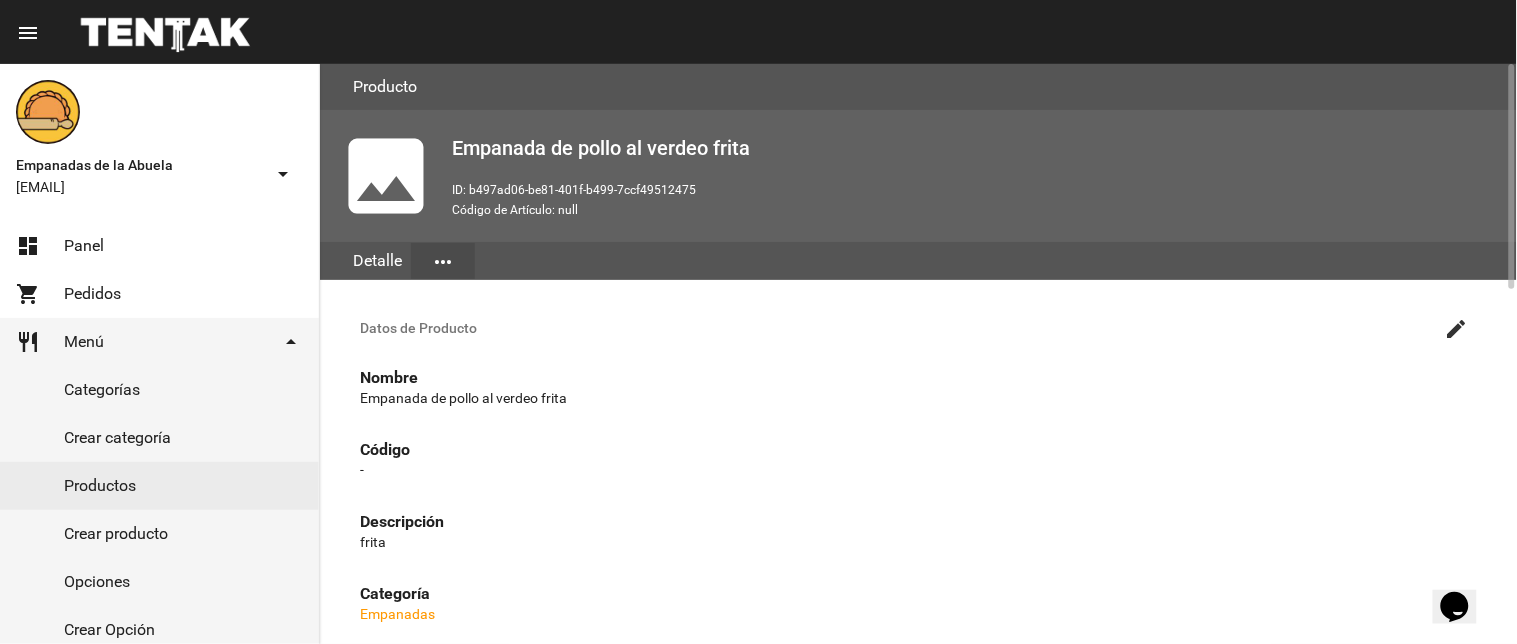 click on "create" 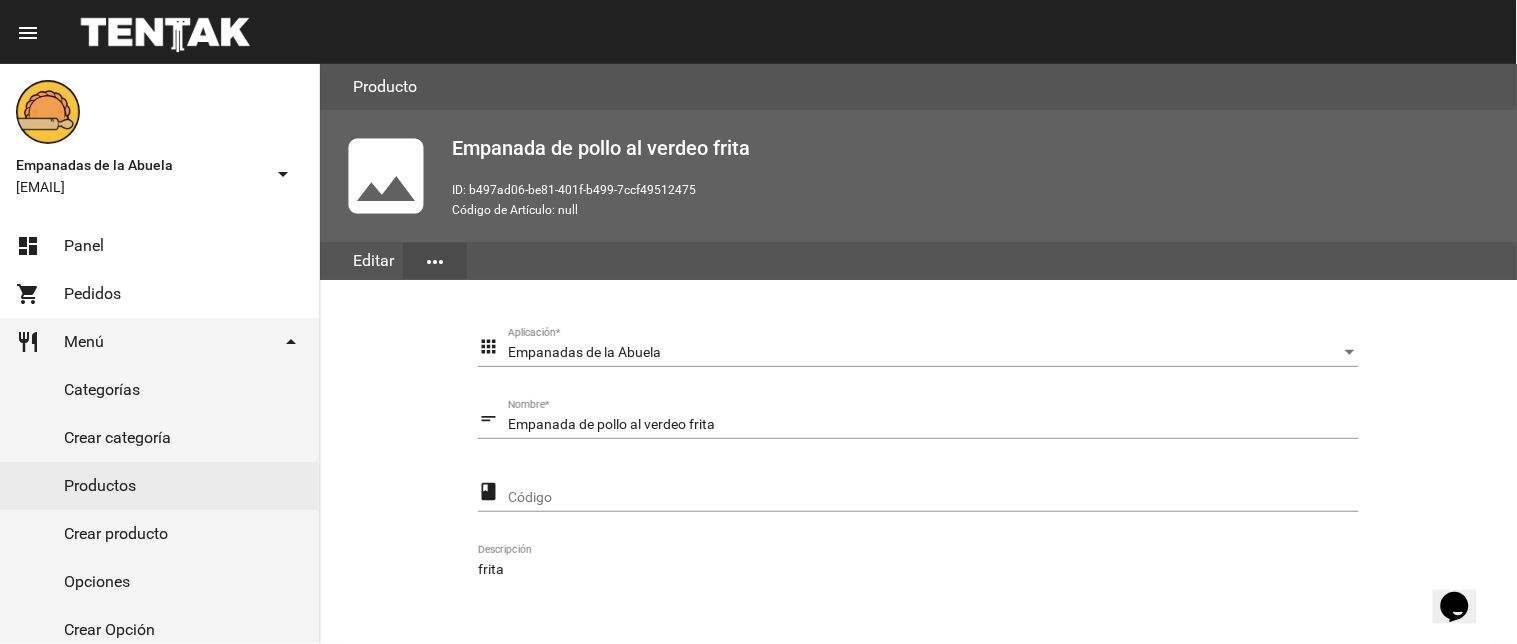 scroll, scrollTop: 408, scrollLeft: 0, axis: vertical 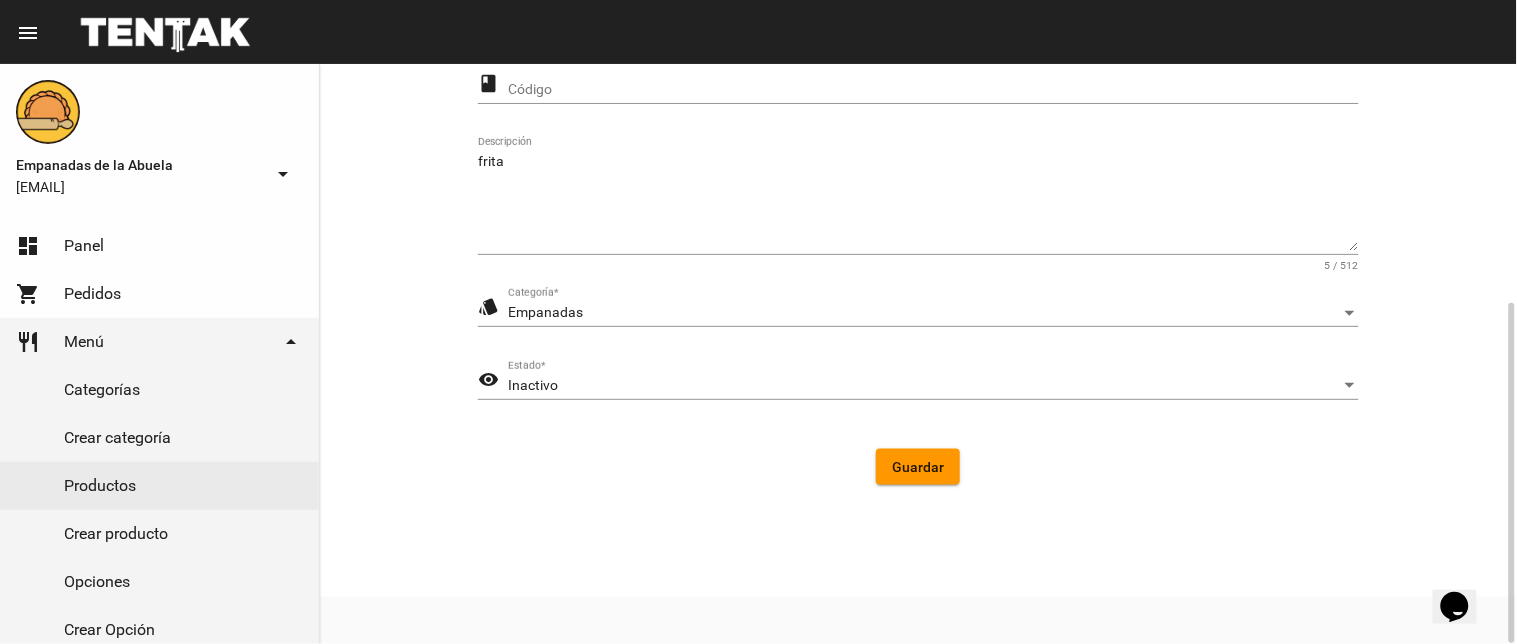click on "Inactivo Estado  *" 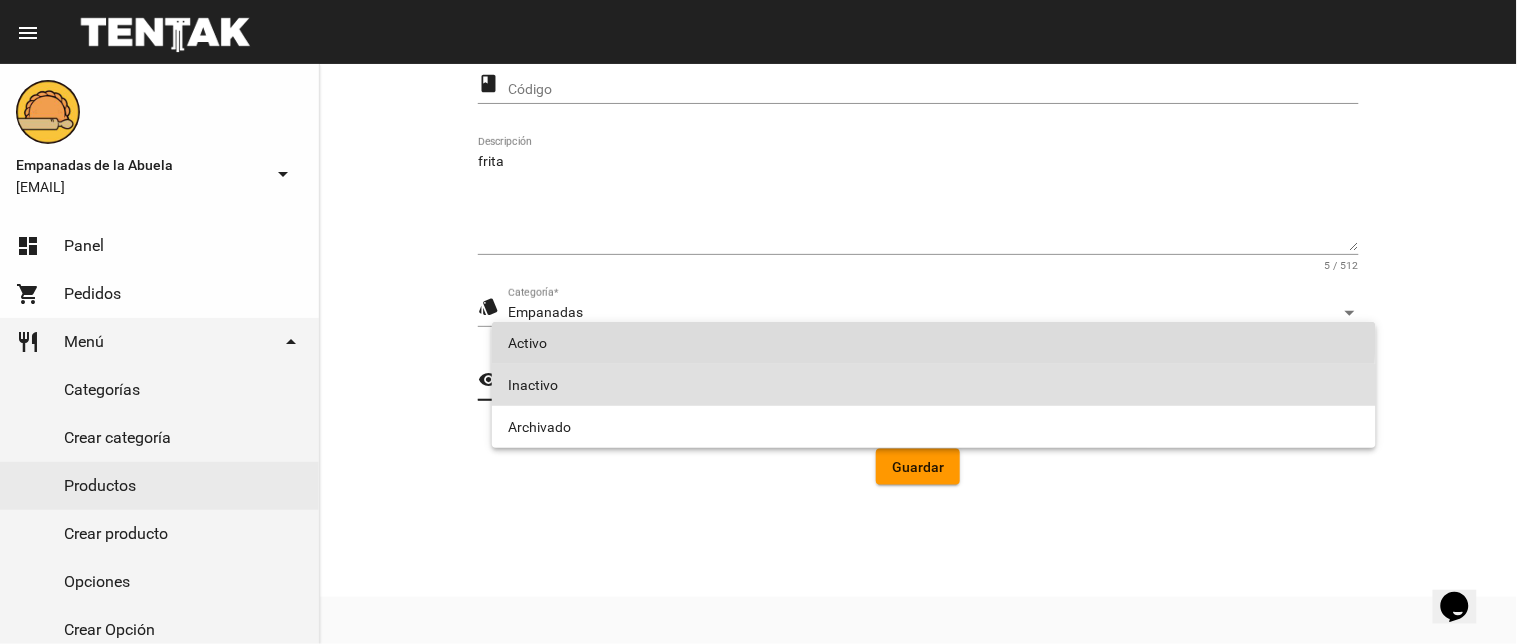 click on "Activo" at bounding box center (934, 343) 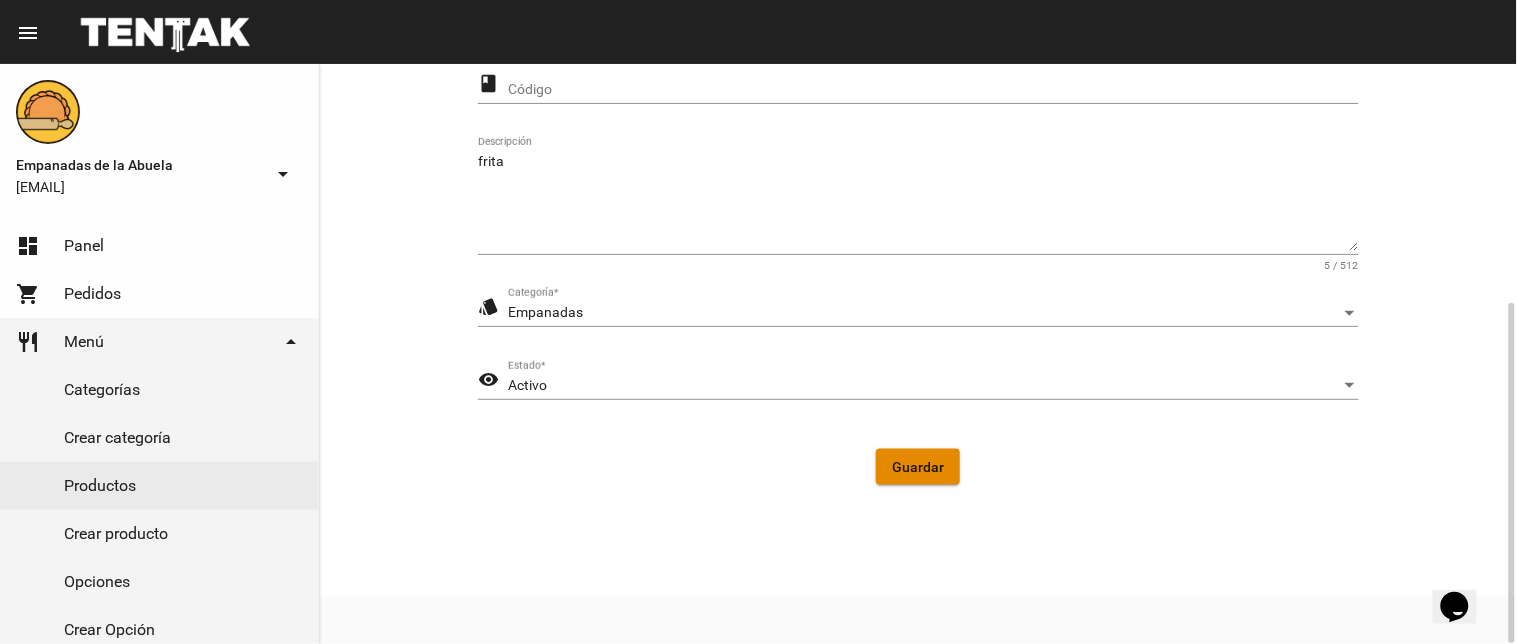 click on "Guardar" 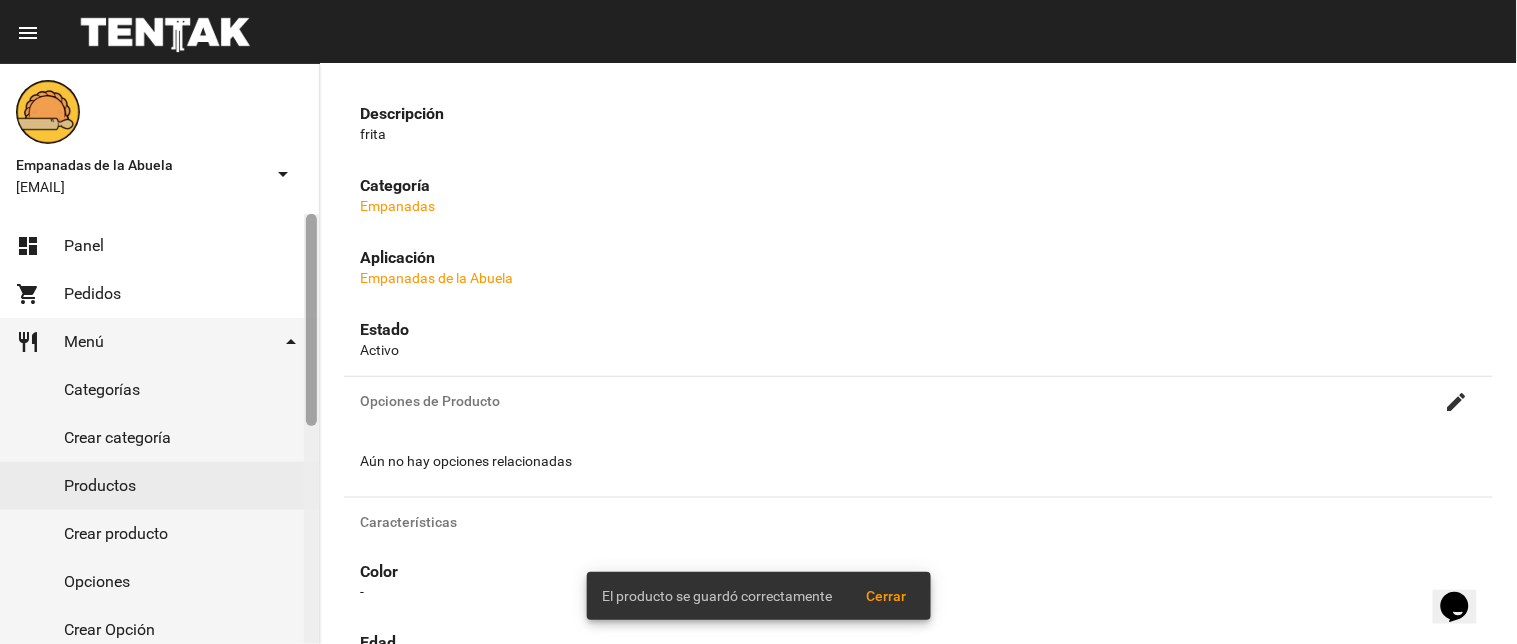 scroll, scrollTop: 0, scrollLeft: 0, axis: both 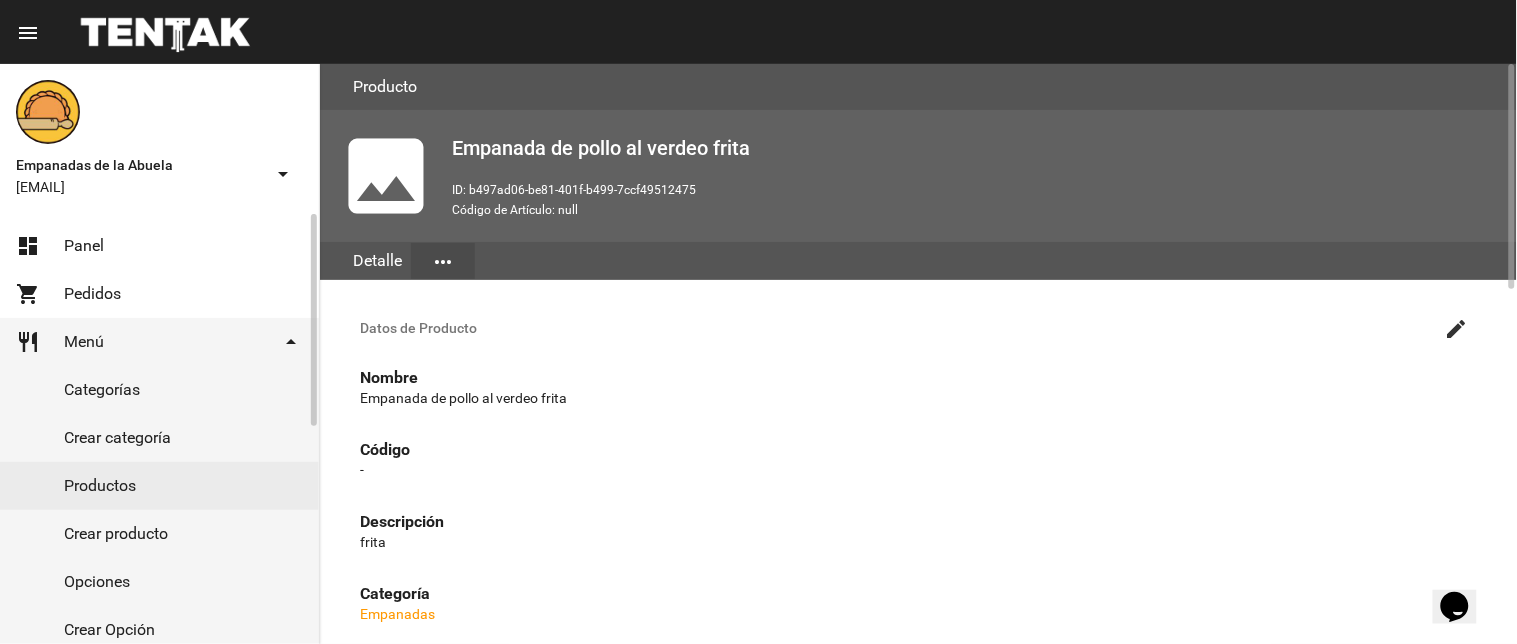 click on "Productos" 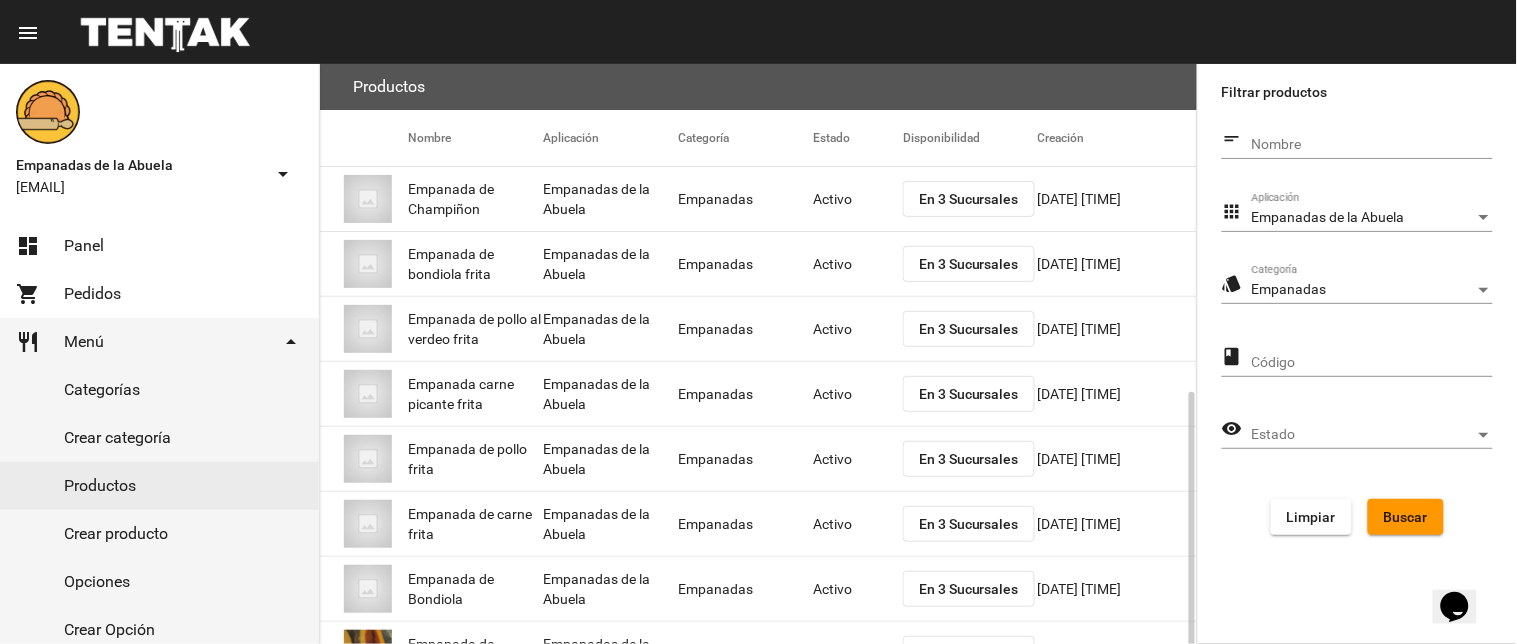 scroll, scrollTop: 325, scrollLeft: 0, axis: vertical 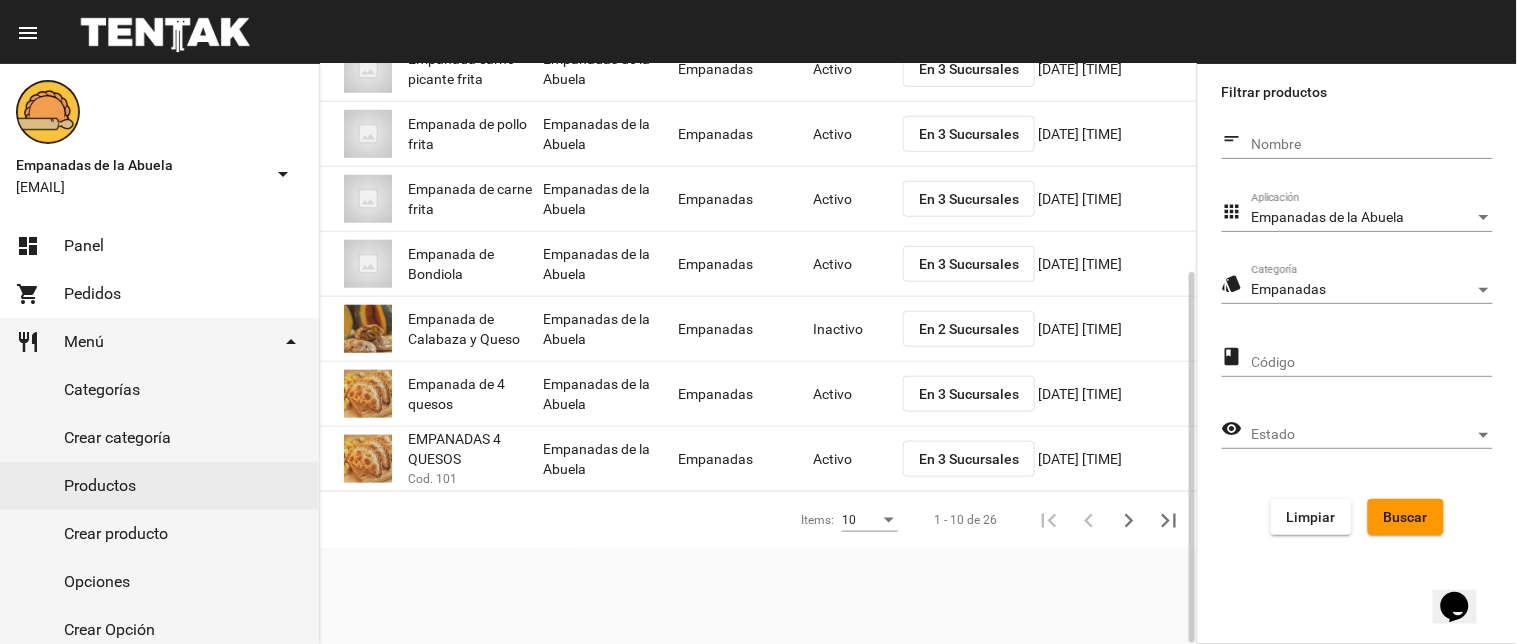 click on "En 2 Sucursales" 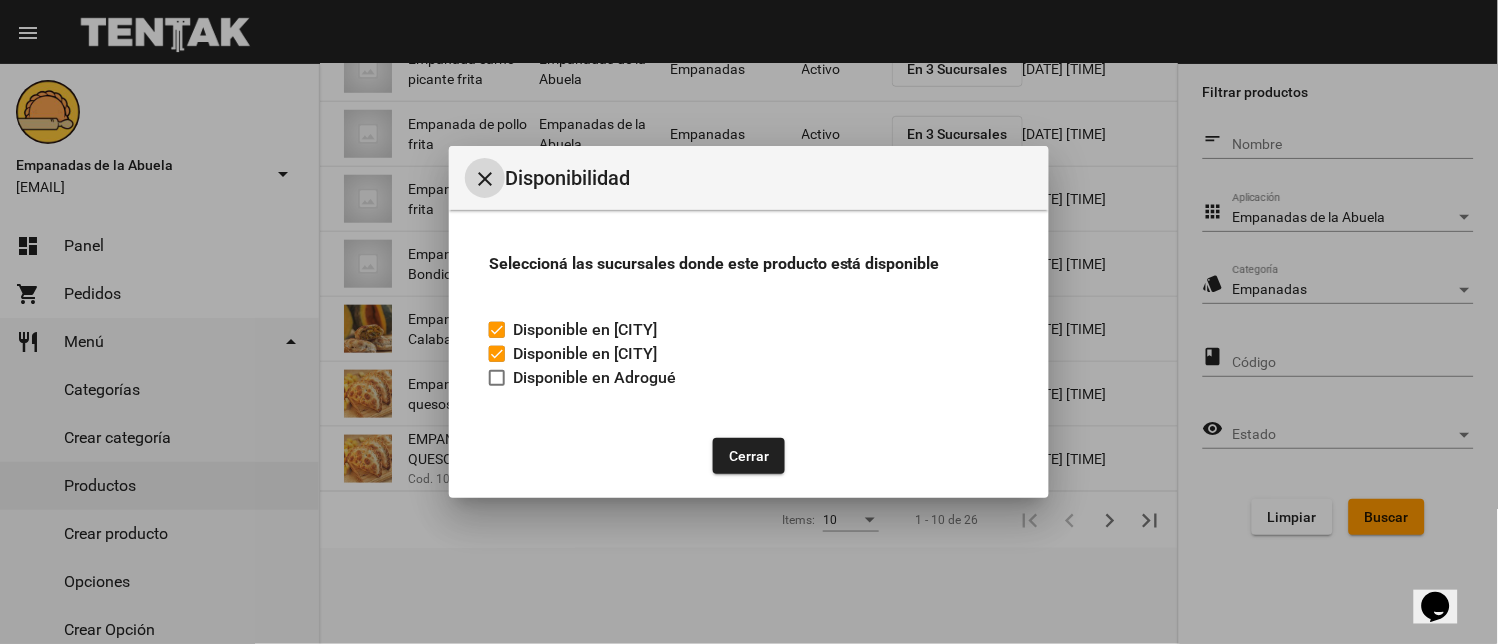 click on "Disponible en Adrogué" at bounding box center (582, 378) 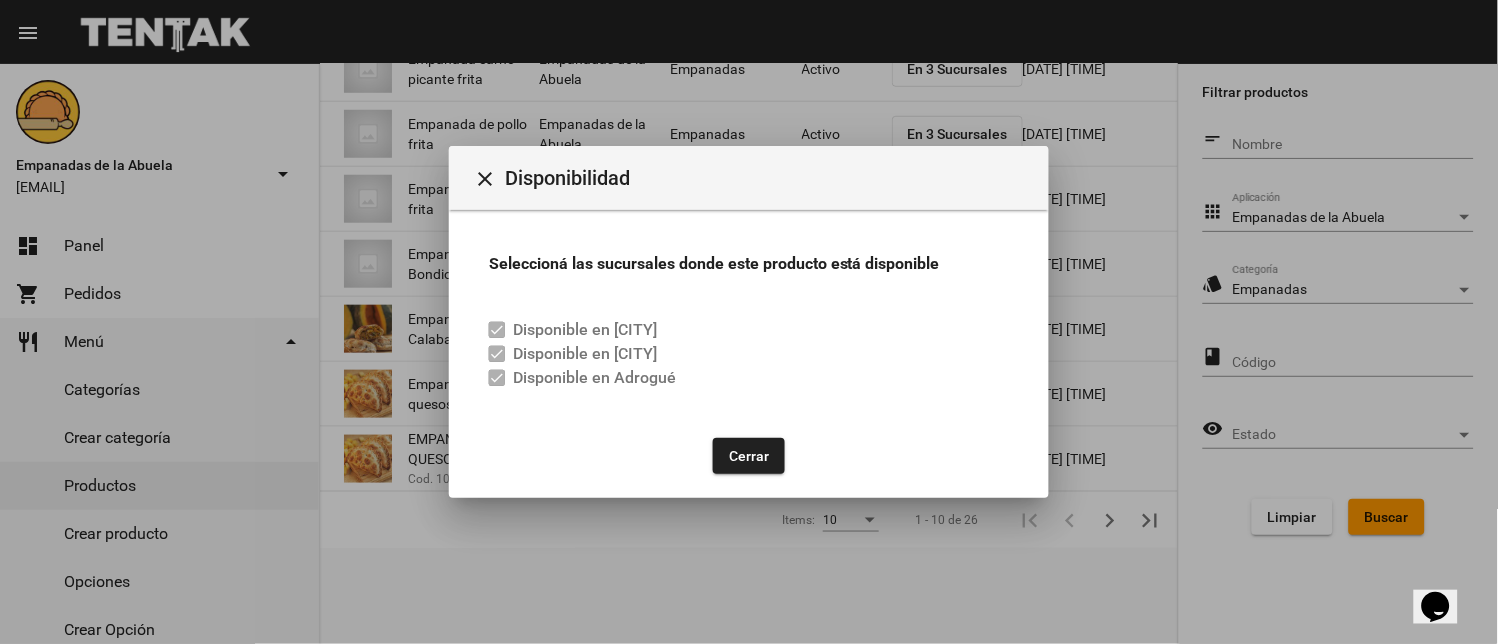 click on "Cerrar" 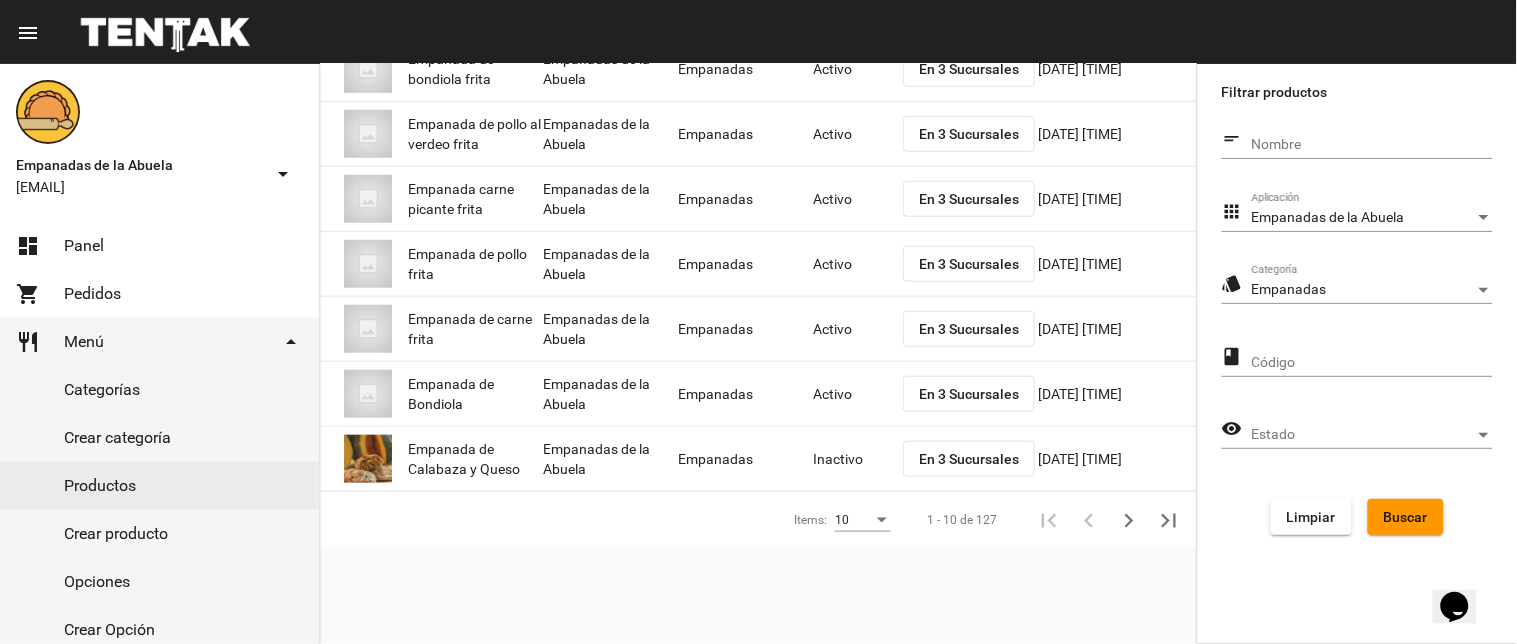 click on "Activo" 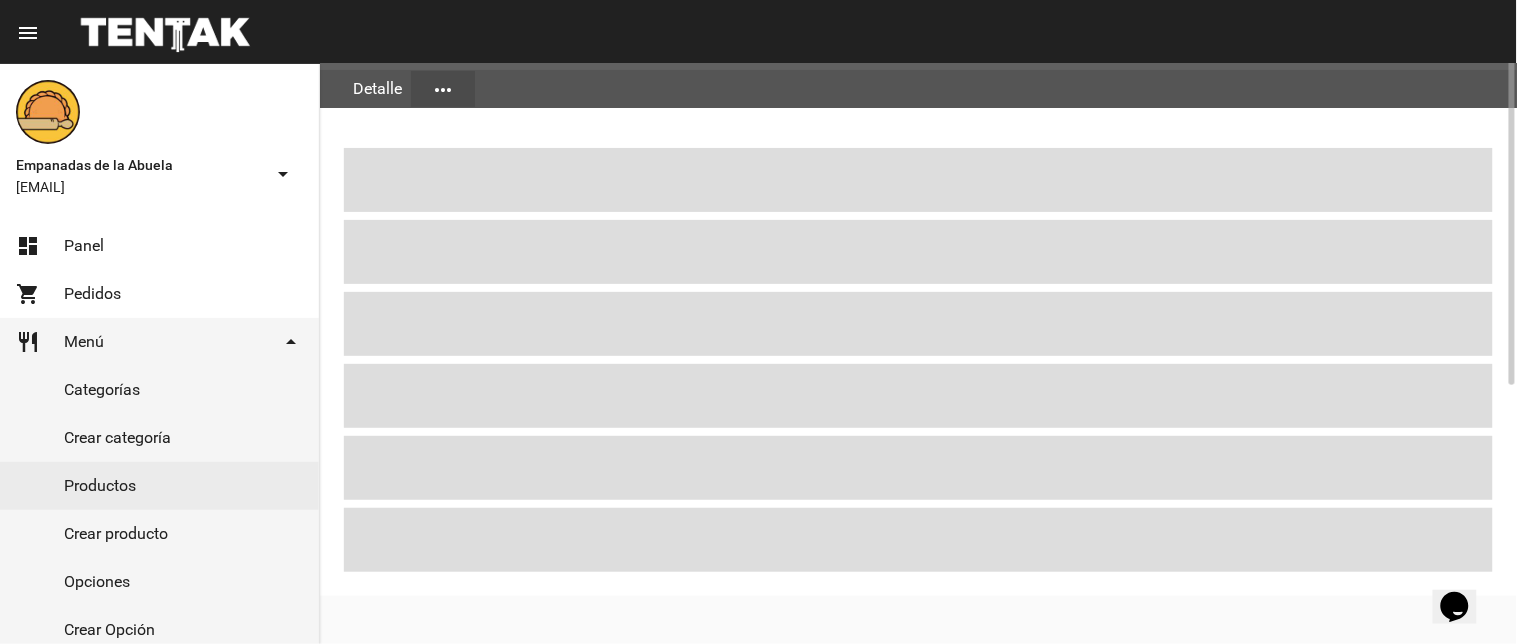 scroll, scrollTop: 0, scrollLeft: 0, axis: both 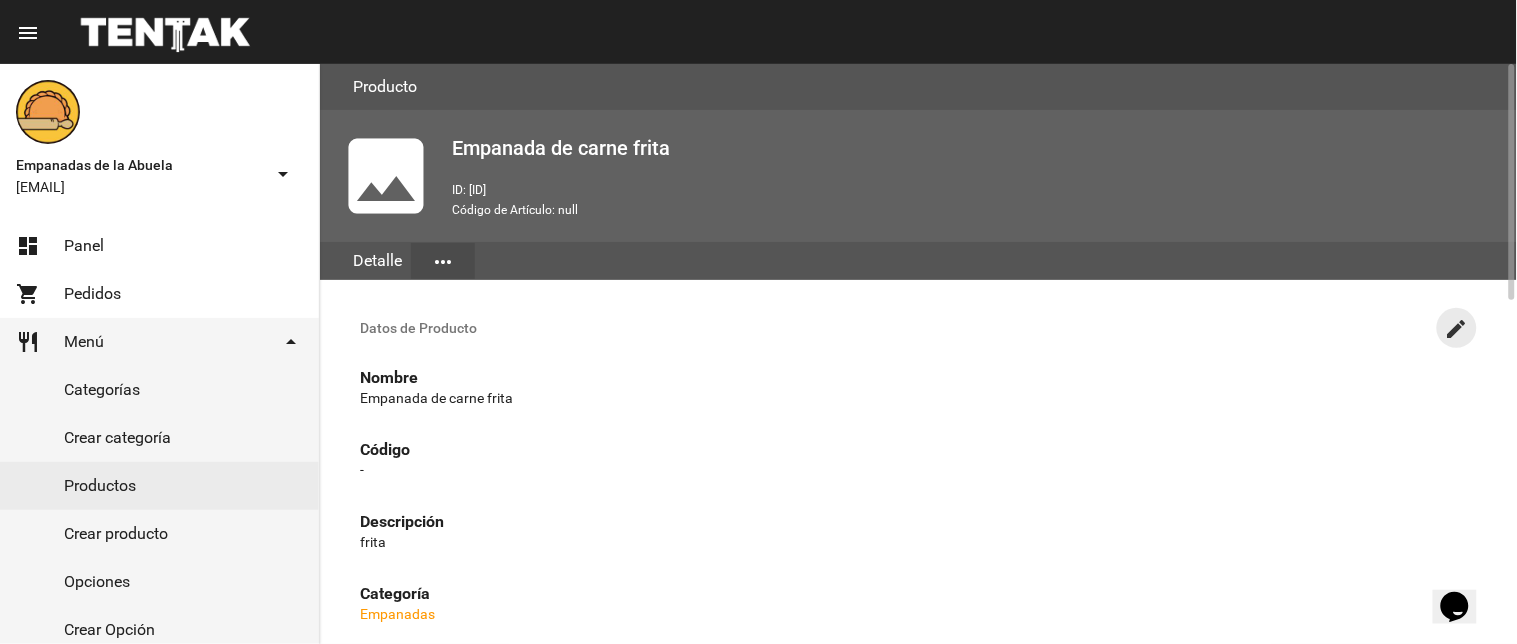 click on "create" 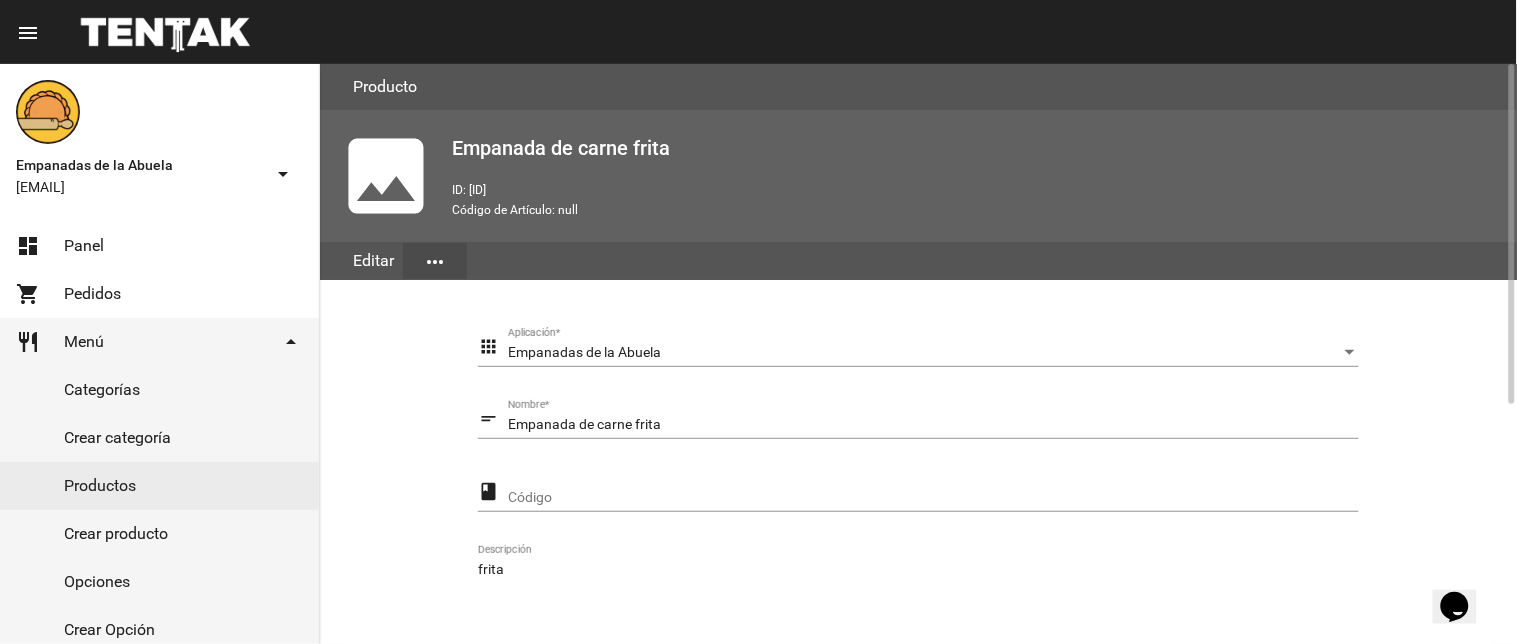 scroll, scrollTop: 408, scrollLeft: 0, axis: vertical 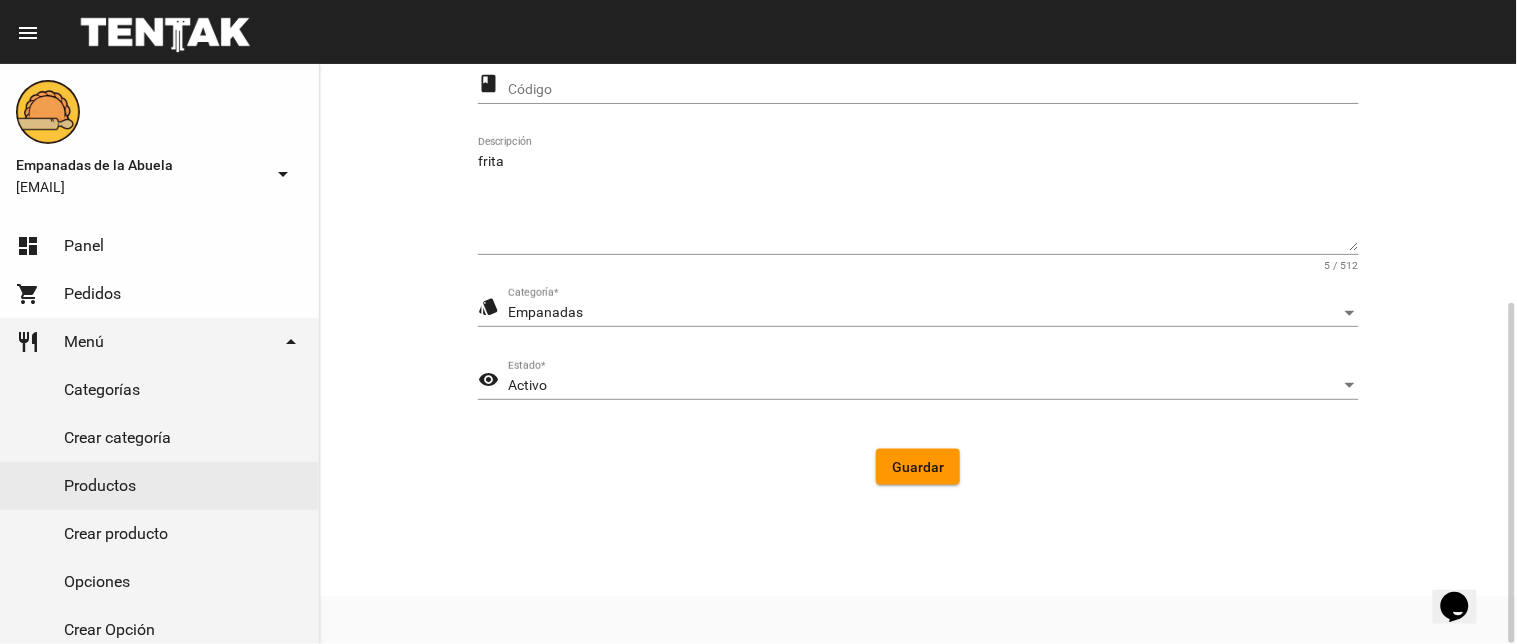click on "Activo" at bounding box center (924, 386) 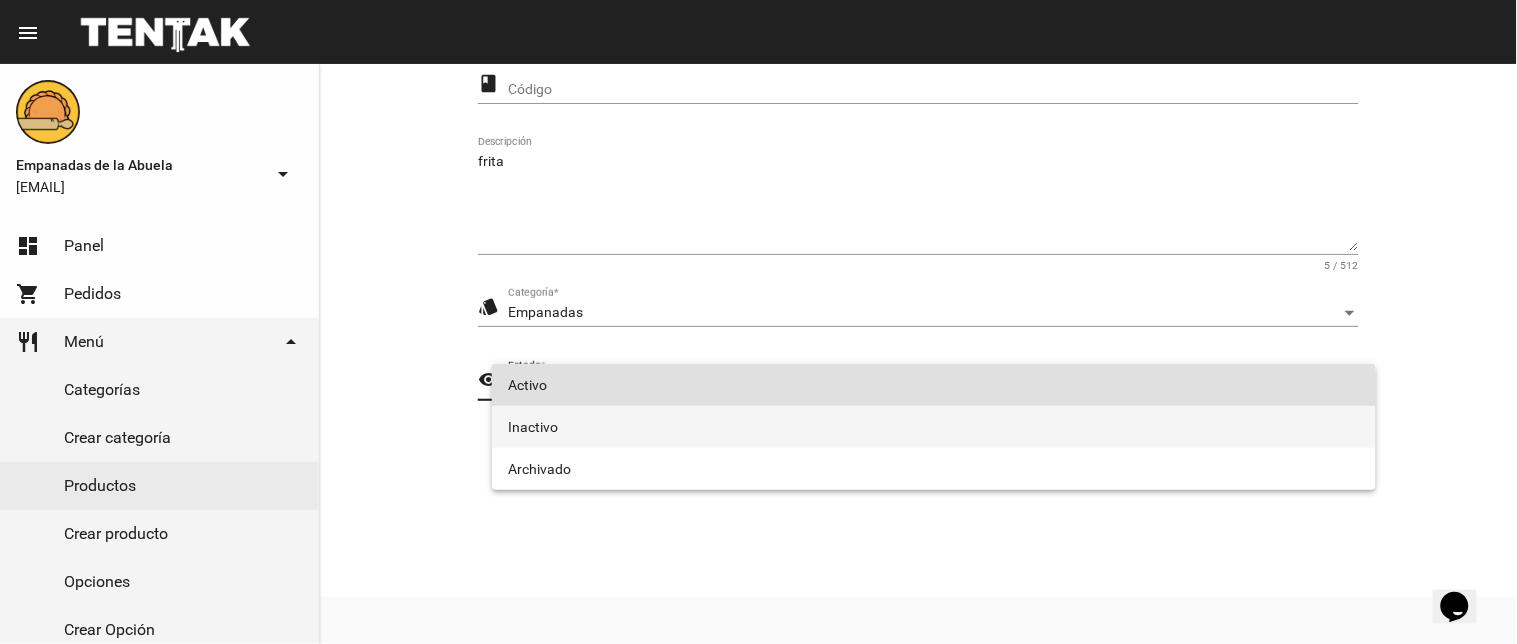 click on "Inactivo" at bounding box center [934, 427] 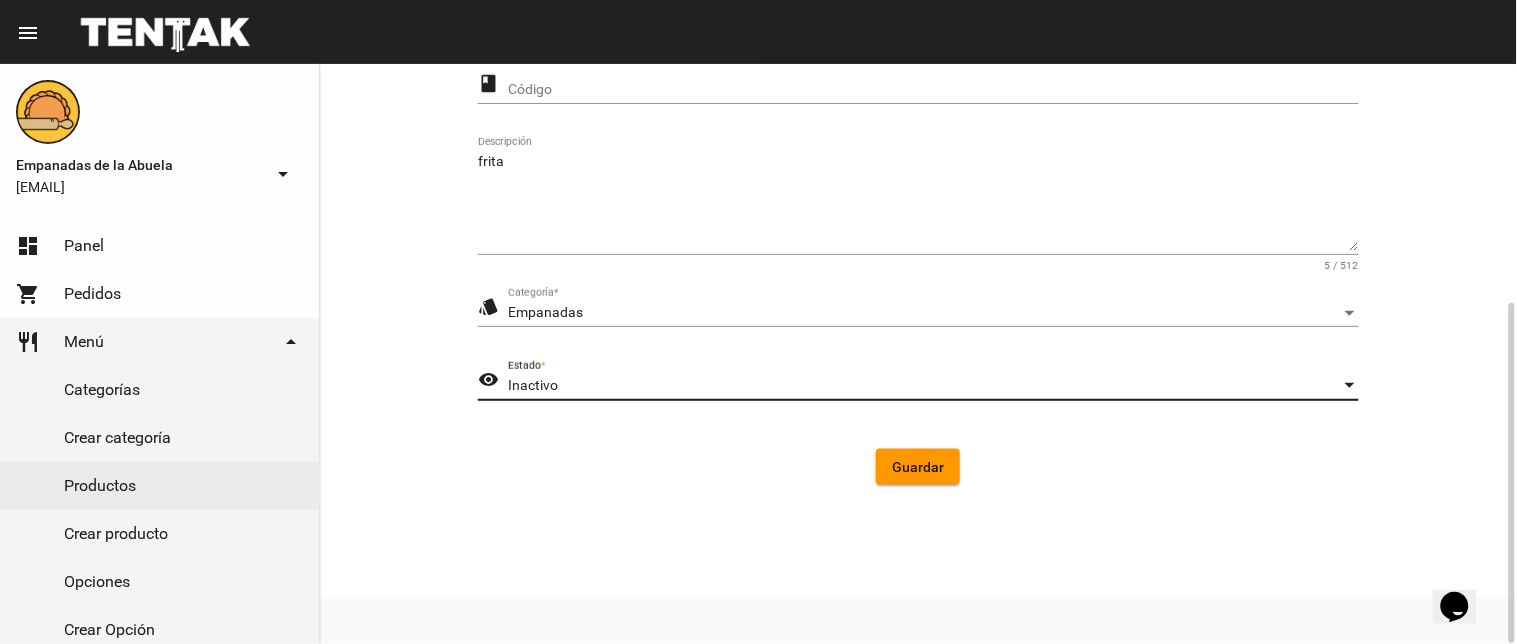 drag, startPoint x: 915, startPoint y: 460, endPoint x: 806, endPoint y: 451, distance: 109.370926 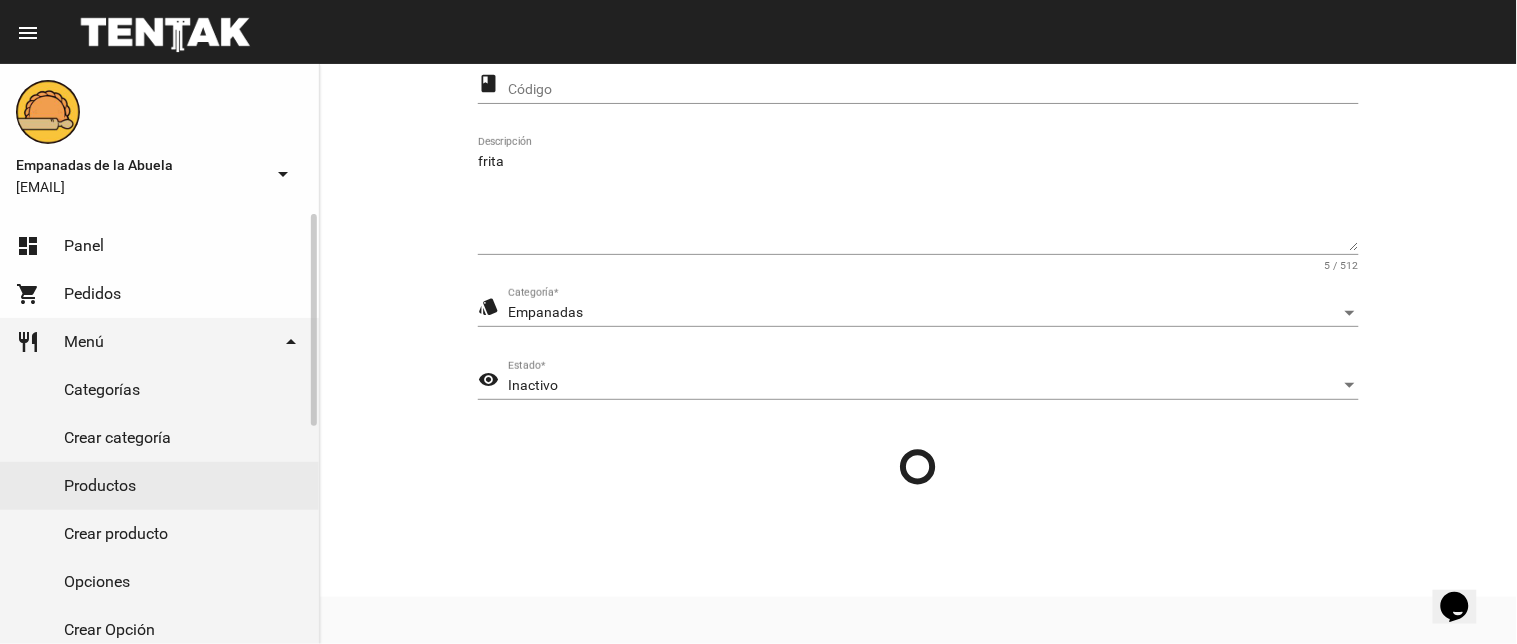 click on "Productos" 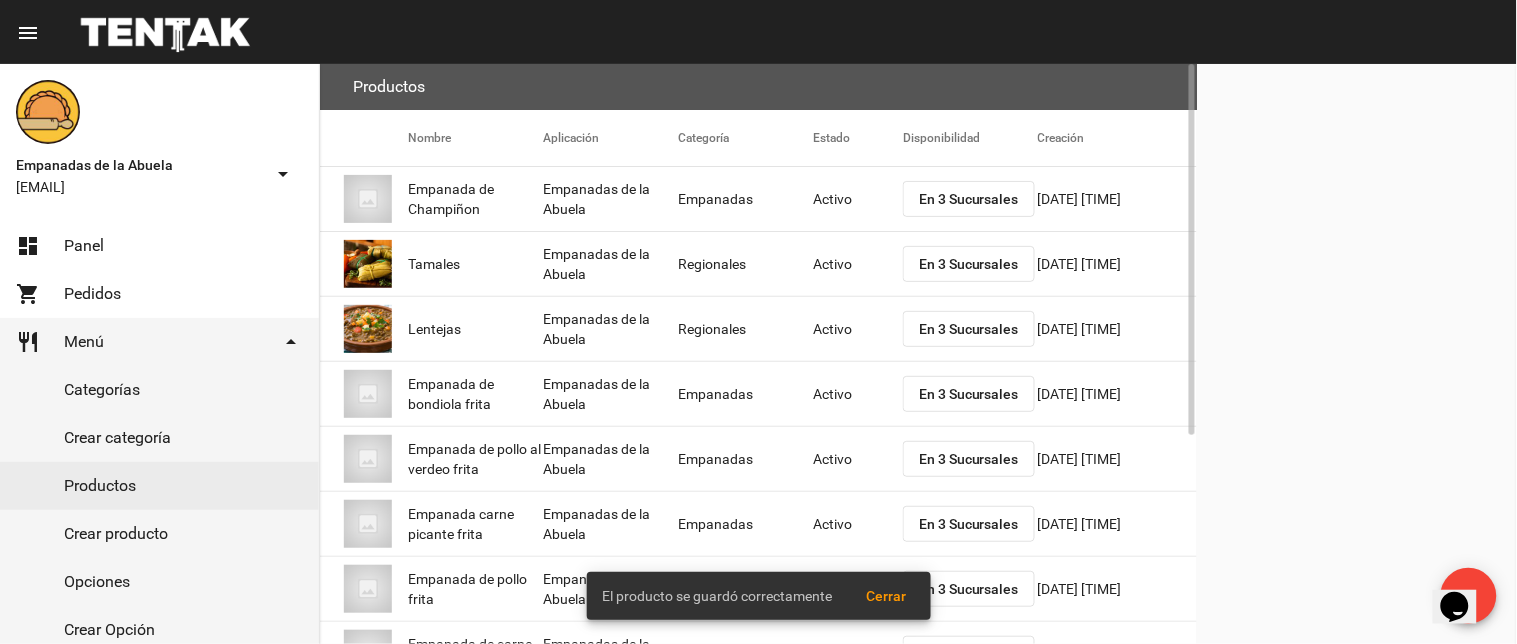 scroll, scrollTop: 325, scrollLeft: 0, axis: vertical 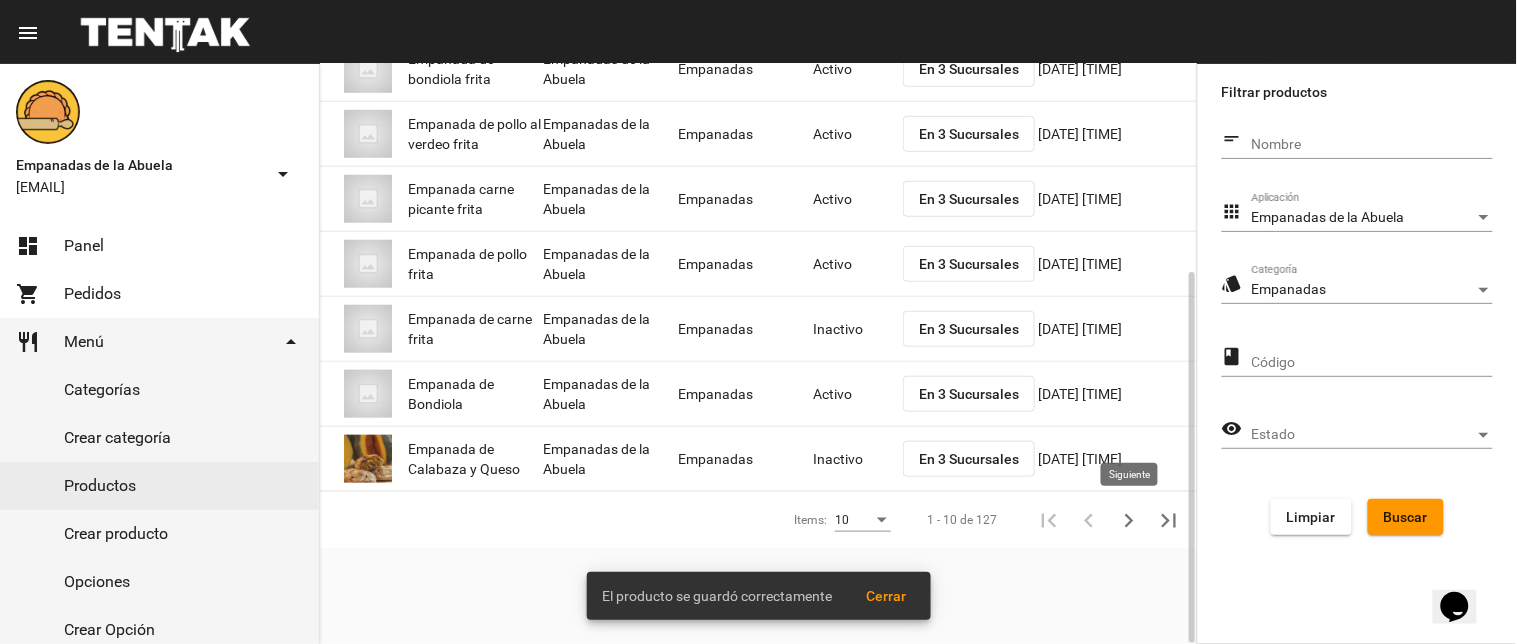 click 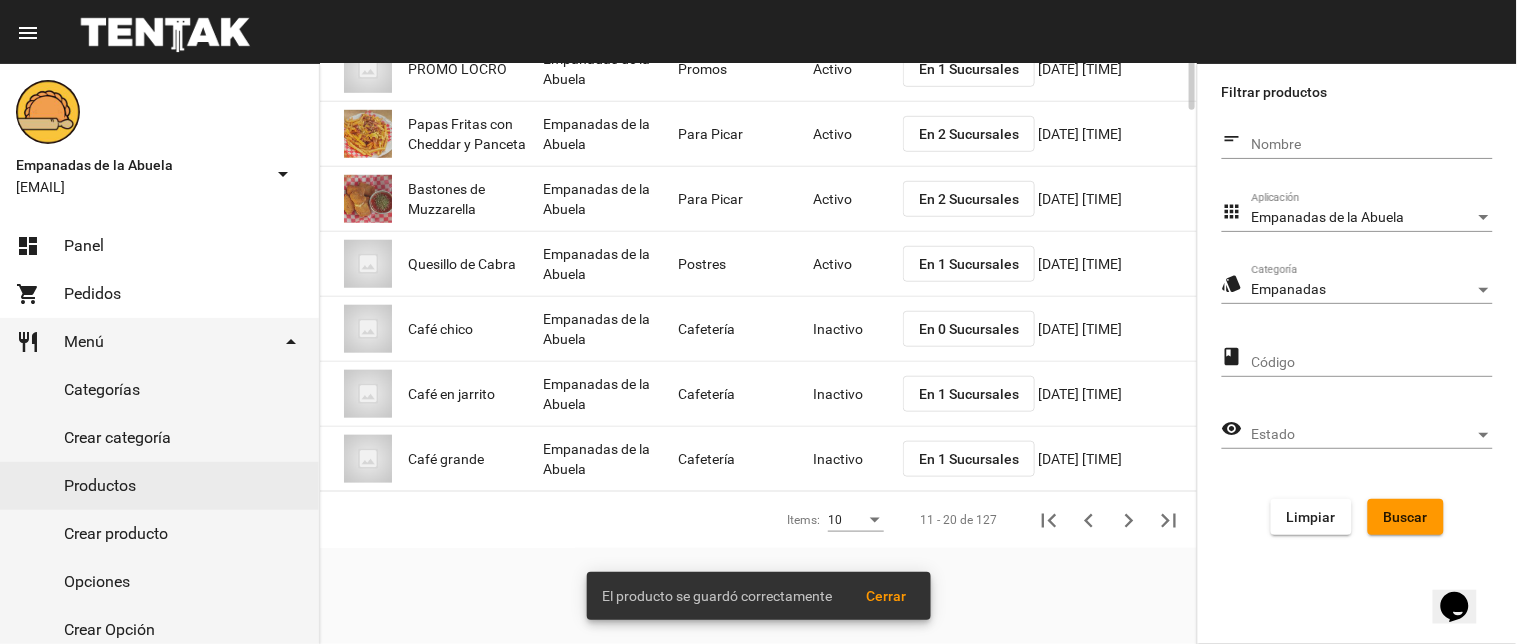 scroll, scrollTop: 0, scrollLeft: 0, axis: both 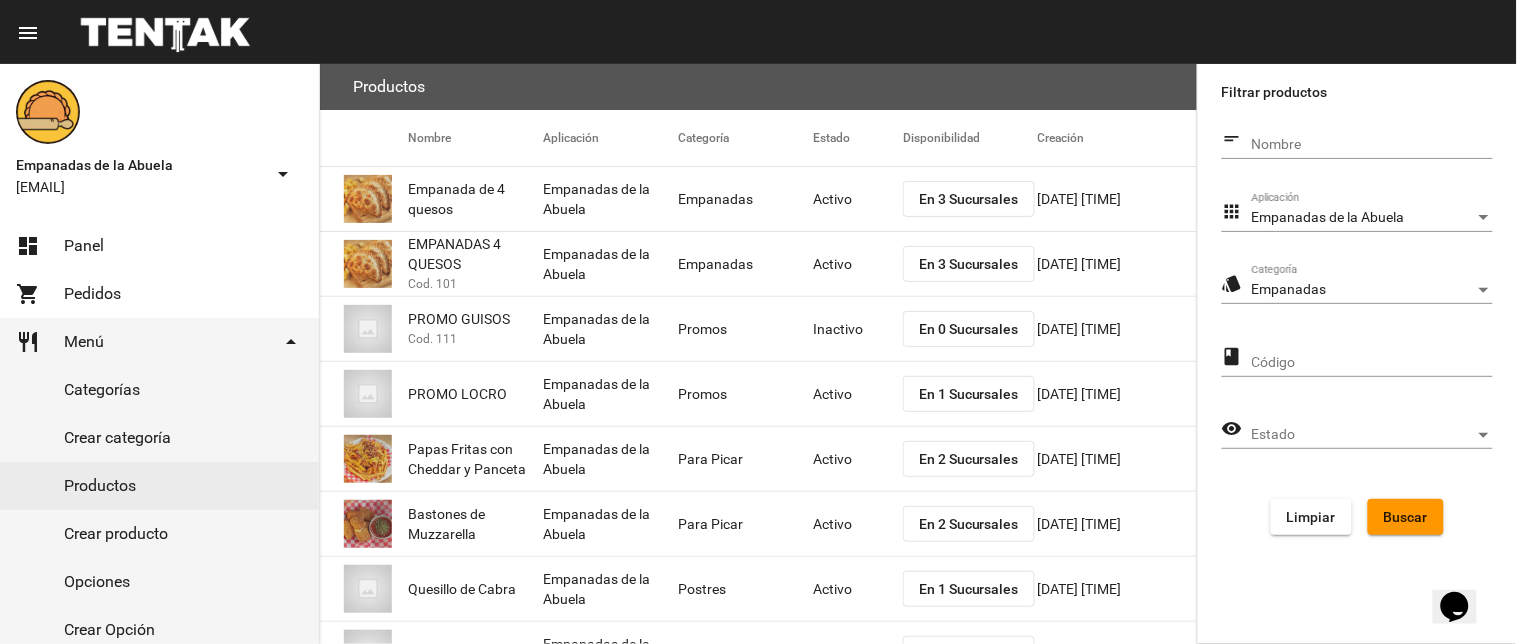 drag, startPoint x: 1420, startPoint y: 515, endPoint x: 1396, endPoint y: 511, distance: 24.33105 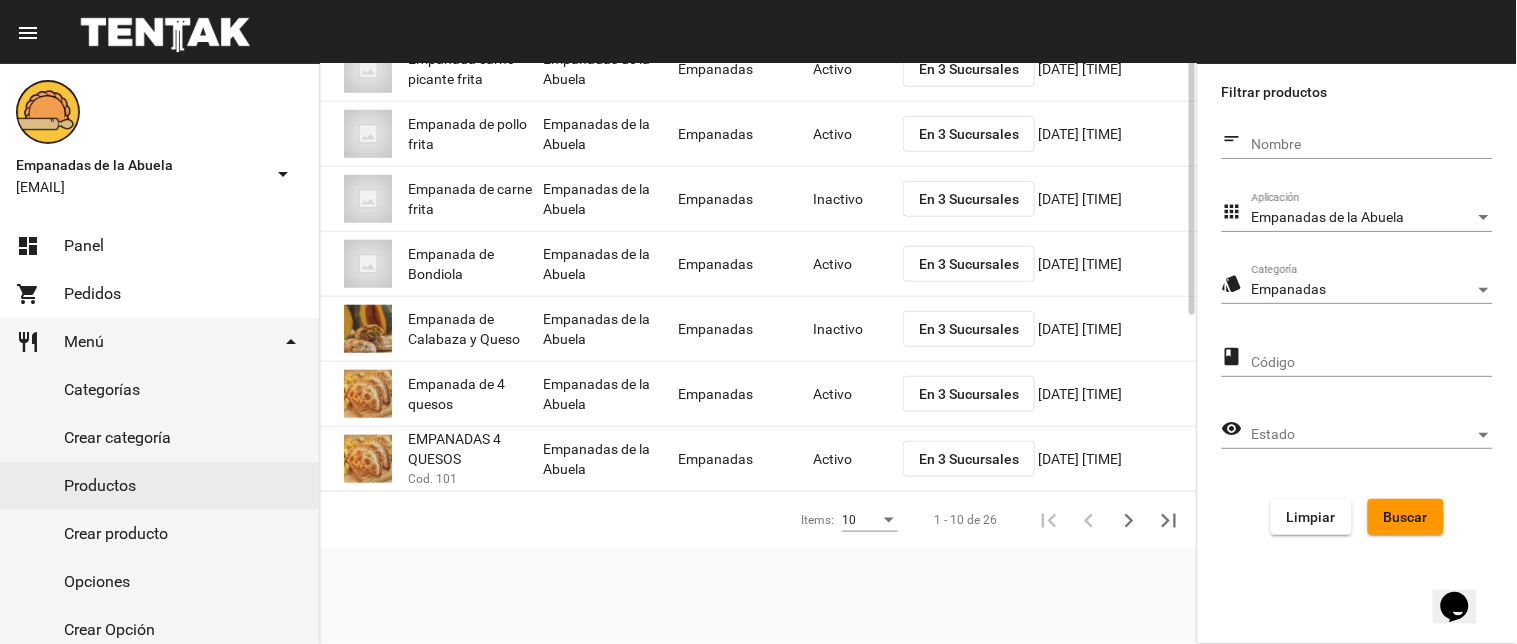 scroll, scrollTop: 125, scrollLeft: 0, axis: vertical 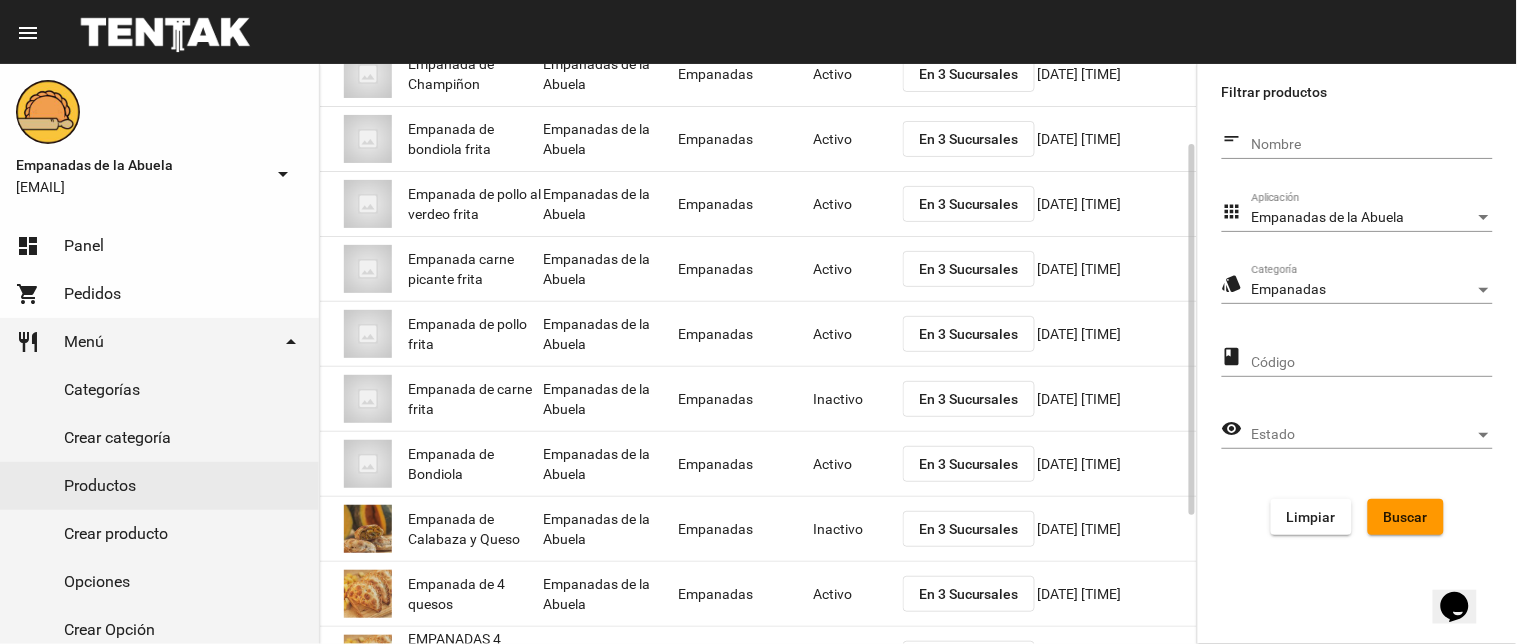 click on "Inactivo" 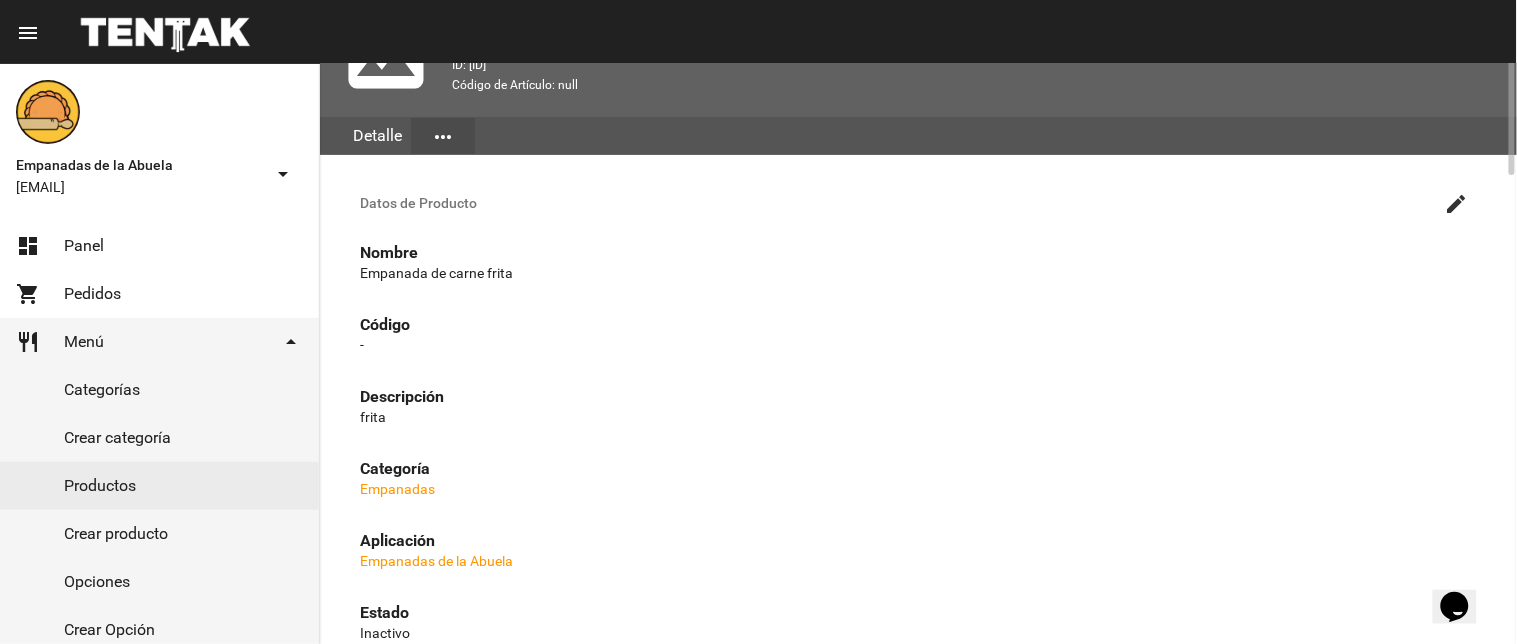 scroll, scrollTop: 0, scrollLeft: 0, axis: both 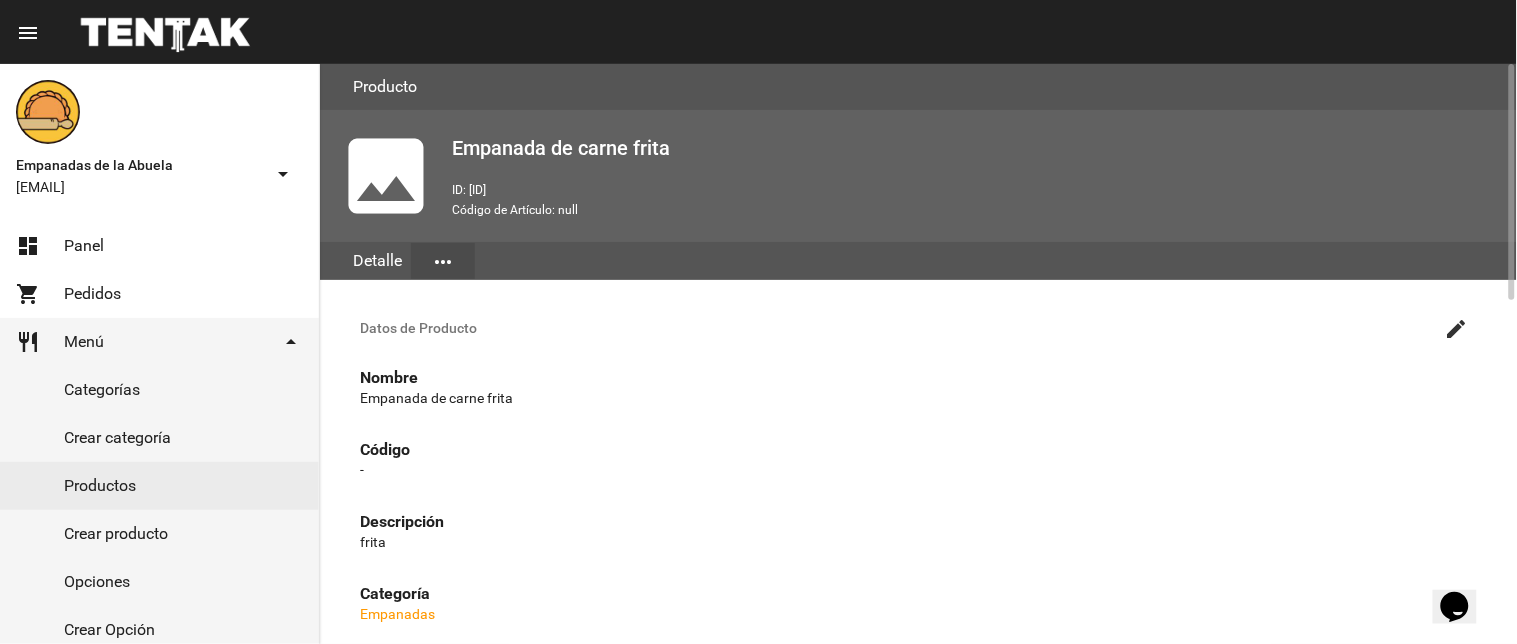 click on "create" 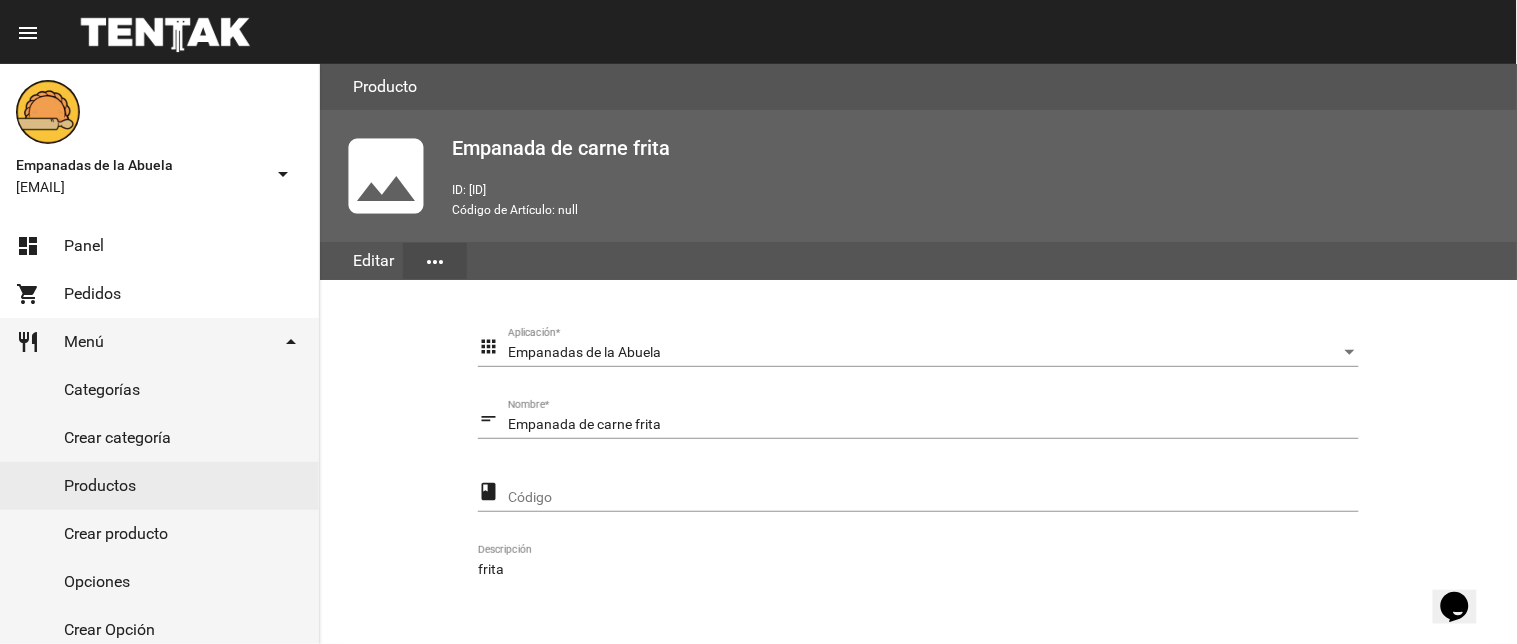 scroll, scrollTop: 408, scrollLeft: 0, axis: vertical 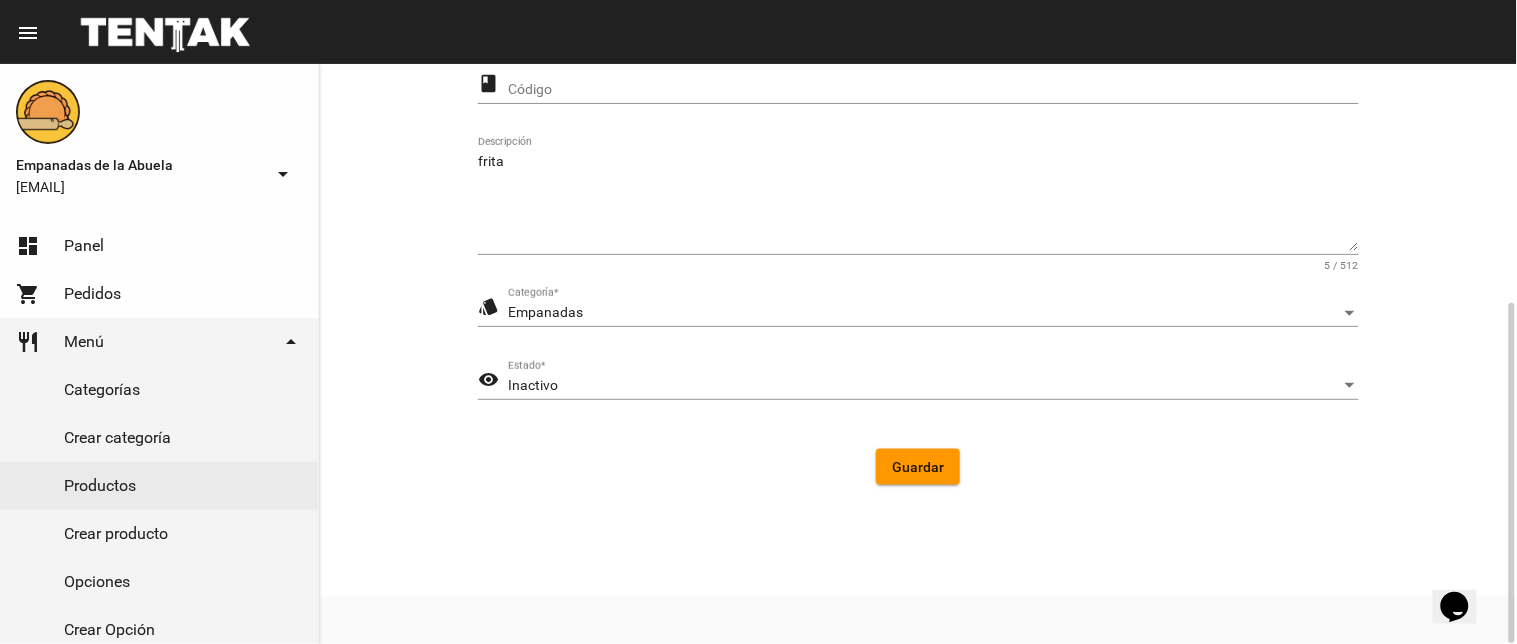 click on "Inactivo Estado  *" 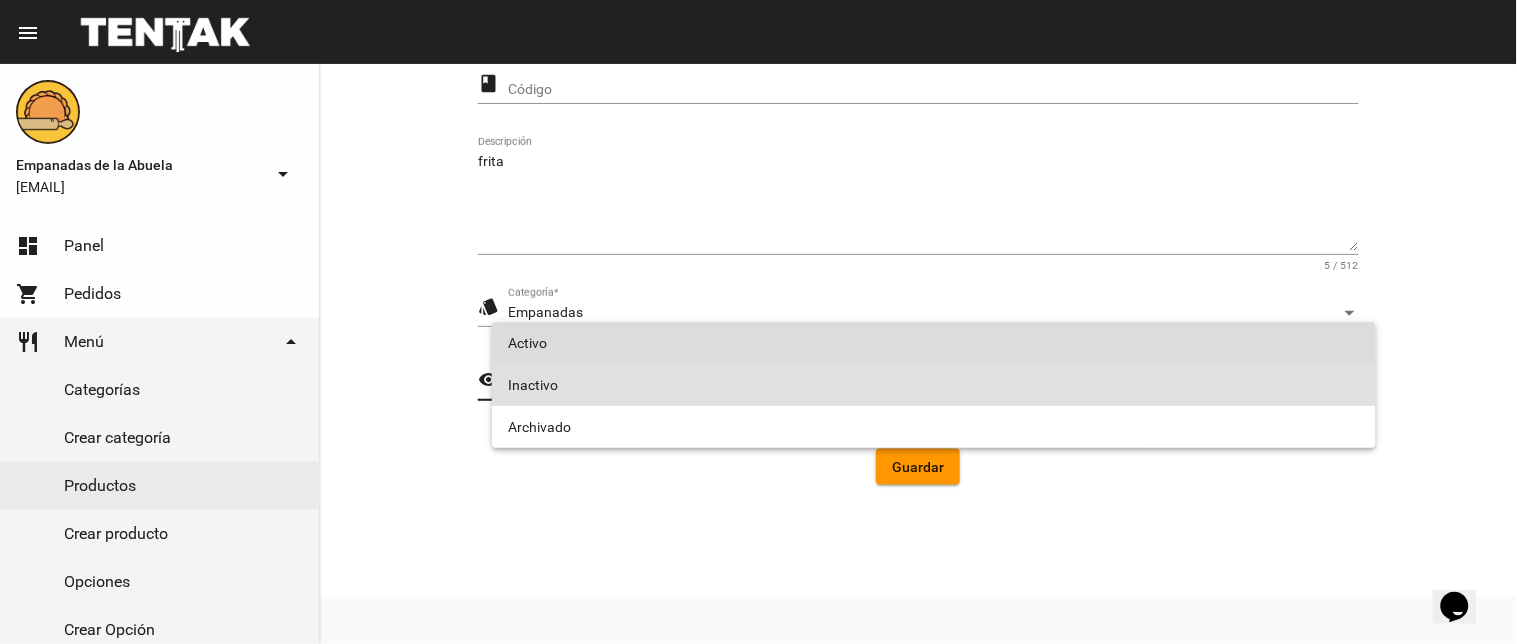 click on "Activo" at bounding box center [934, 343] 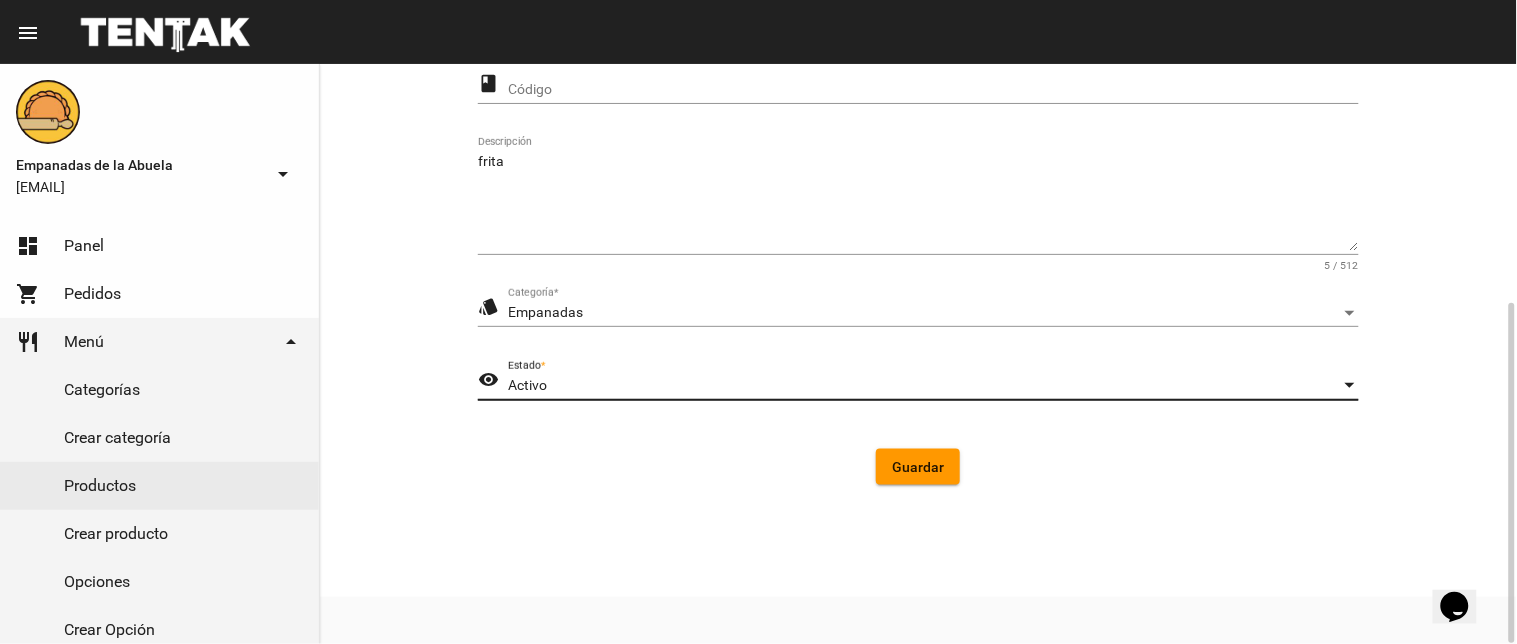 drag, startPoint x: 918, startPoint y: 476, endPoint x: 637, endPoint y: 415, distance: 287.54477 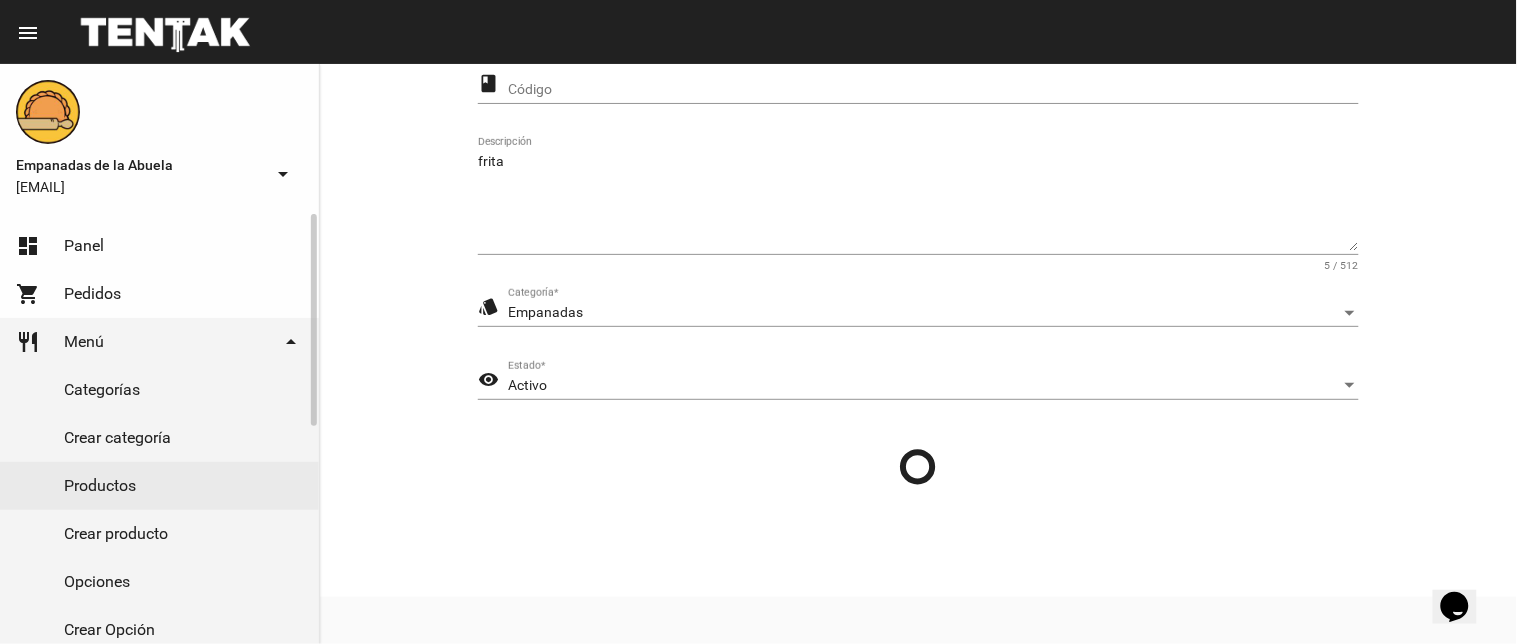 click on "Productos" 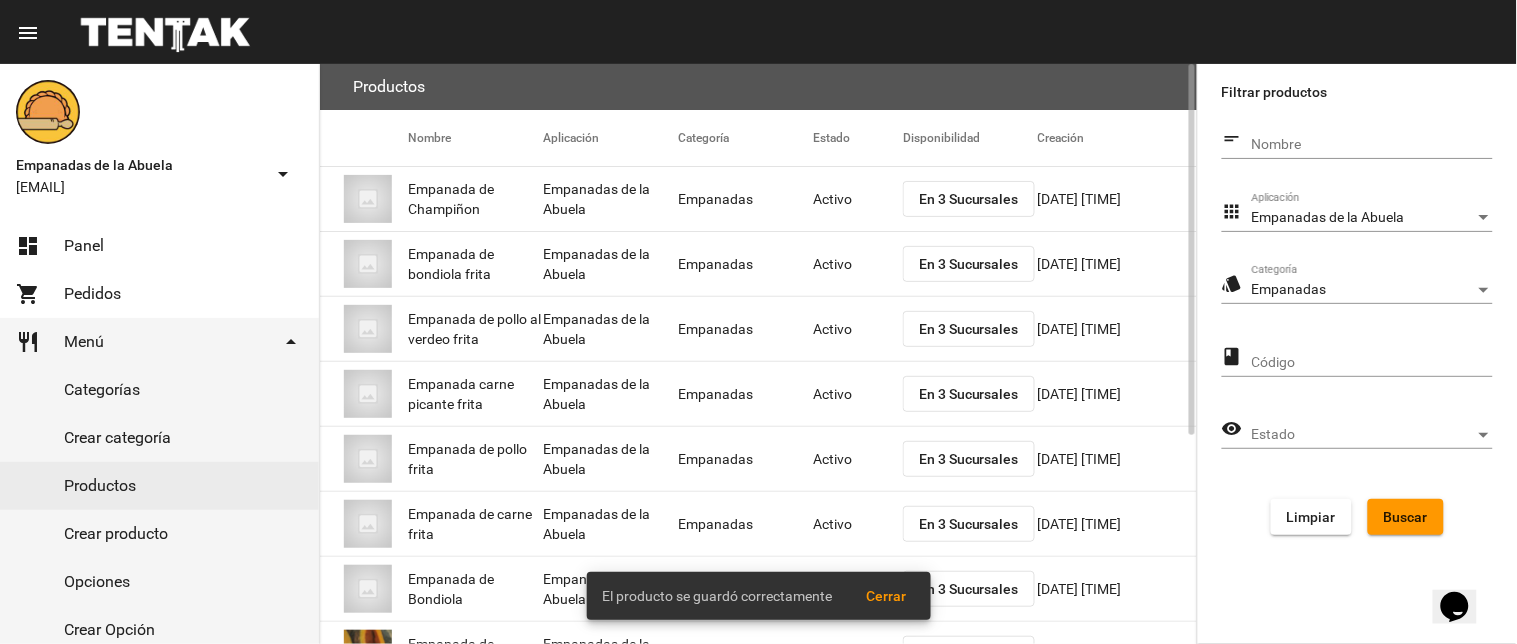 scroll, scrollTop: 325, scrollLeft: 0, axis: vertical 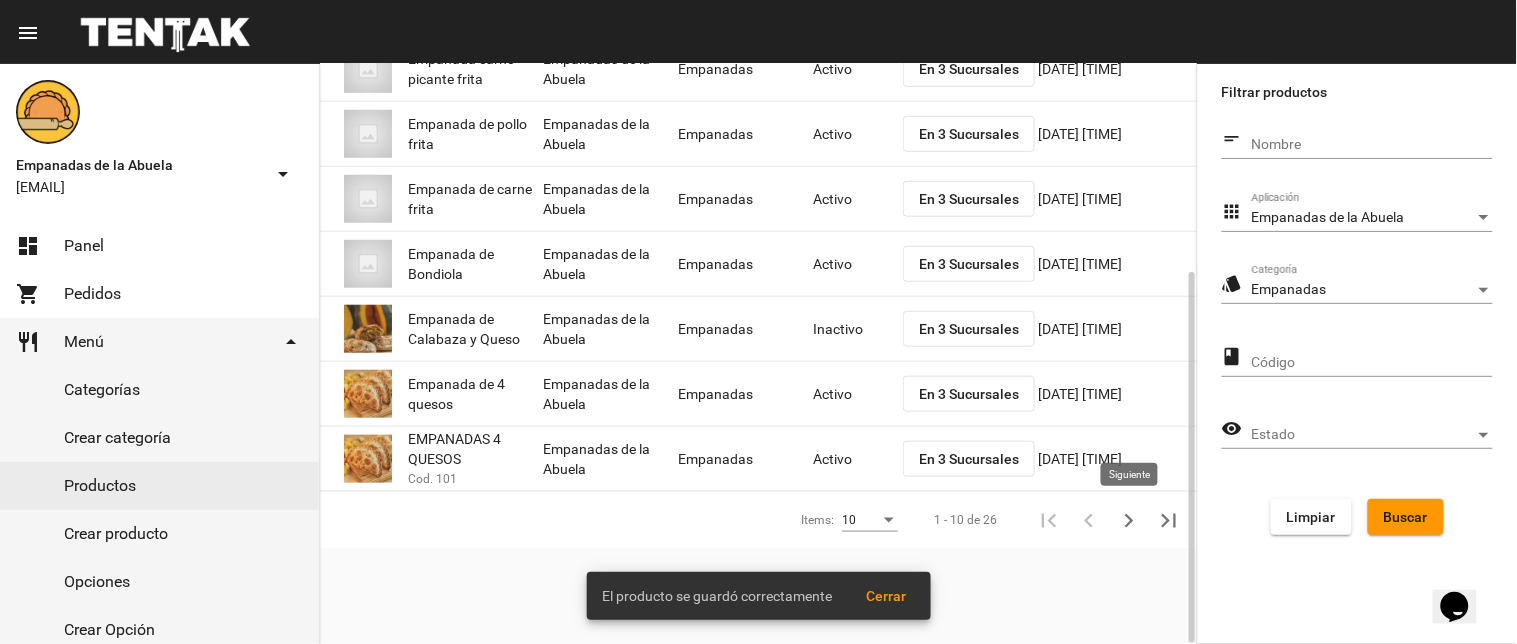 click 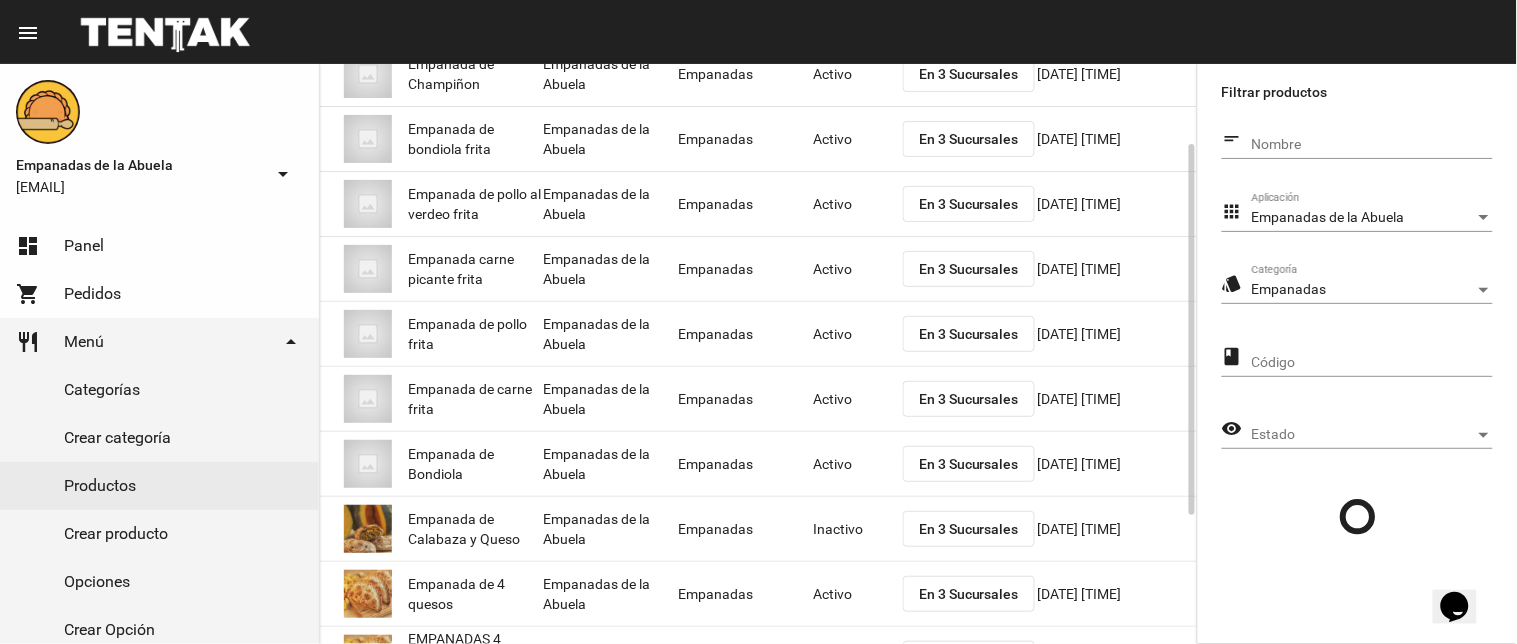 scroll, scrollTop: 325, scrollLeft: 0, axis: vertical 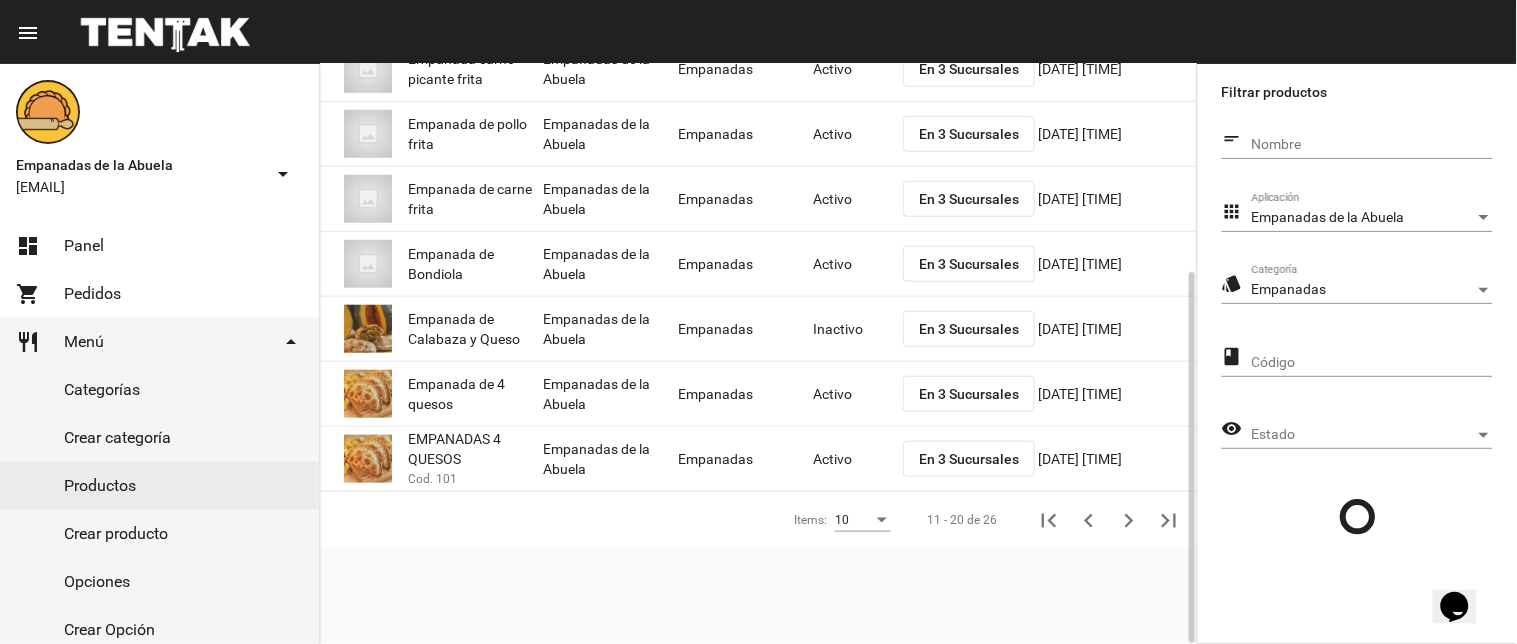 click on "Inactivo" 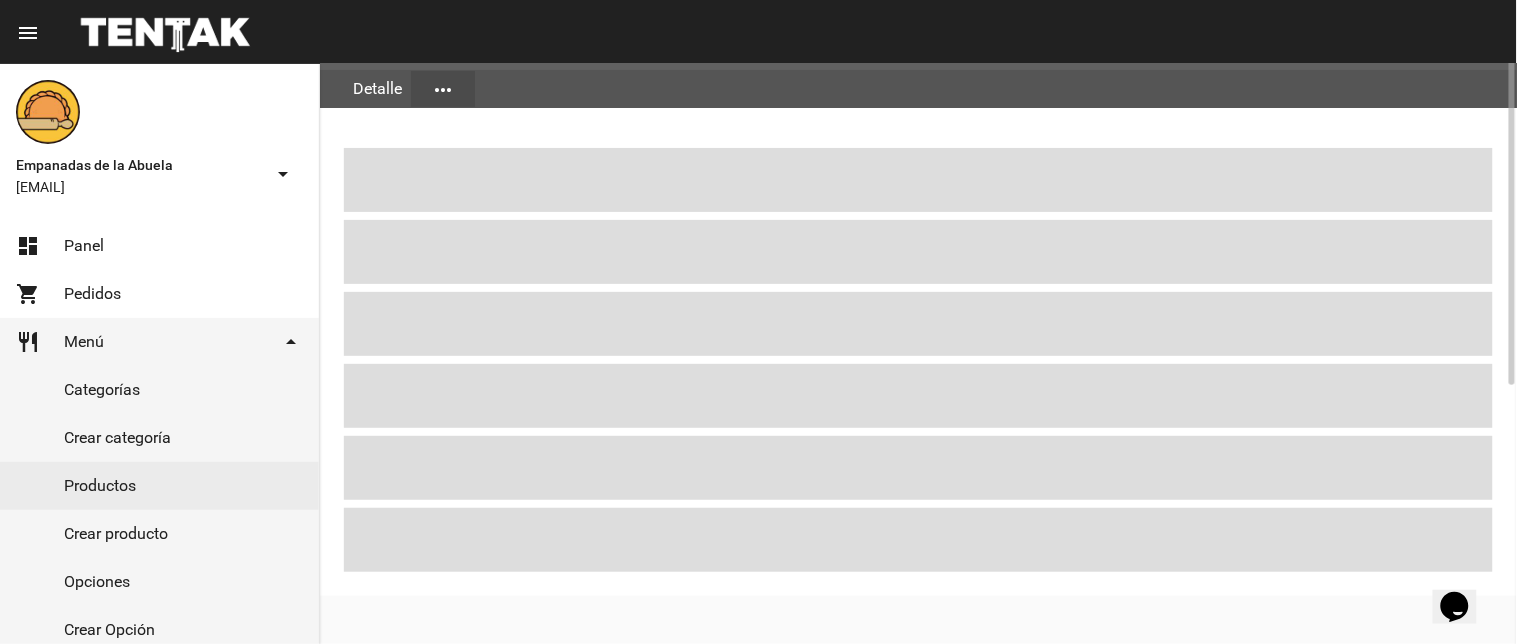 scroll, scrollTop: 0, scrollLeft: 0, axis: both 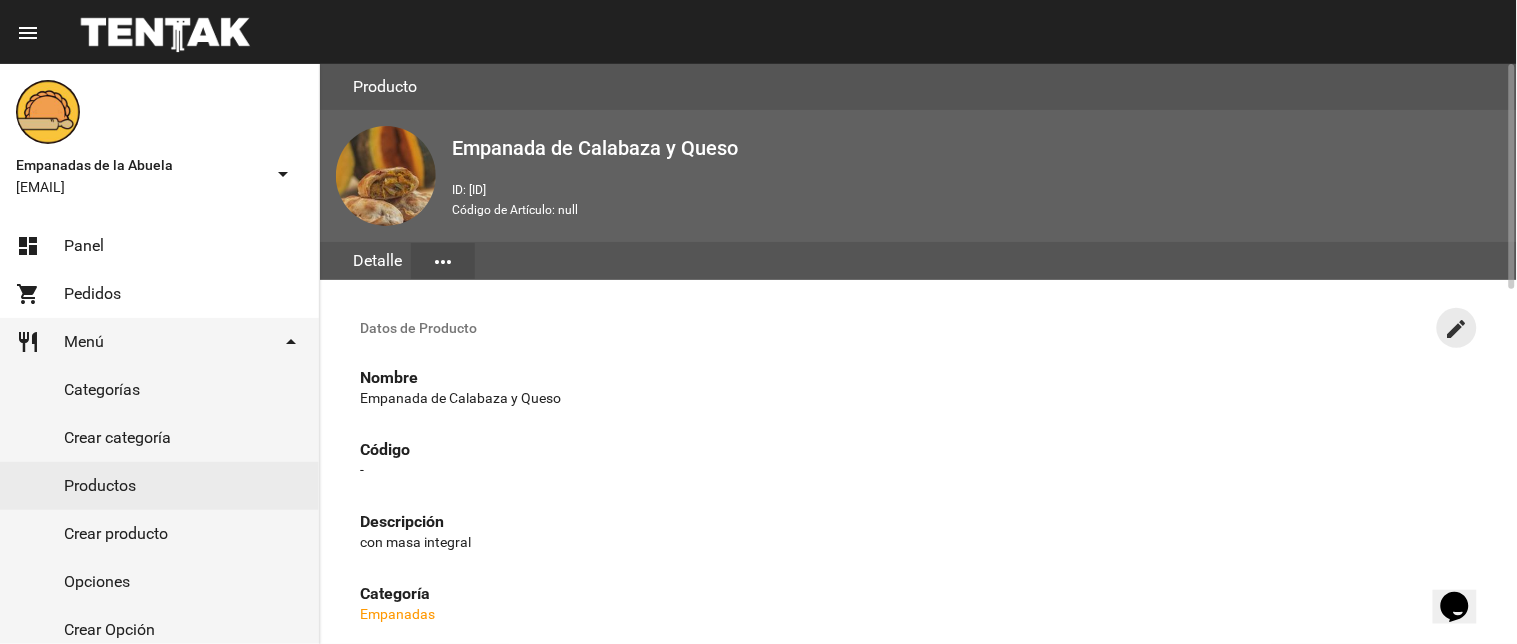 click on "create" 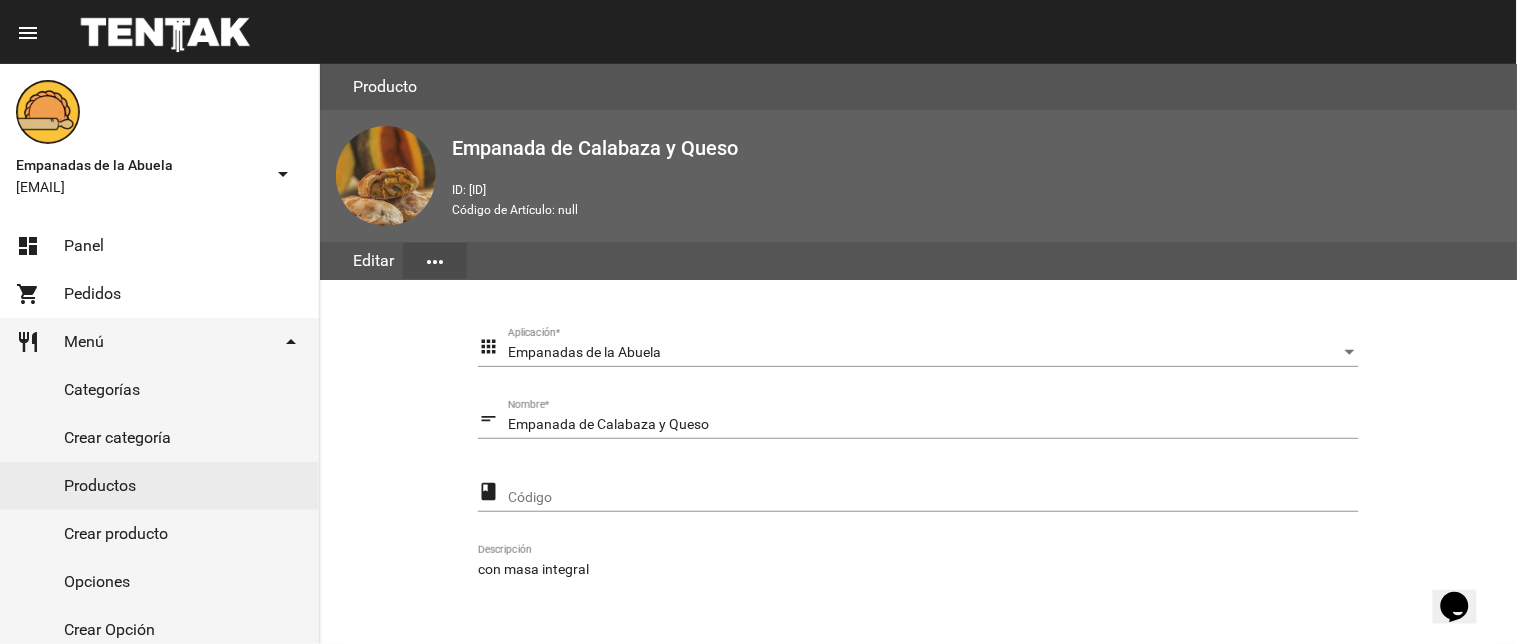 scroll, scrollTop: 400, scrollLeft: 0, axis: vertical 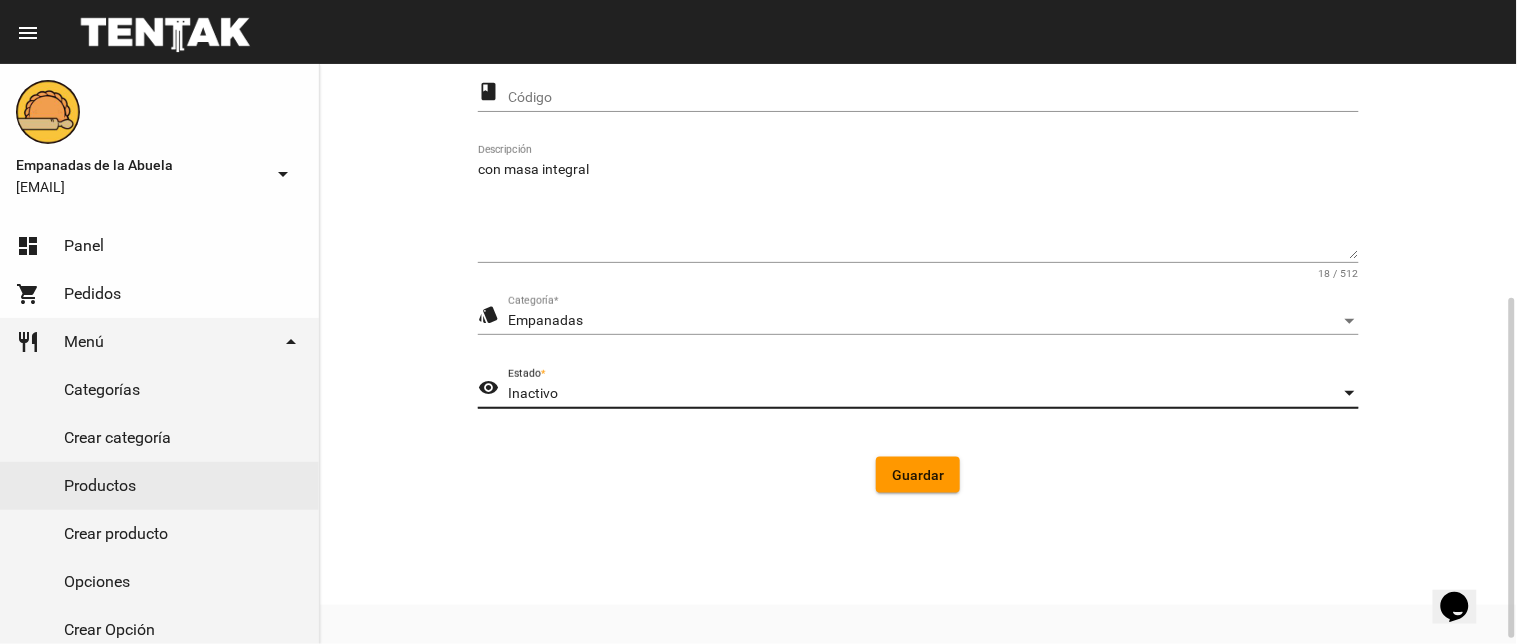 click on "Inactivo" at bounding box center (924, 394) 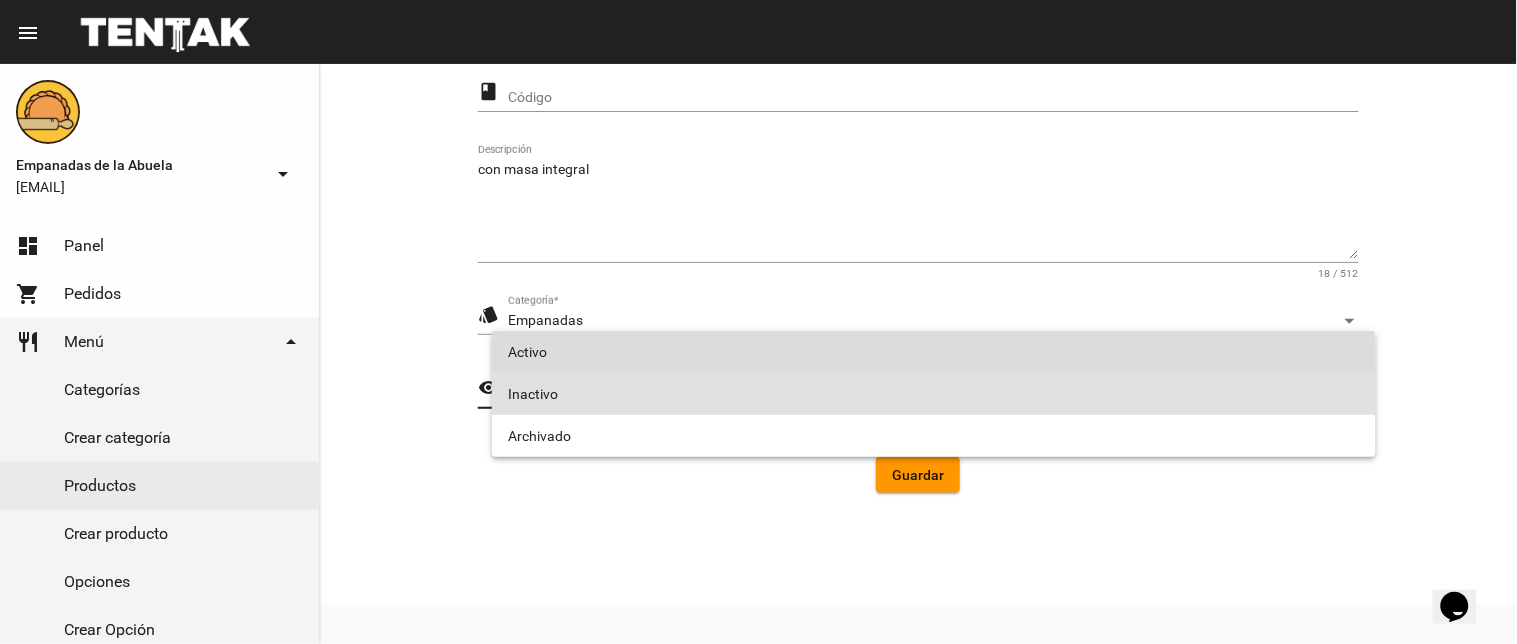 click on "Activo" at bounding box center [934, 352] 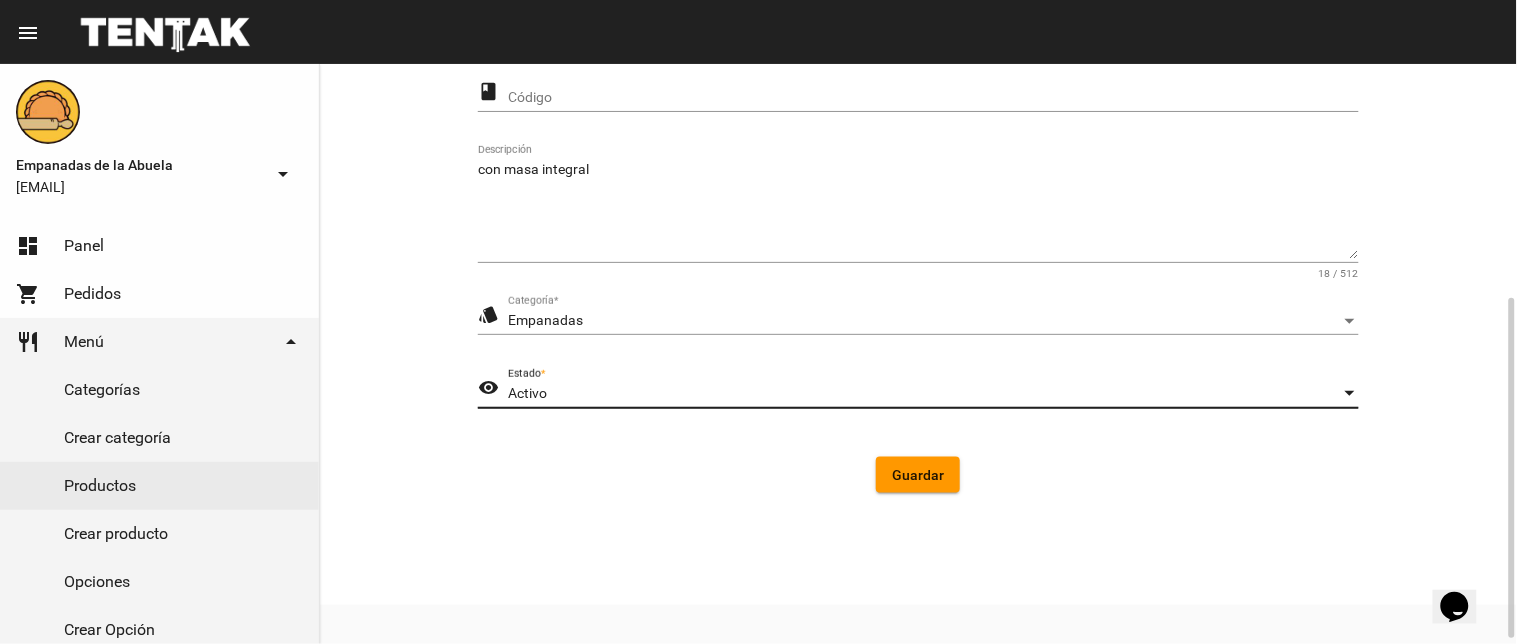 click on "Guardar" 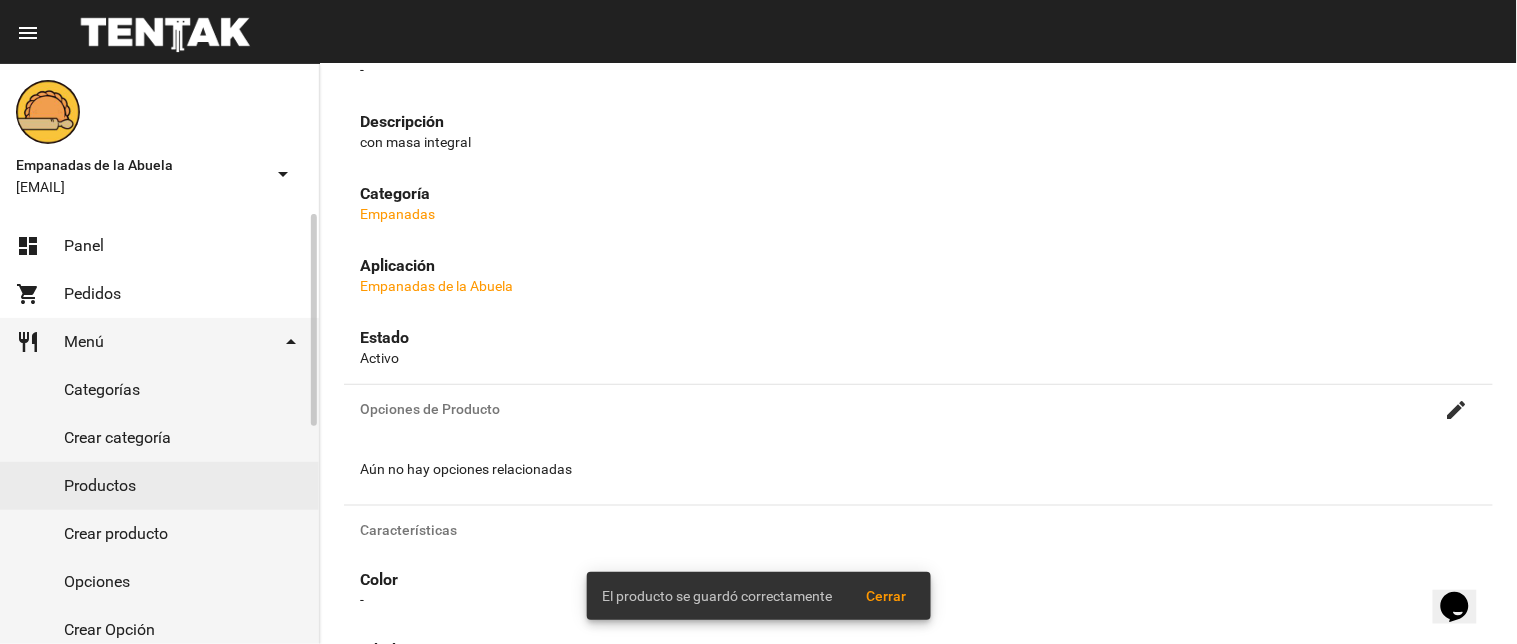 scroll, scrollTop: 0, scrollLeft: 0, axis: both 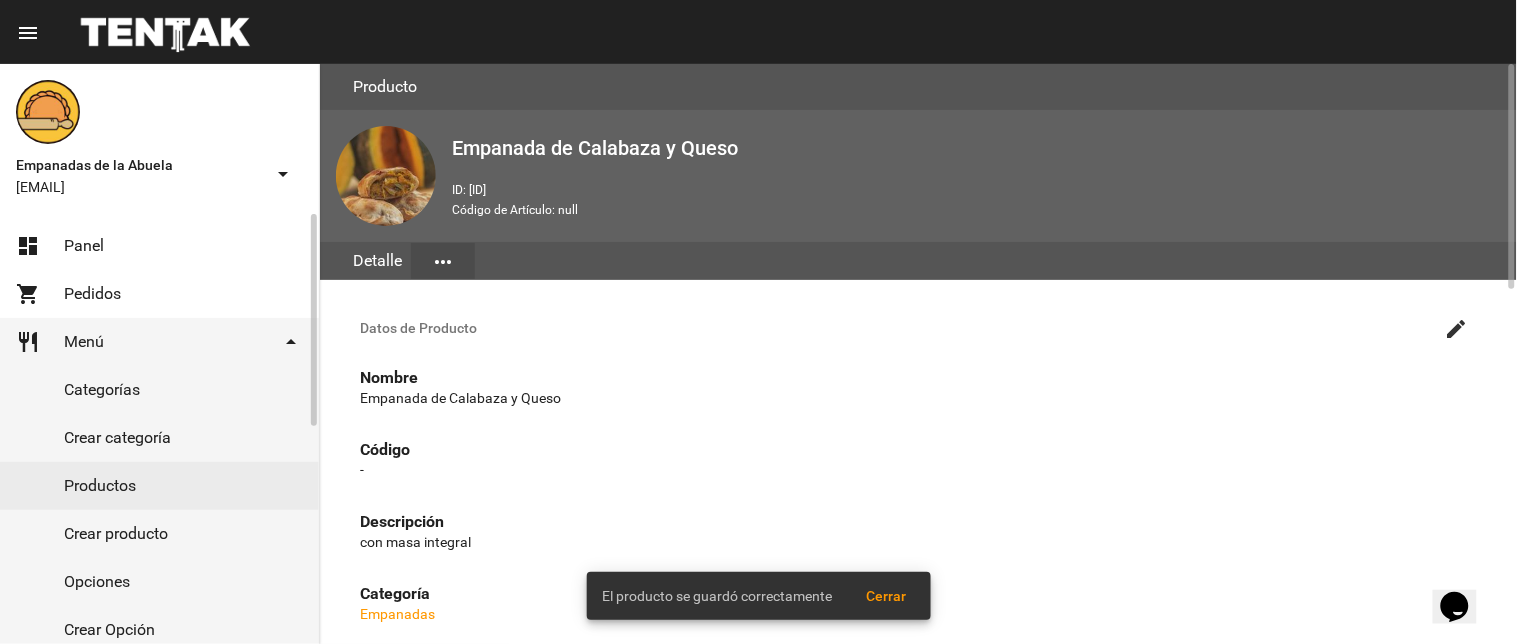 click on "Productos" 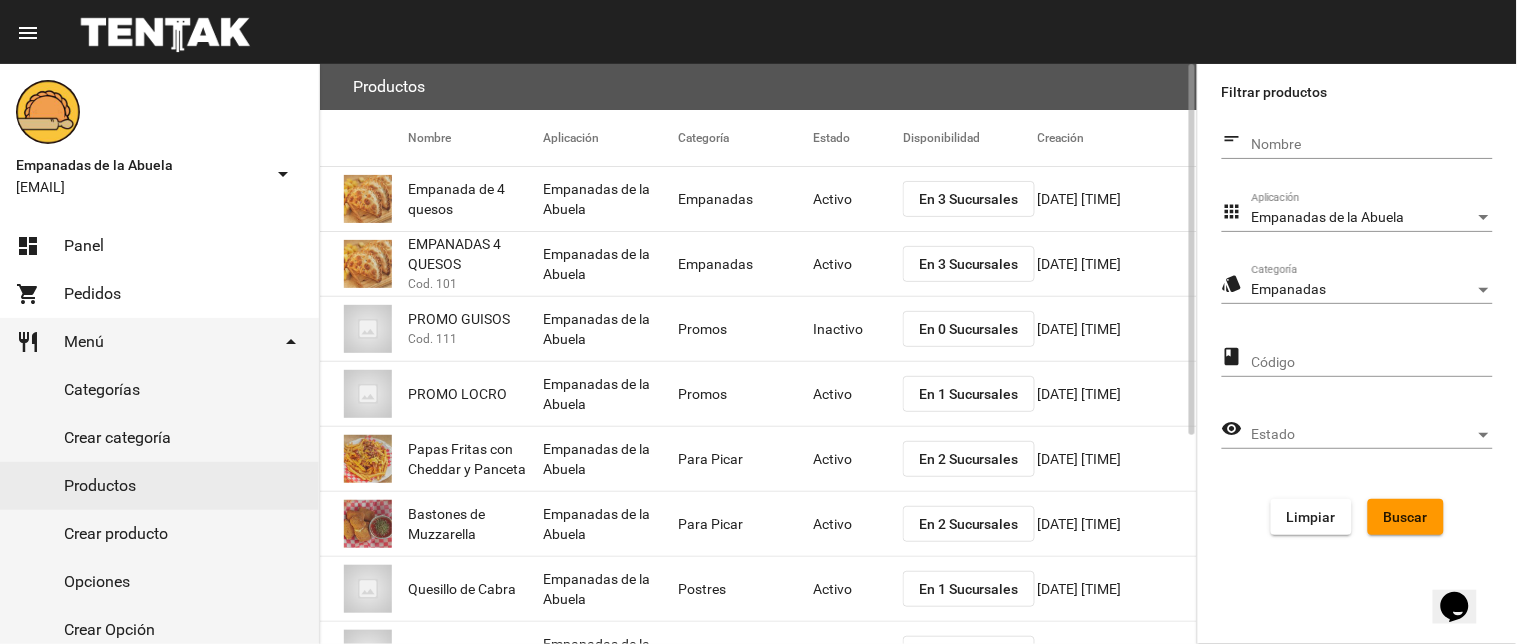 scroll, scrollTop: 325, scrollLeft: 0, axis: vertical 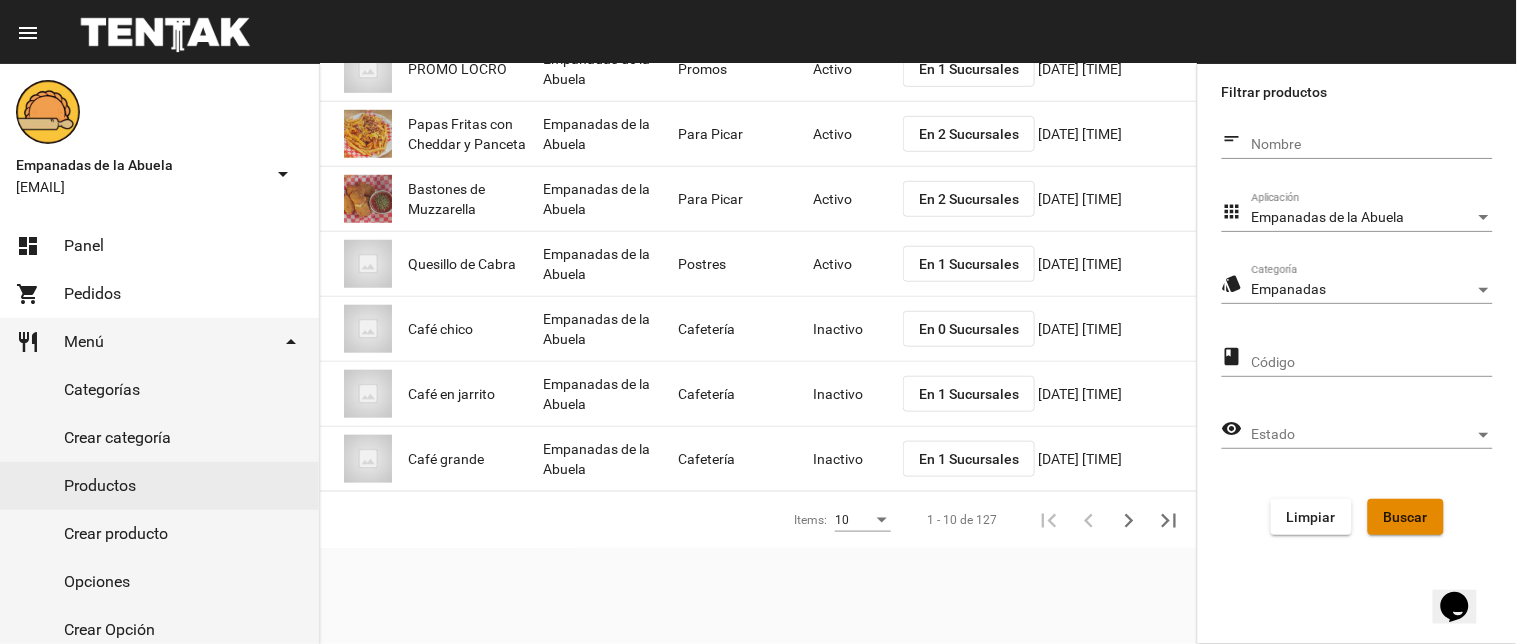 click on "Buscar" 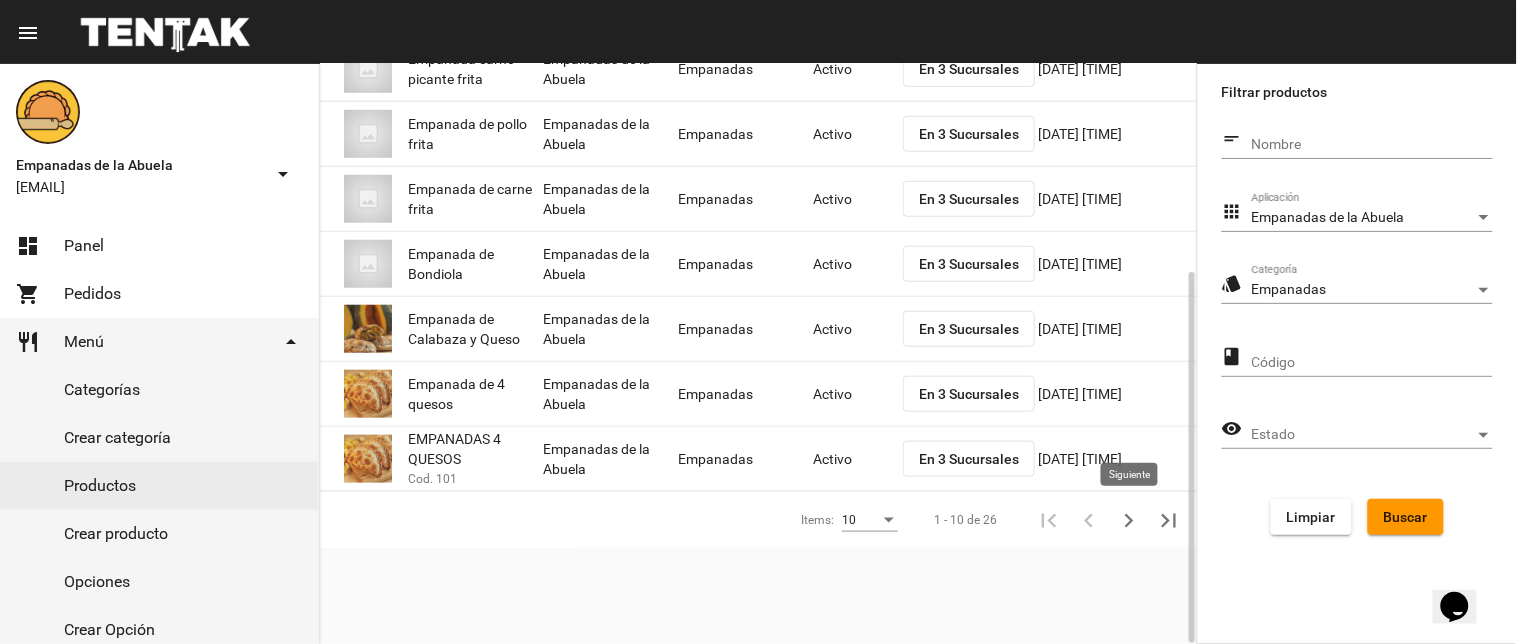 click 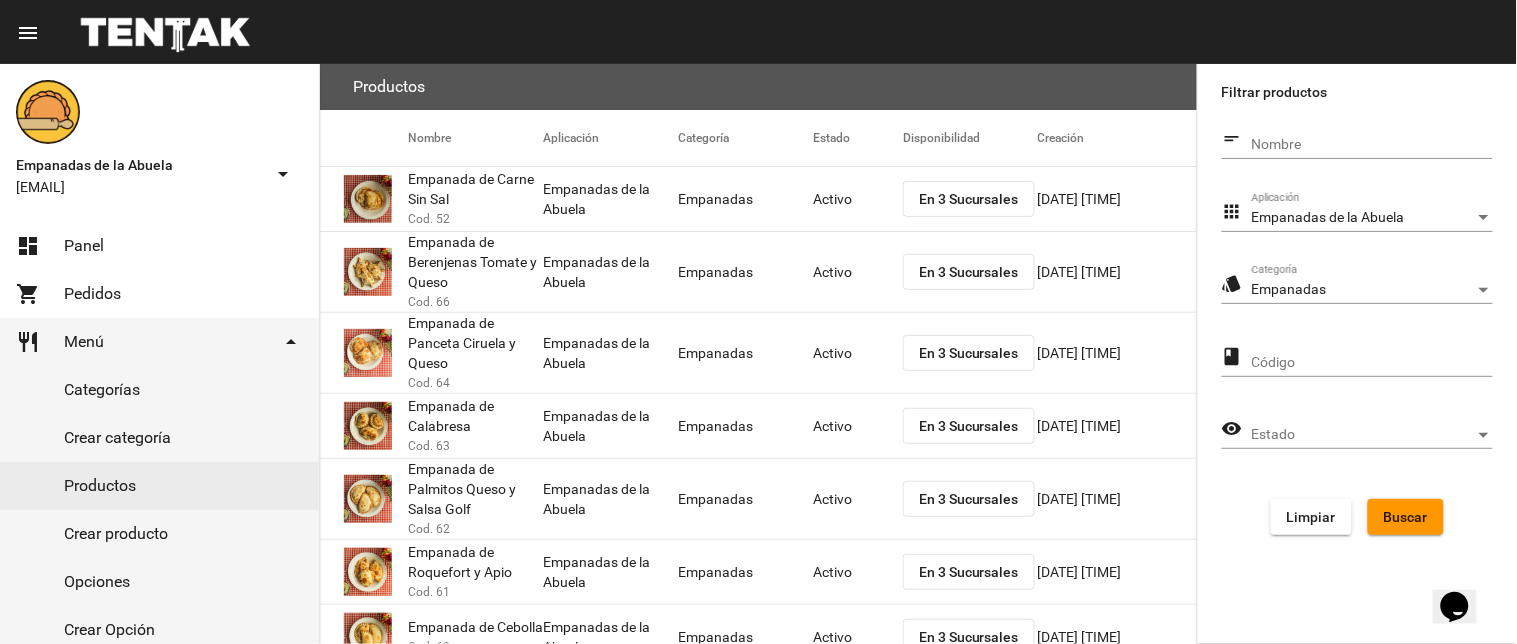 scroll, scrollTop: 390, scrollLeft: 0, axis: vertical 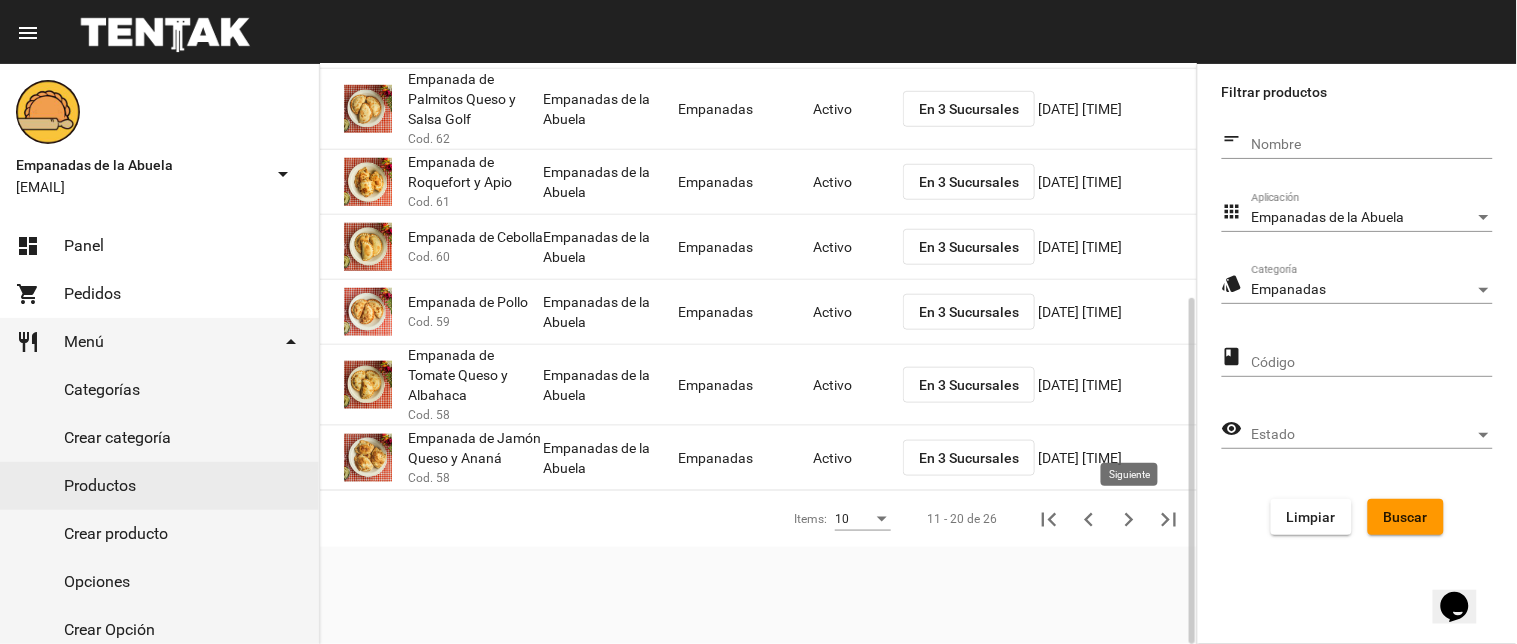 click 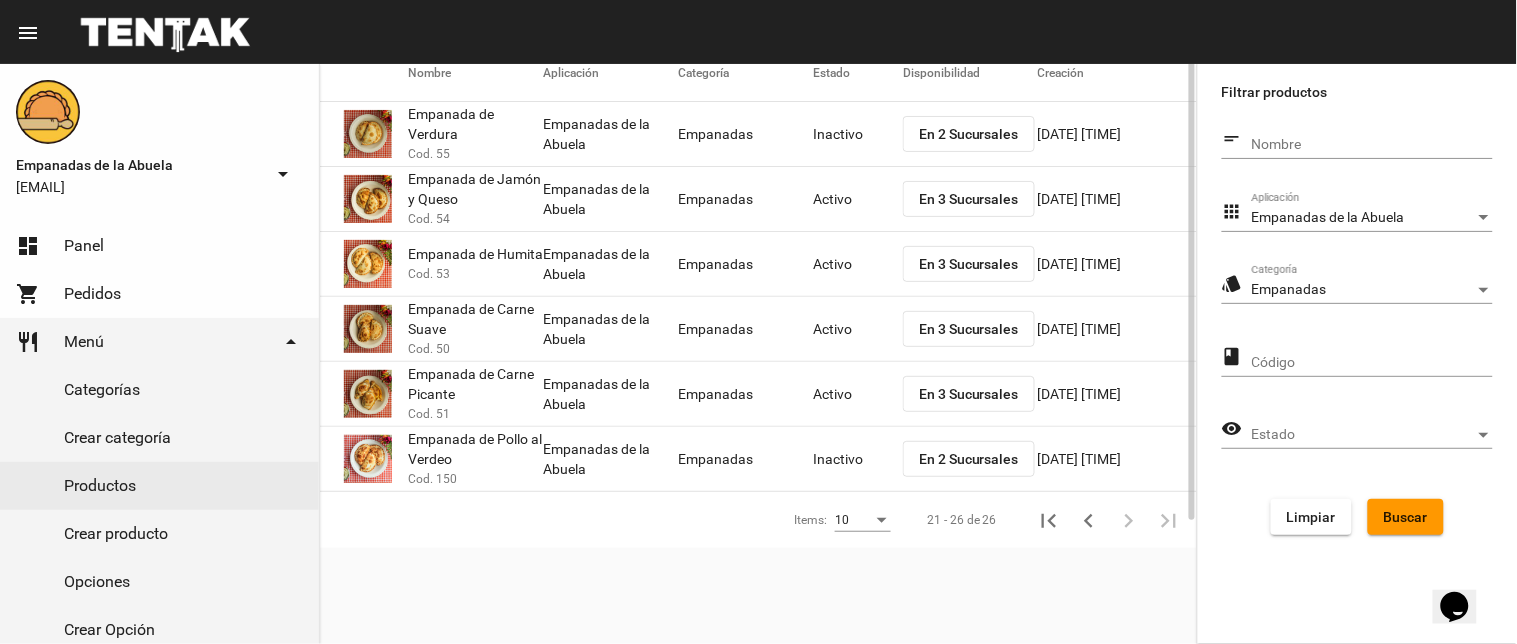 scroll, scrollTop: 0, scrollLeft: 0, axis: both 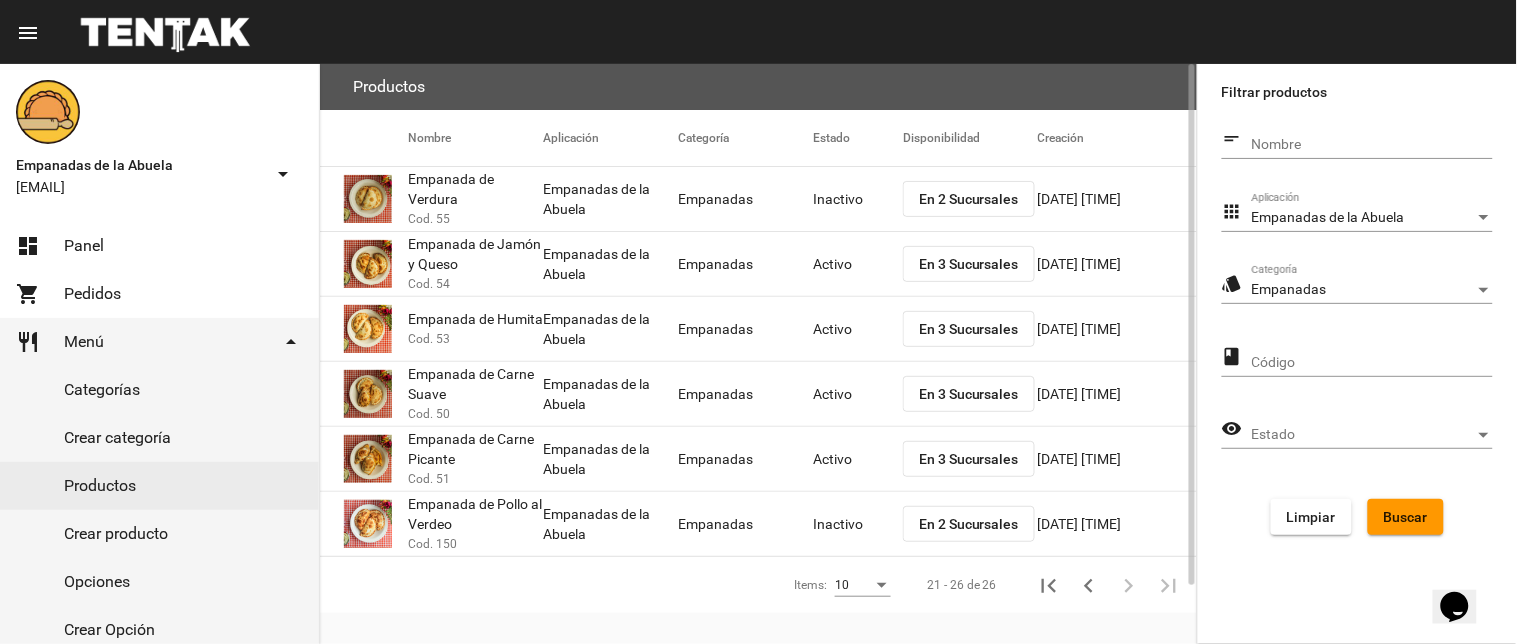 click on "En 2 Sucursales" 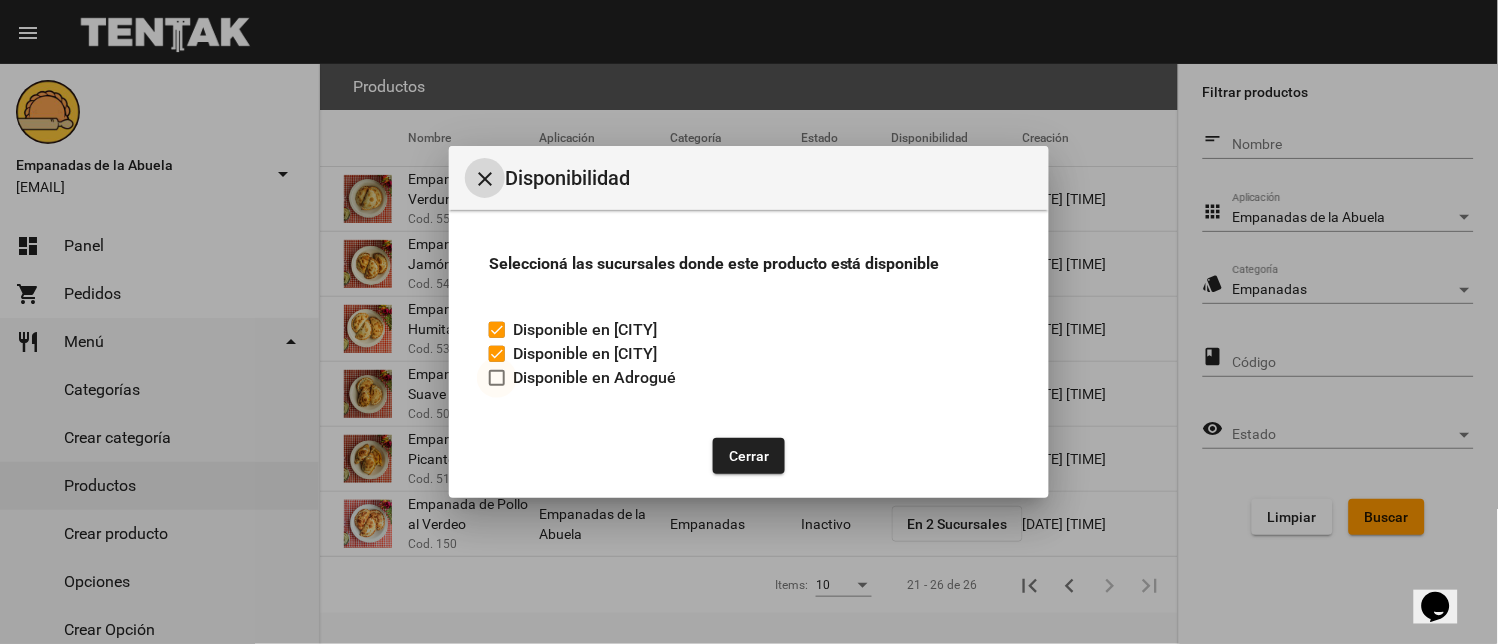 click on "Disponible en Adrogué" at bounding box center (582, 378) 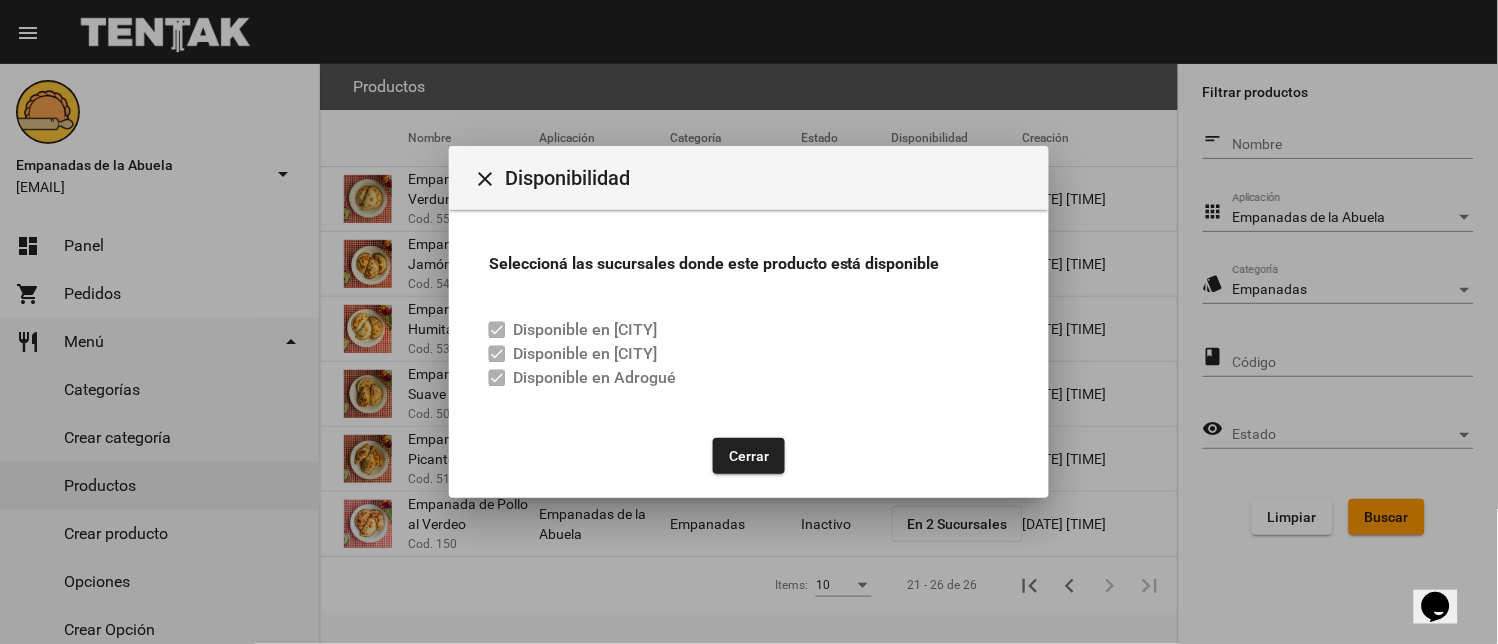 click on "Cerrar" 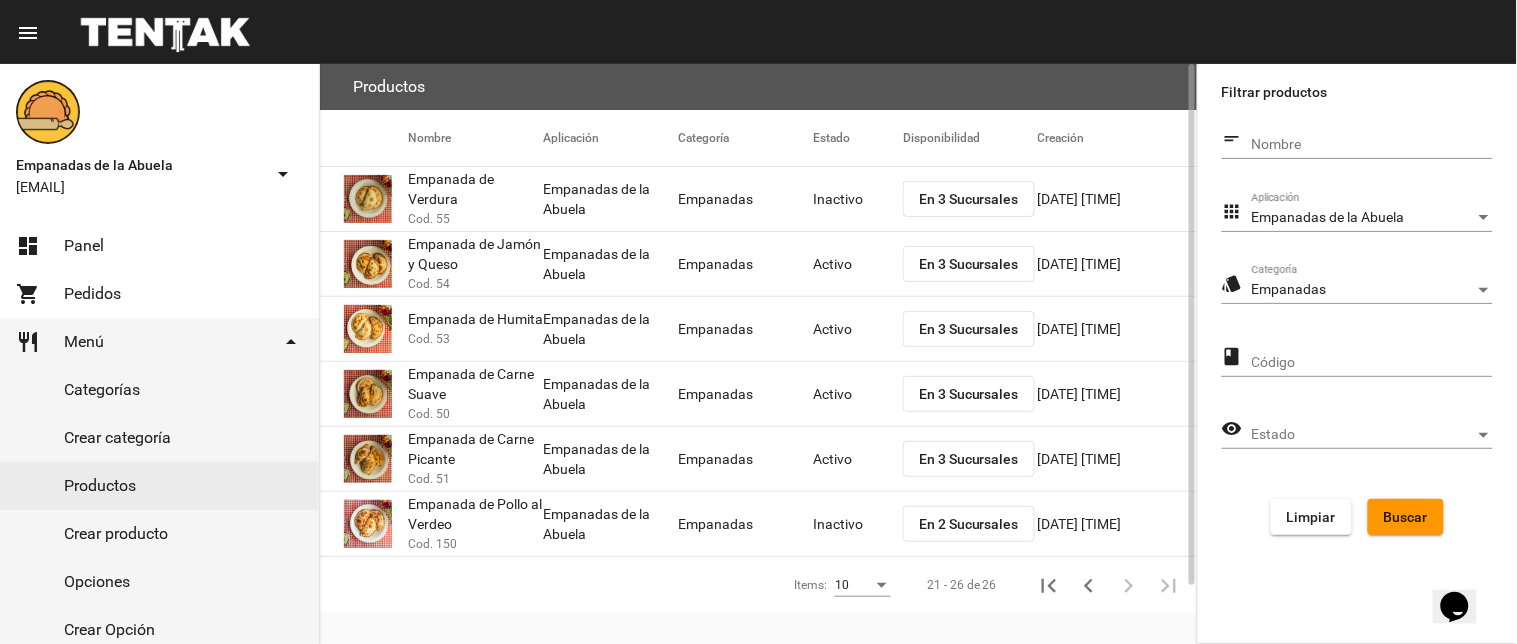 click on "Inactivo" 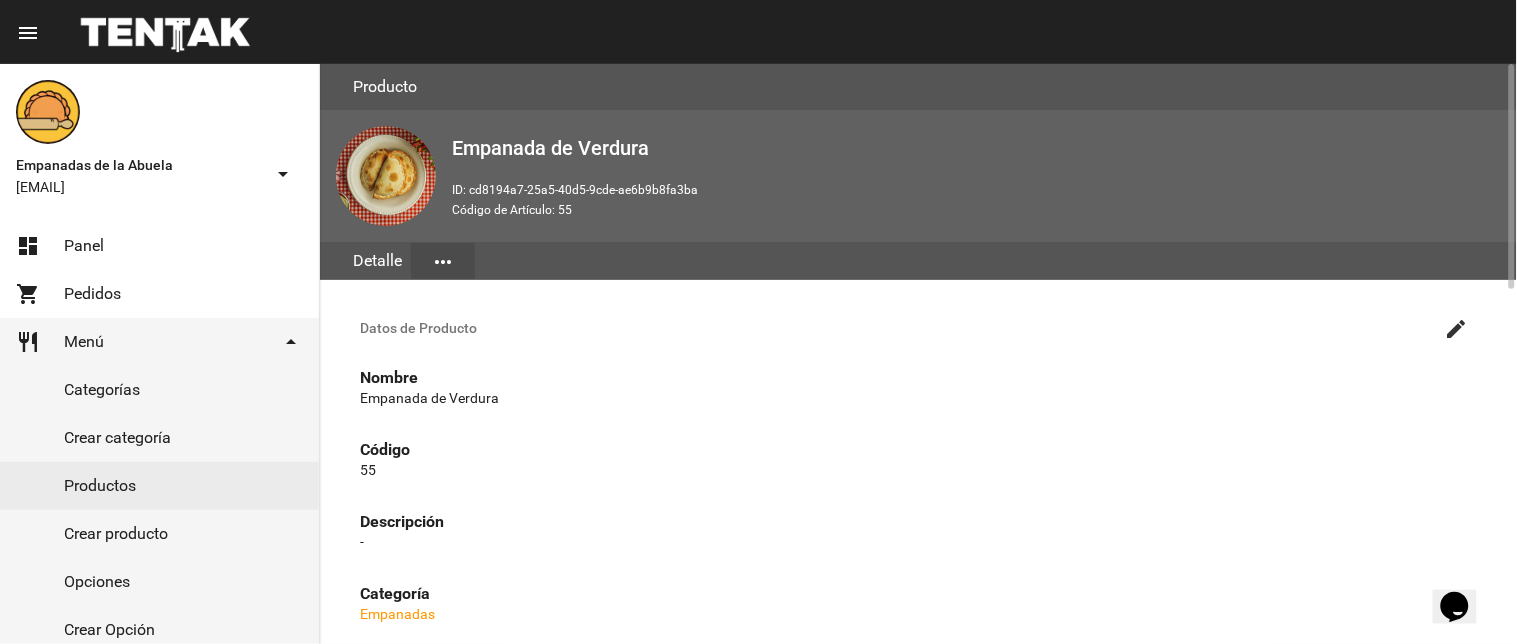 click on "create" 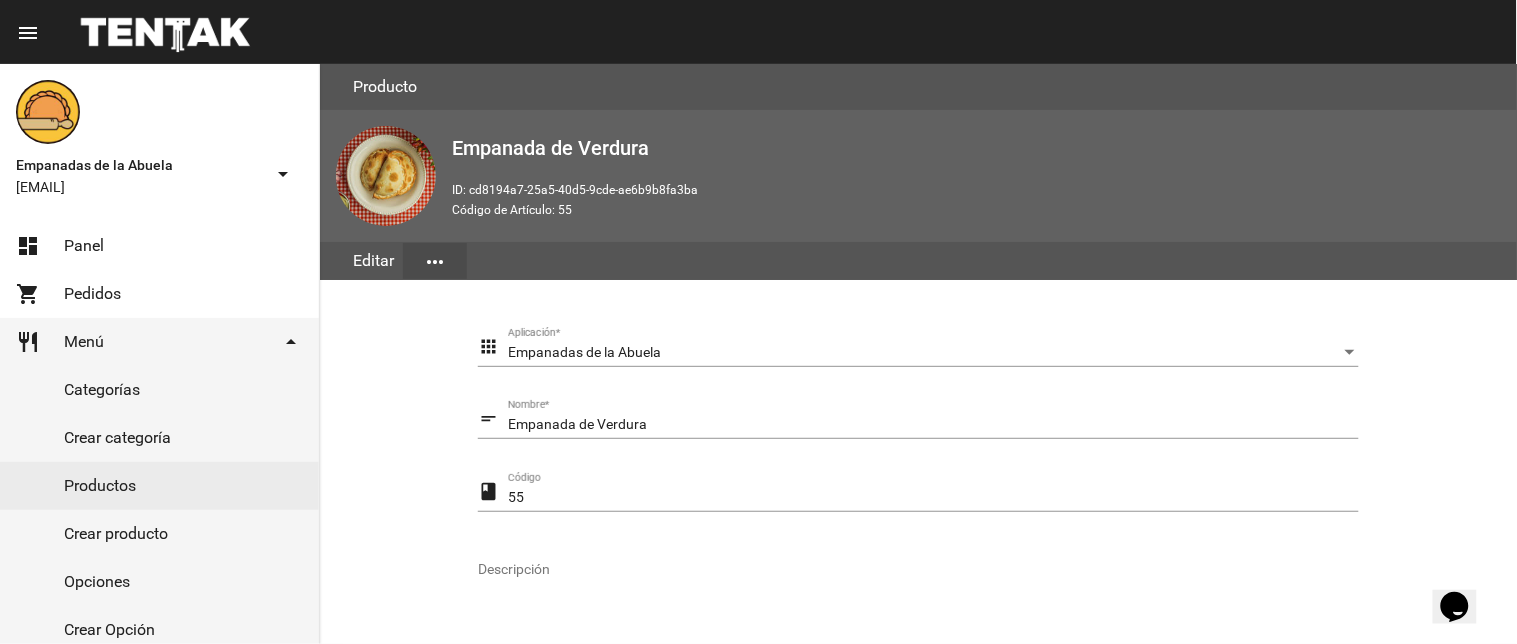 scroll, scrollTop: 400, scrollLeft: 0, axis: vertical 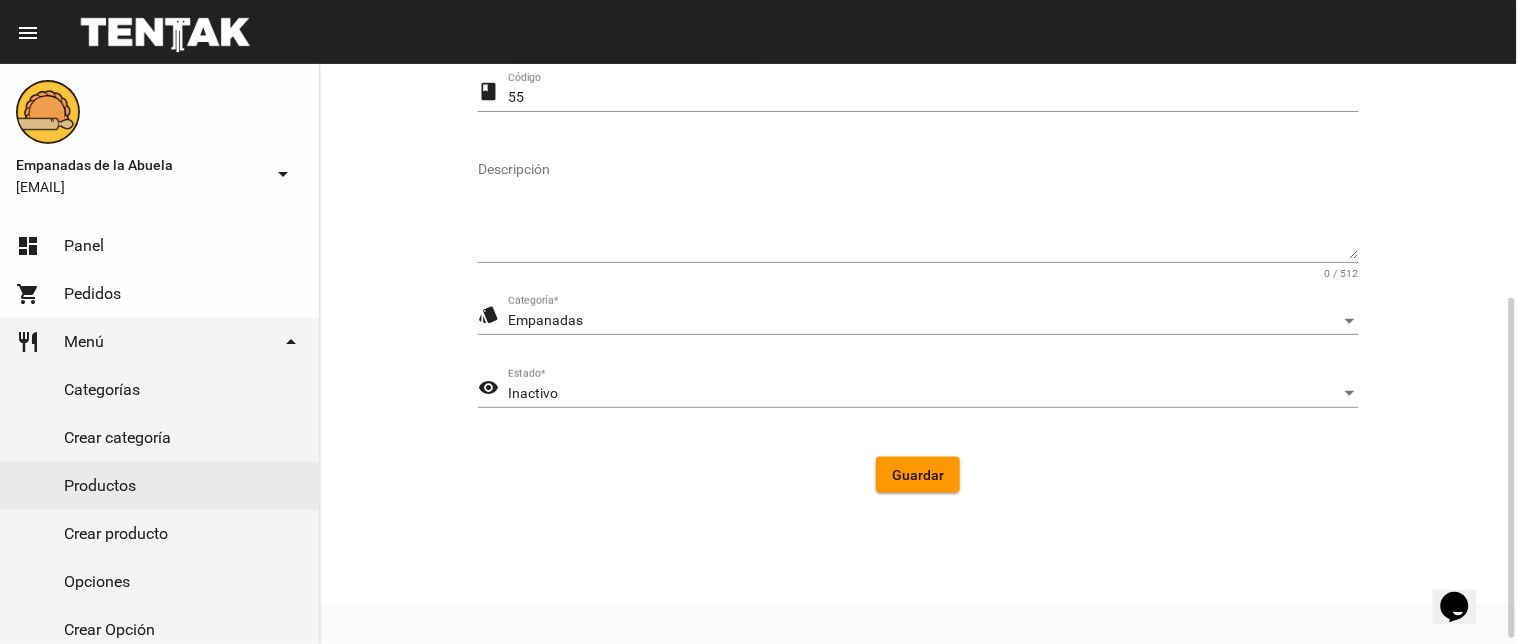click on "Inactivo" at bounding box center [924, 394] 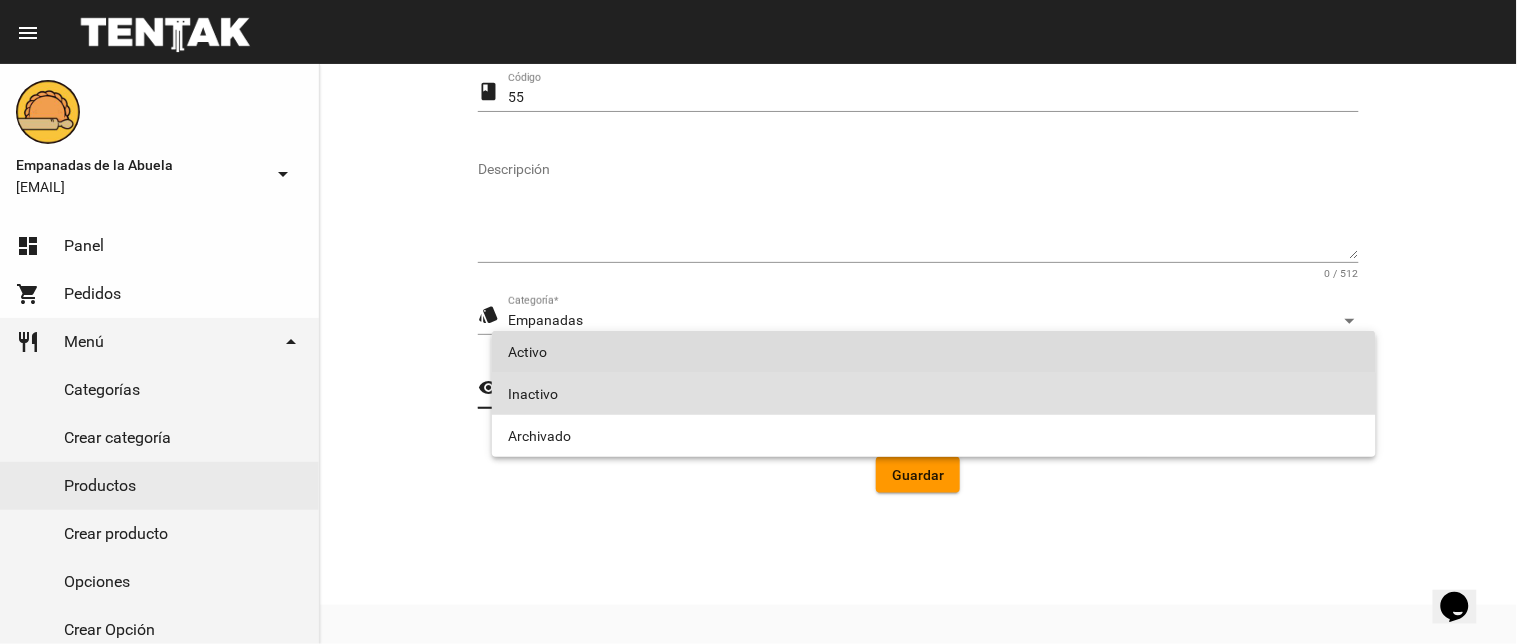 click on "Activo" at bounding box center (934, 352) 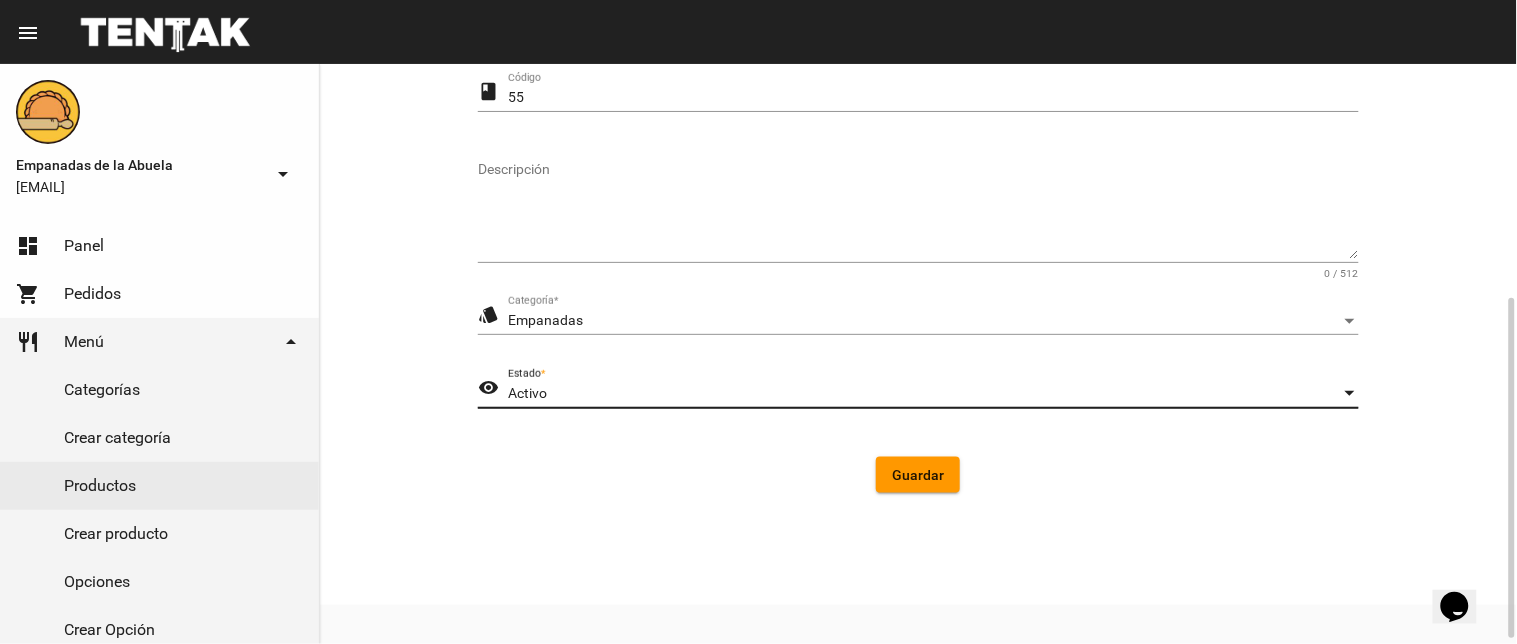 click on "Guardar" 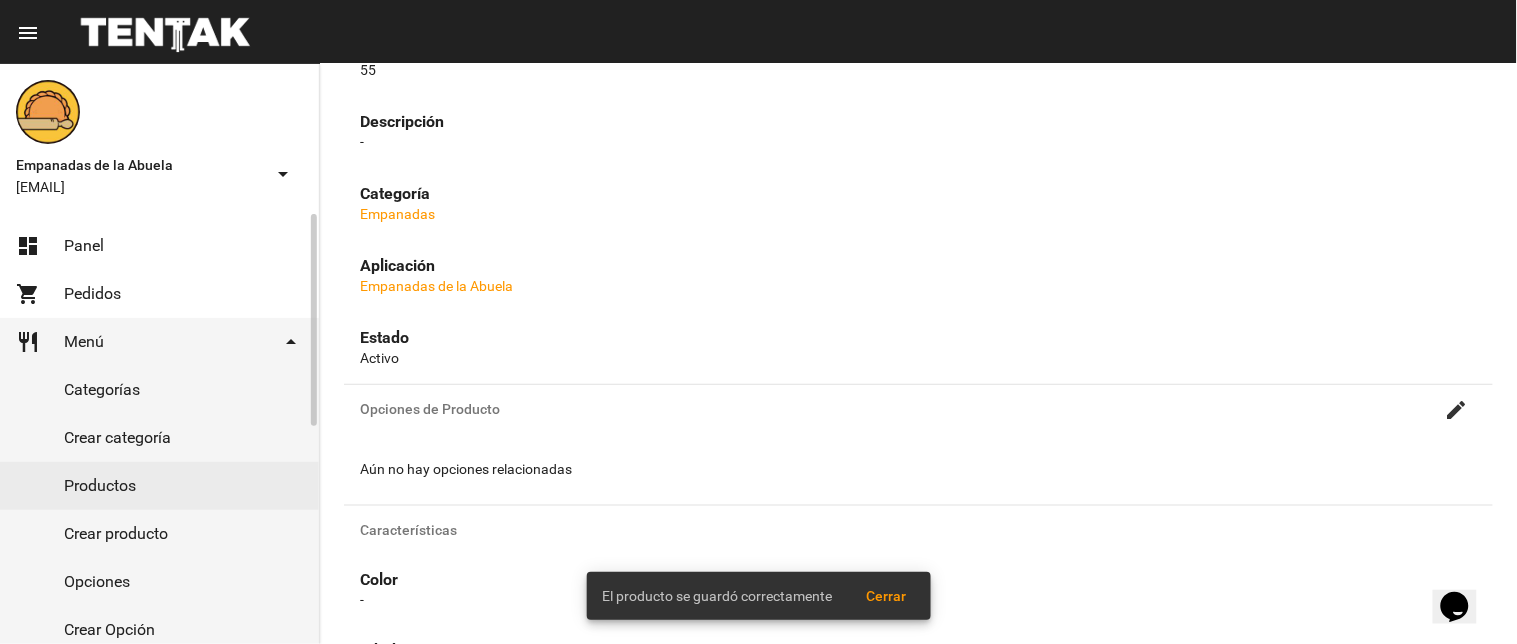 scroll, scrollTop: 0, scrollLeft: 0, axis: both 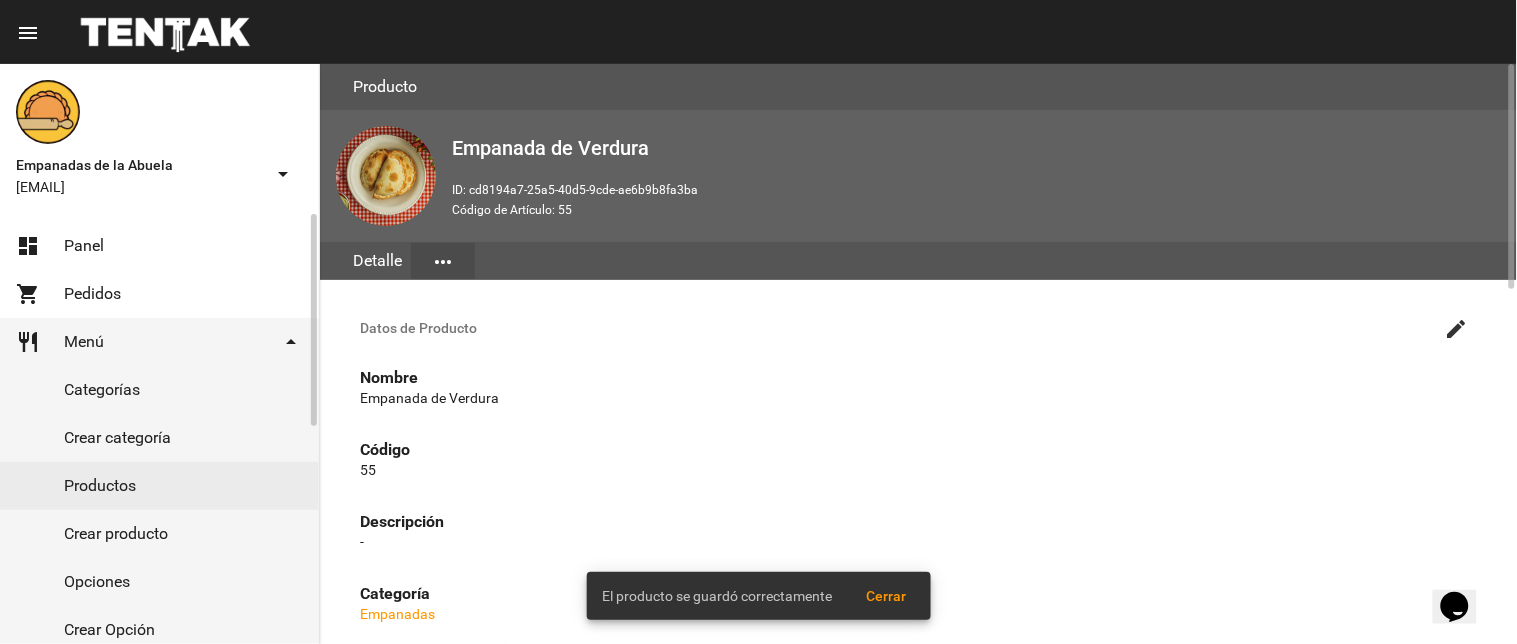 click on "Productos" 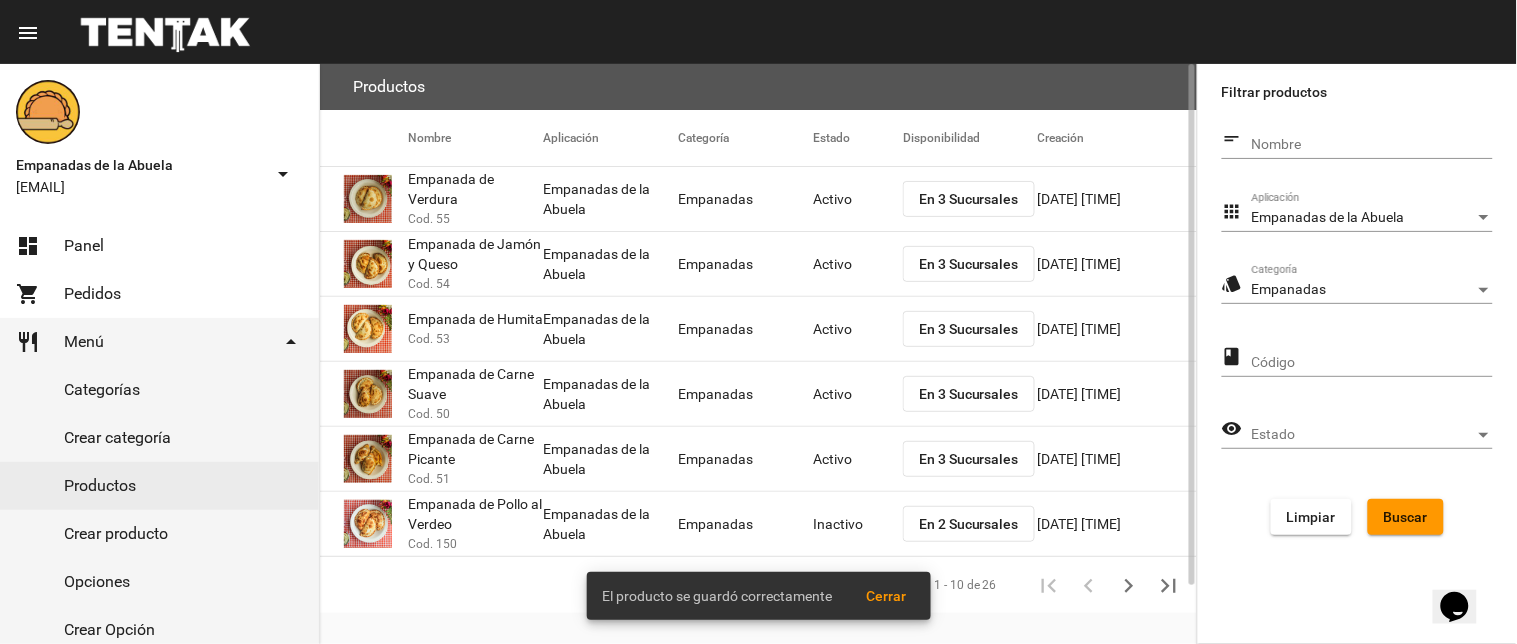 click on "En 2 Sucursales" 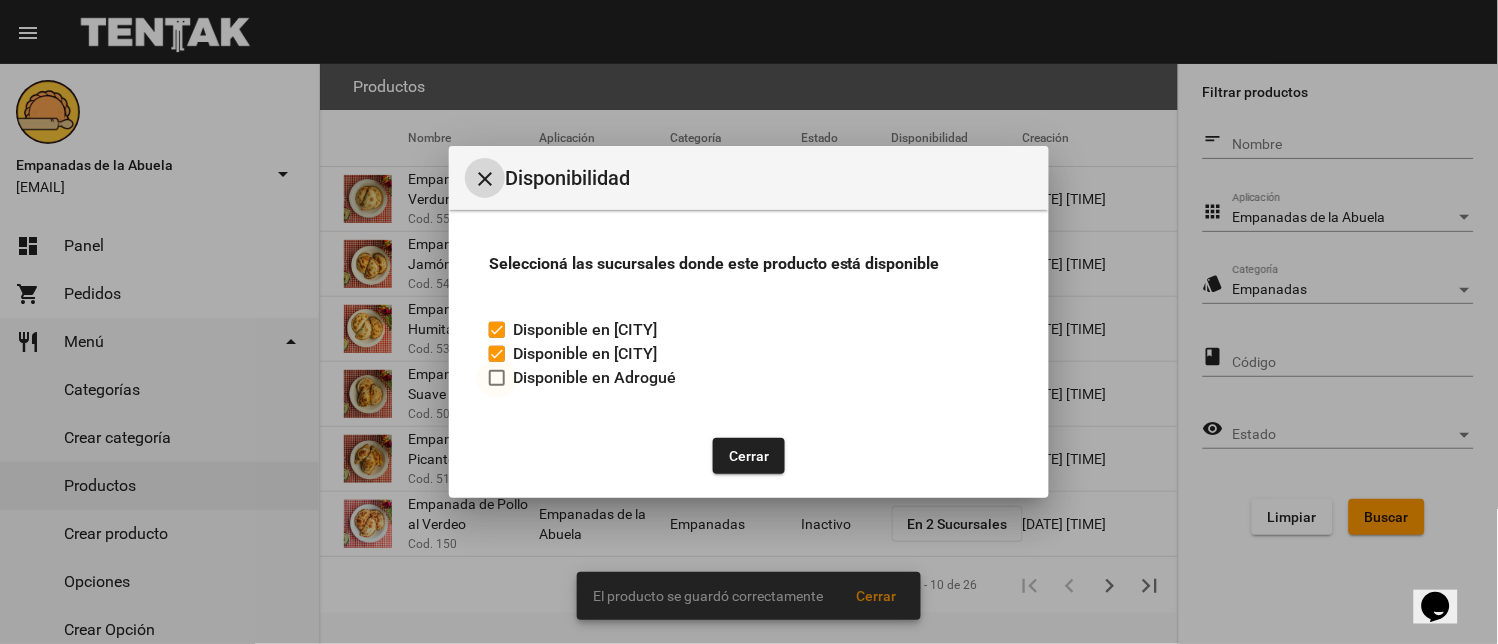 drag, startPoint x: 495, startPoint y: 377, endPoint x: 624, endPoint y: 426, distance: 137.99275 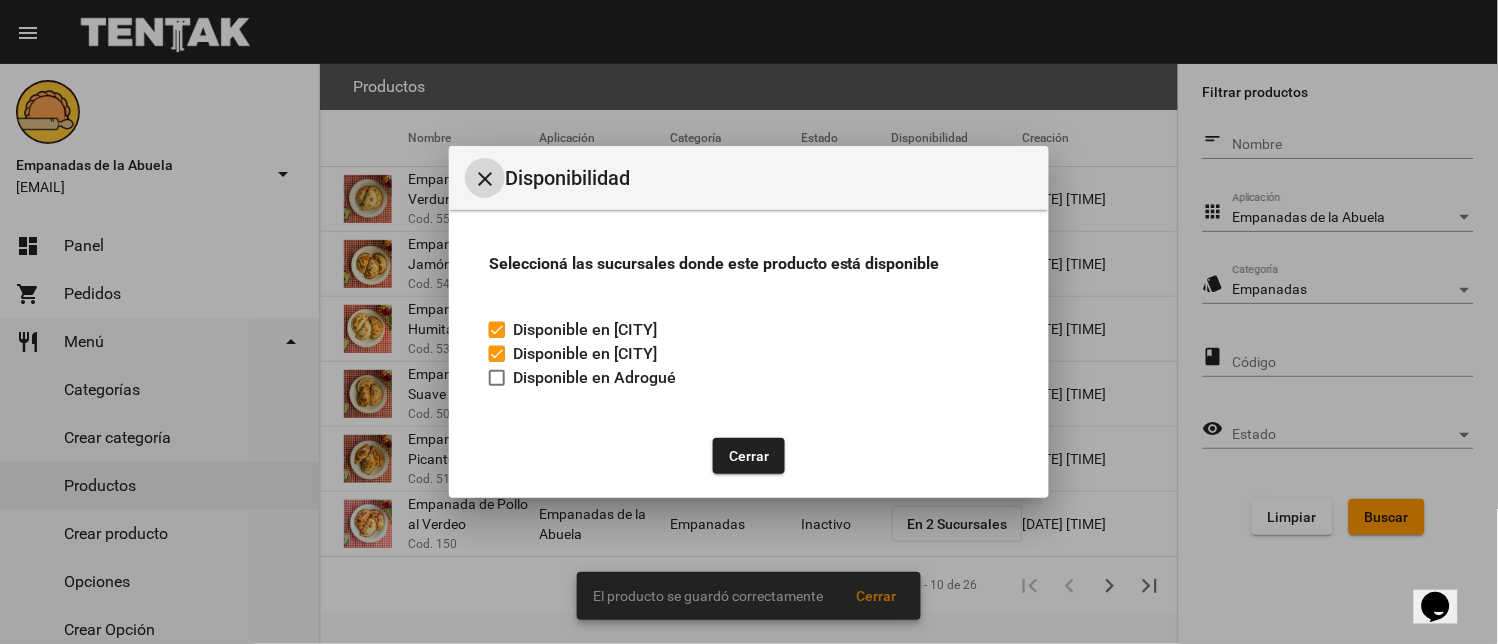 click on "Disponible en Adrogué" at bounding box center [496, 386] 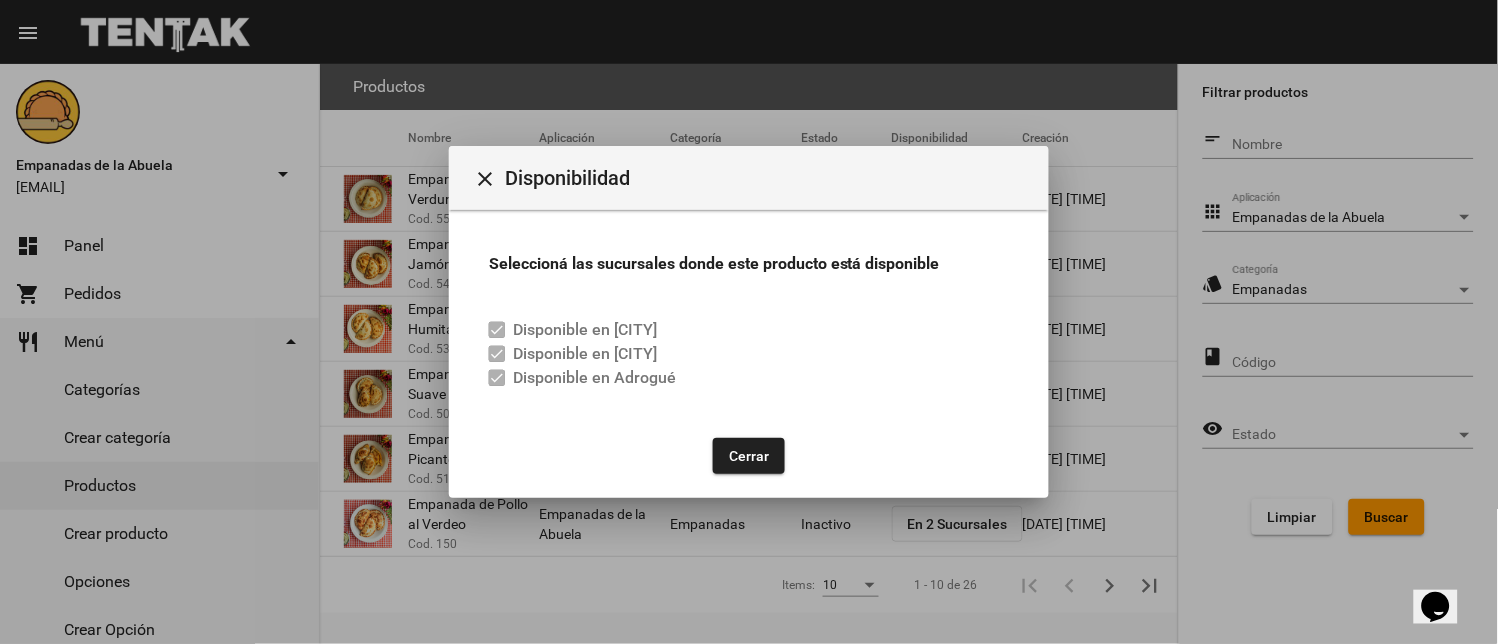 drag, startPoint x: 714, startPoint y: 450, endPoint x: 745, endPoint y: 483, distance: 45.276924 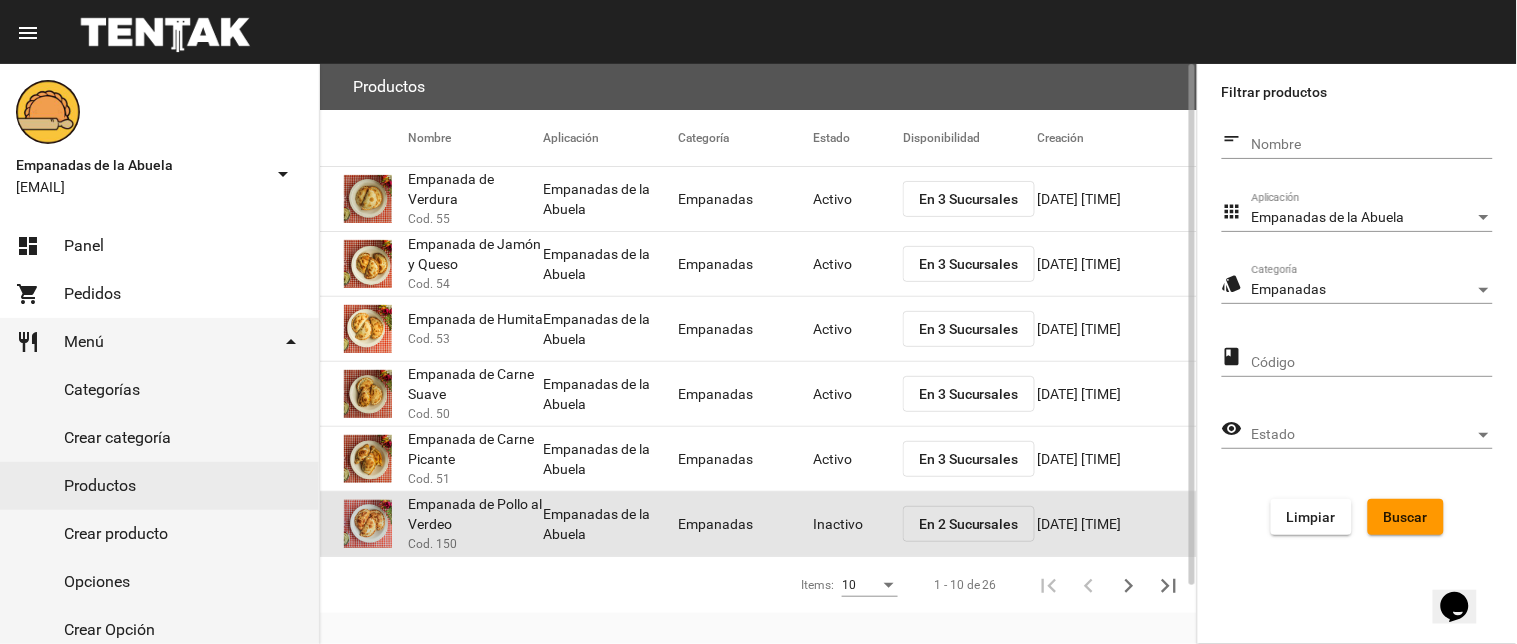 click on "Inactivo" 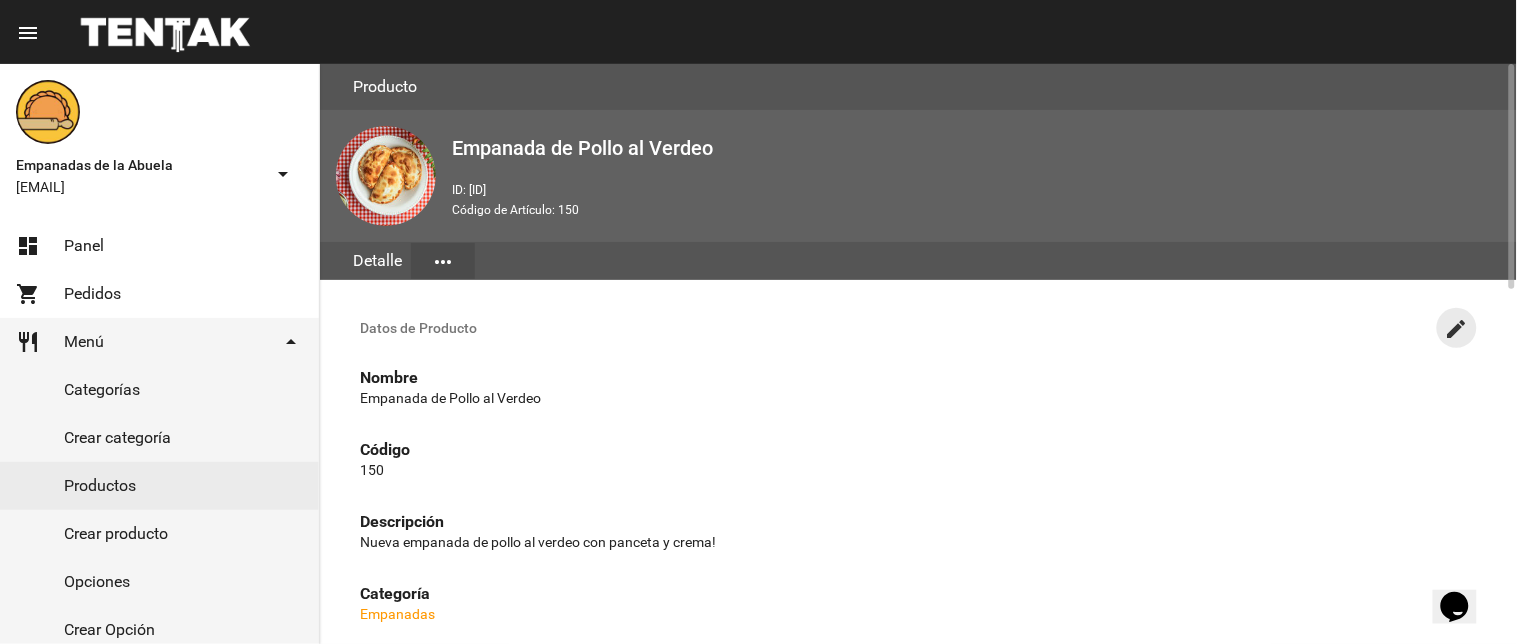 click on "create" 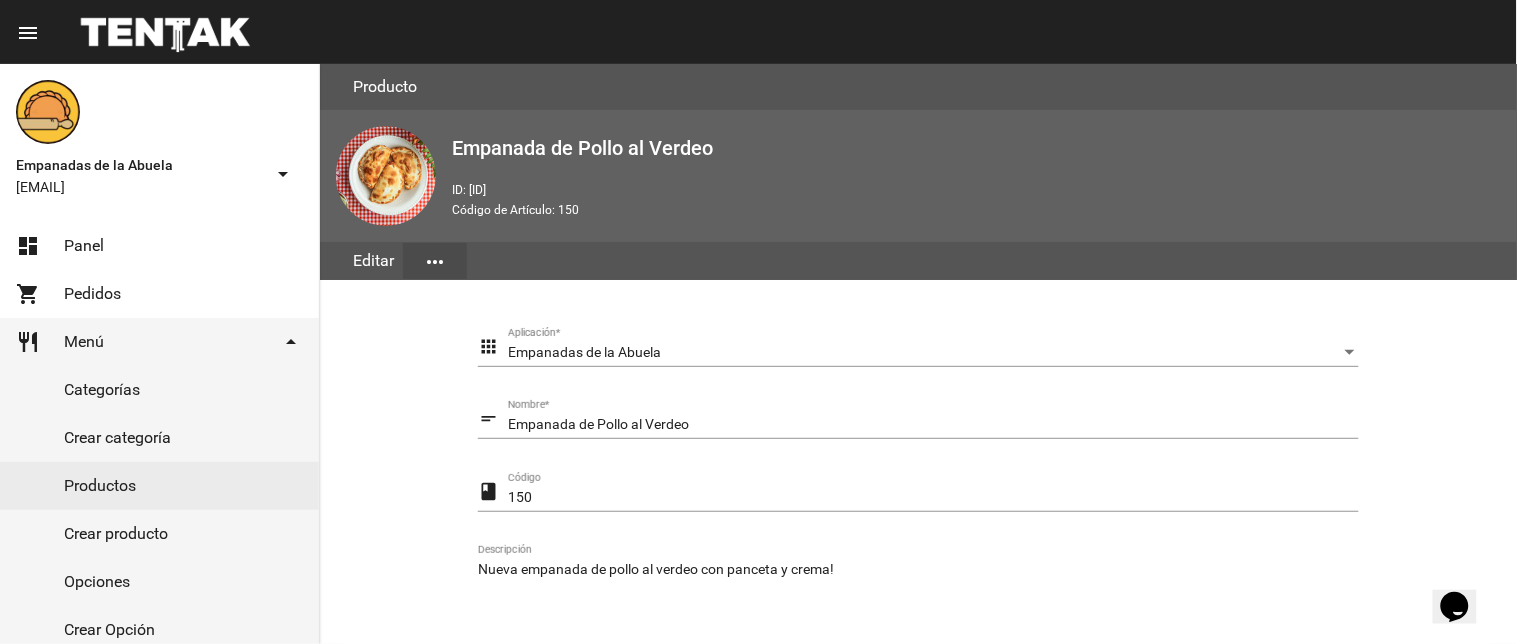 scroll, scrollTop: 400, scrollLeft: 0, axis: vertical 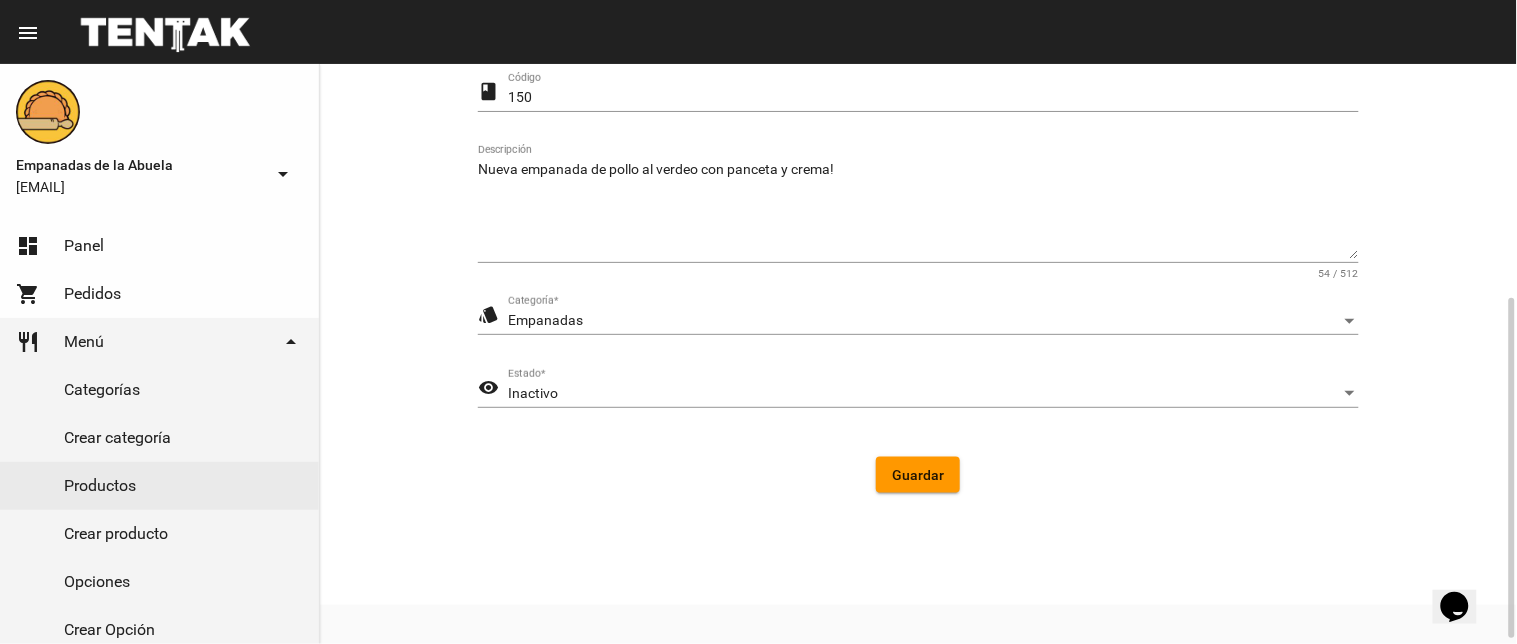 click on "Inactivo Estado  *" 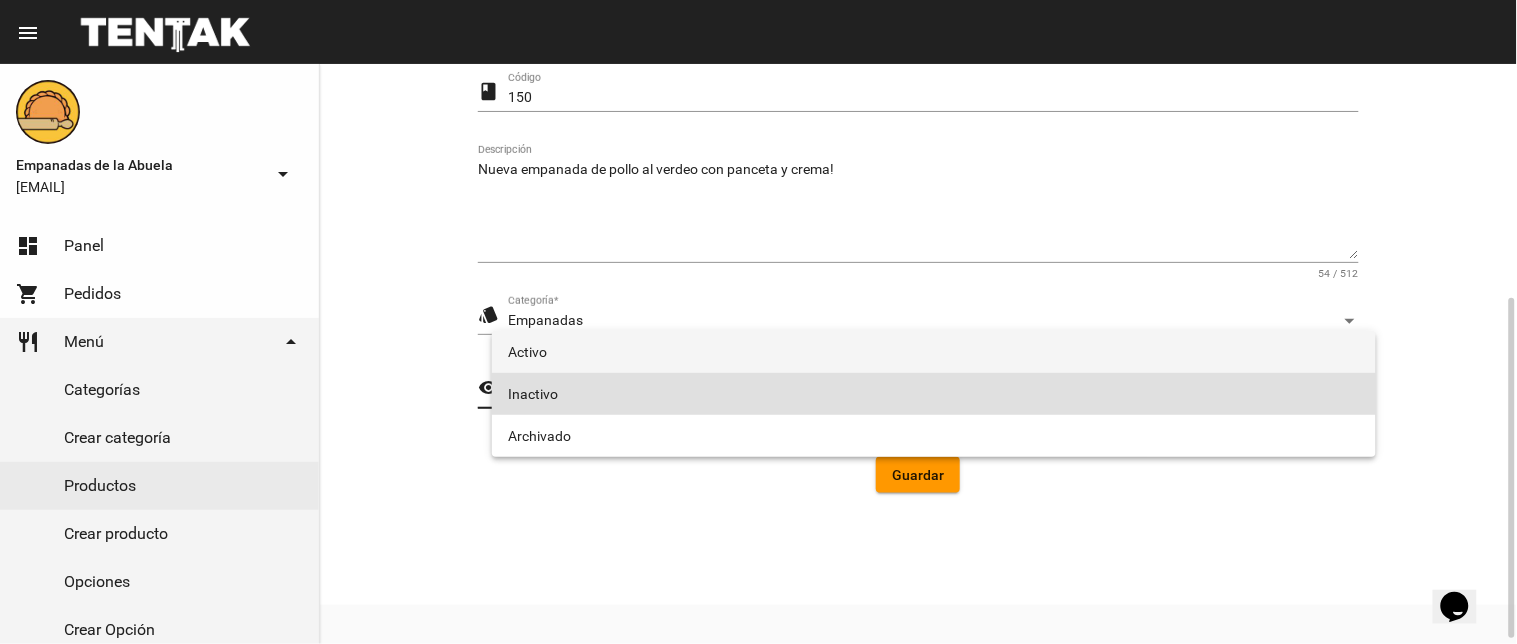 drag, startPoint x: 638, startPoint y: 337, endPoint x: 671, endPoint y: 363, distance: 42.0119 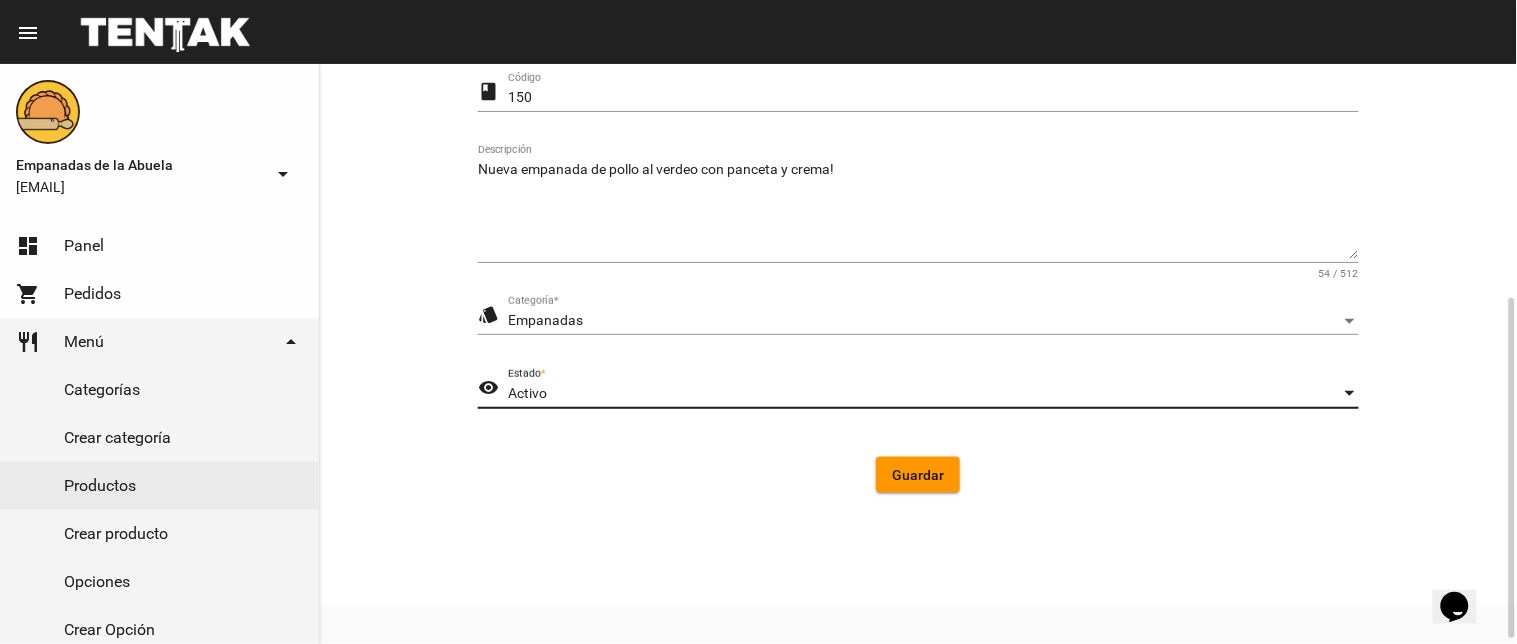 drag, startPoint x: 896, startPoint y: 467, endPoint x: 857, endPoint y: 472, distance: 39.319206 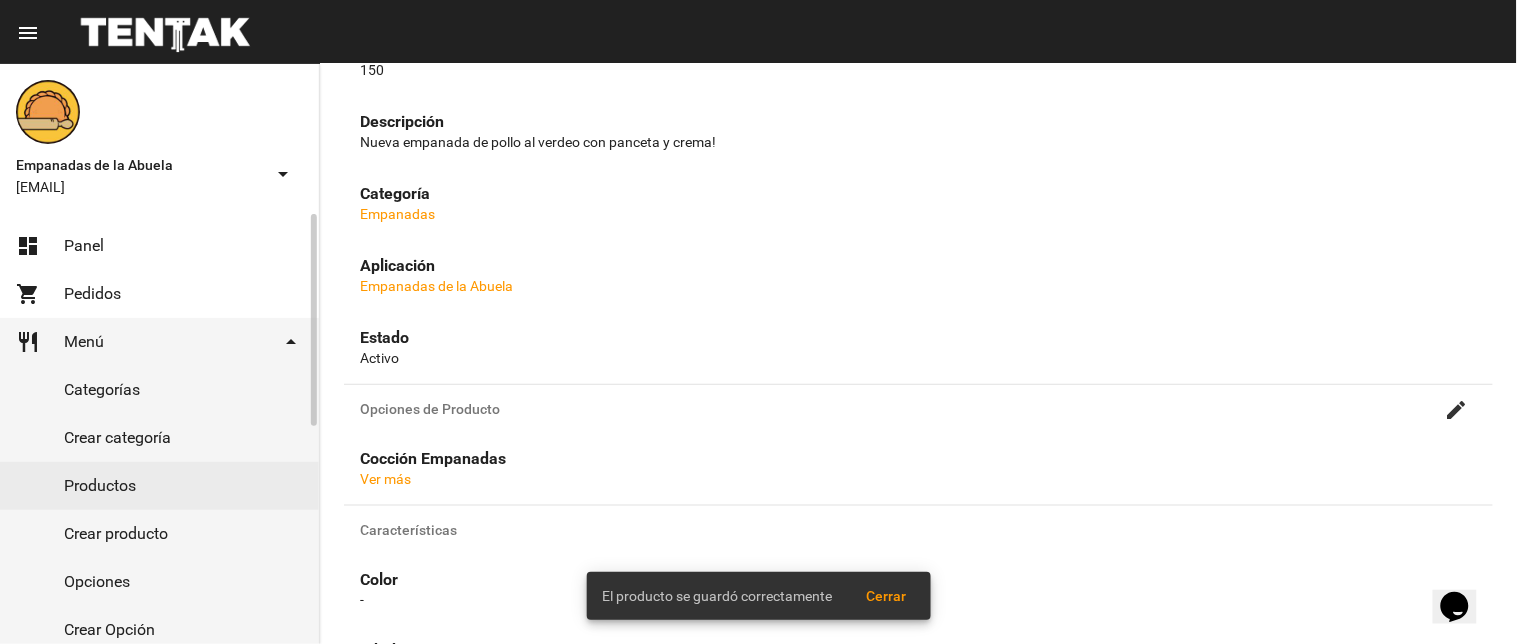 scroll, scrollTop: 0, scrollLeft: 0, axis: both 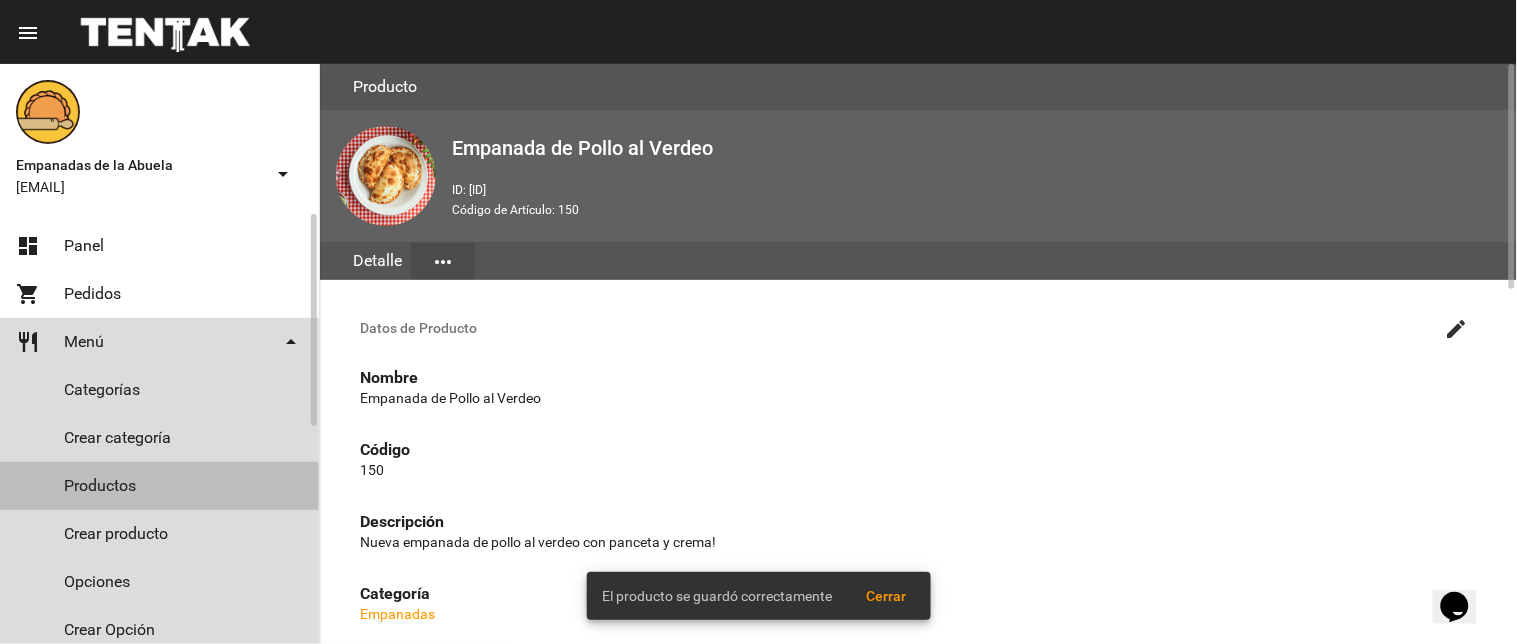click on "Productos" 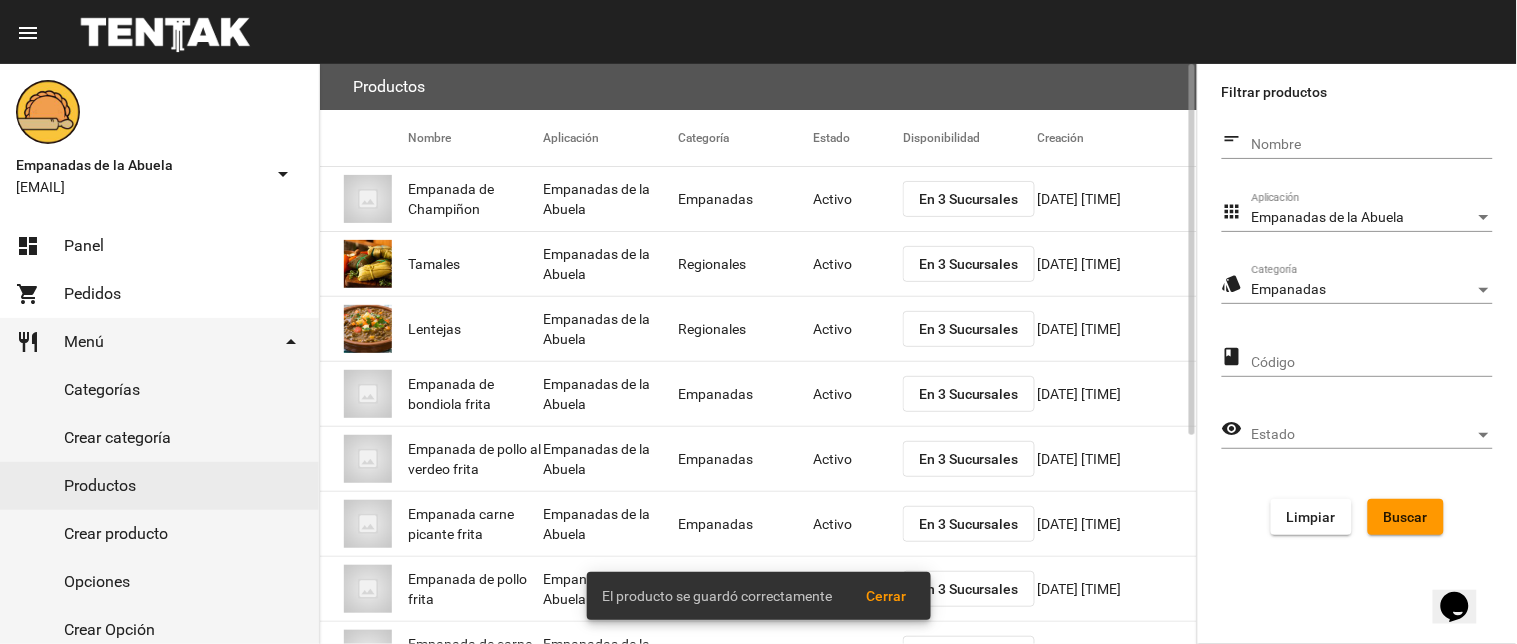 scroll, scrollTop: 200, scrollLeft: 0, axis: vertical 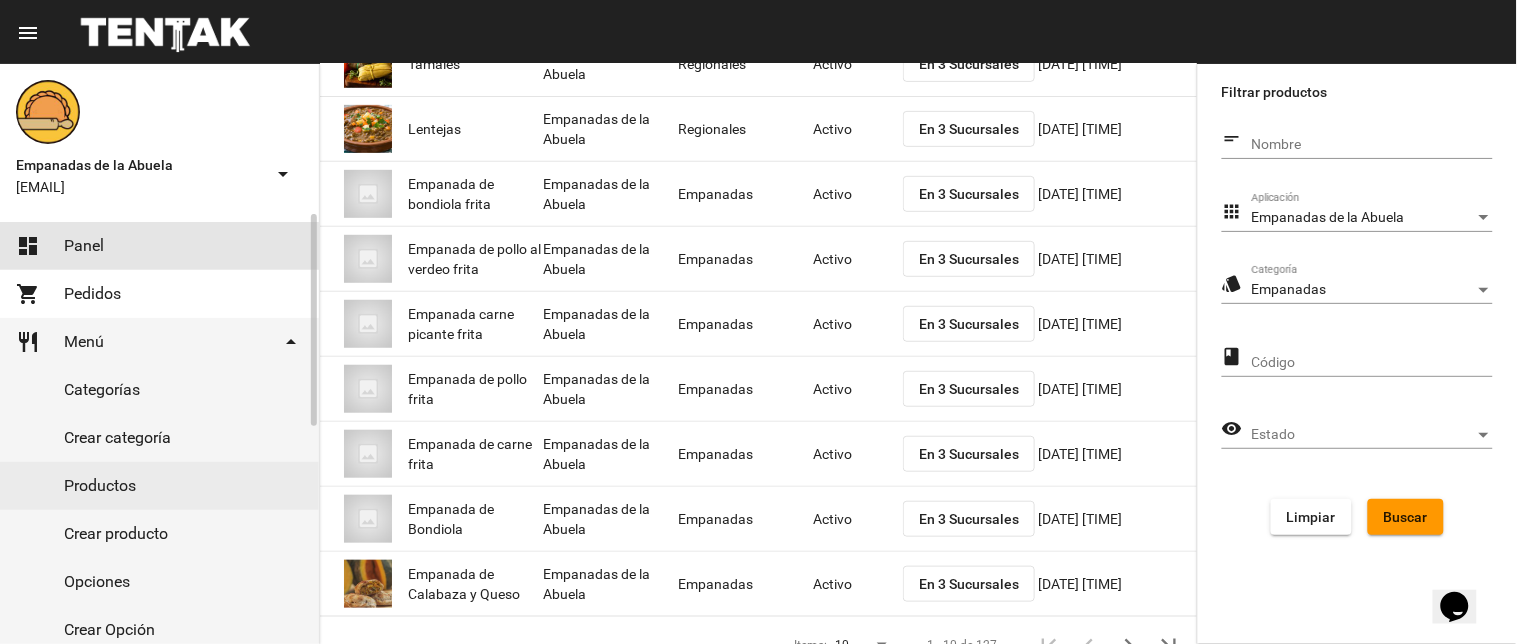 click on "dashboard Panel" 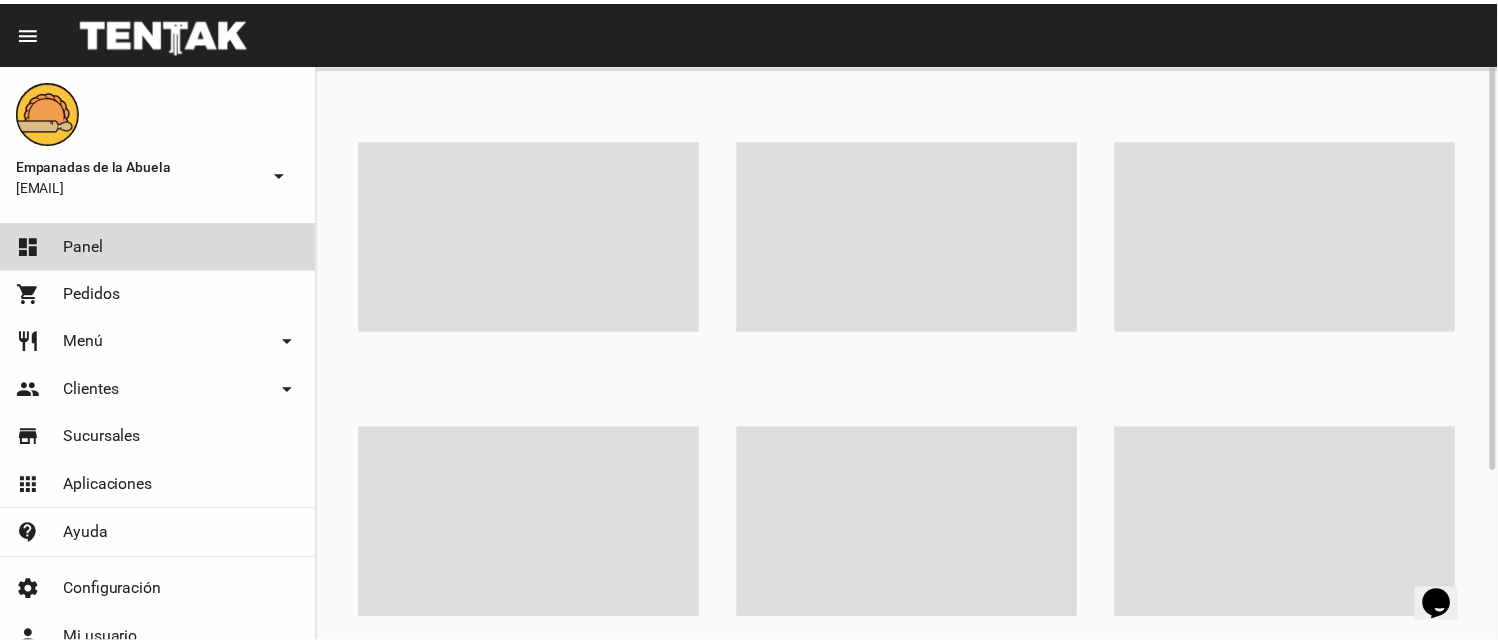 scroll, scrollTop: 0, scrollLeft: 0, axis: both 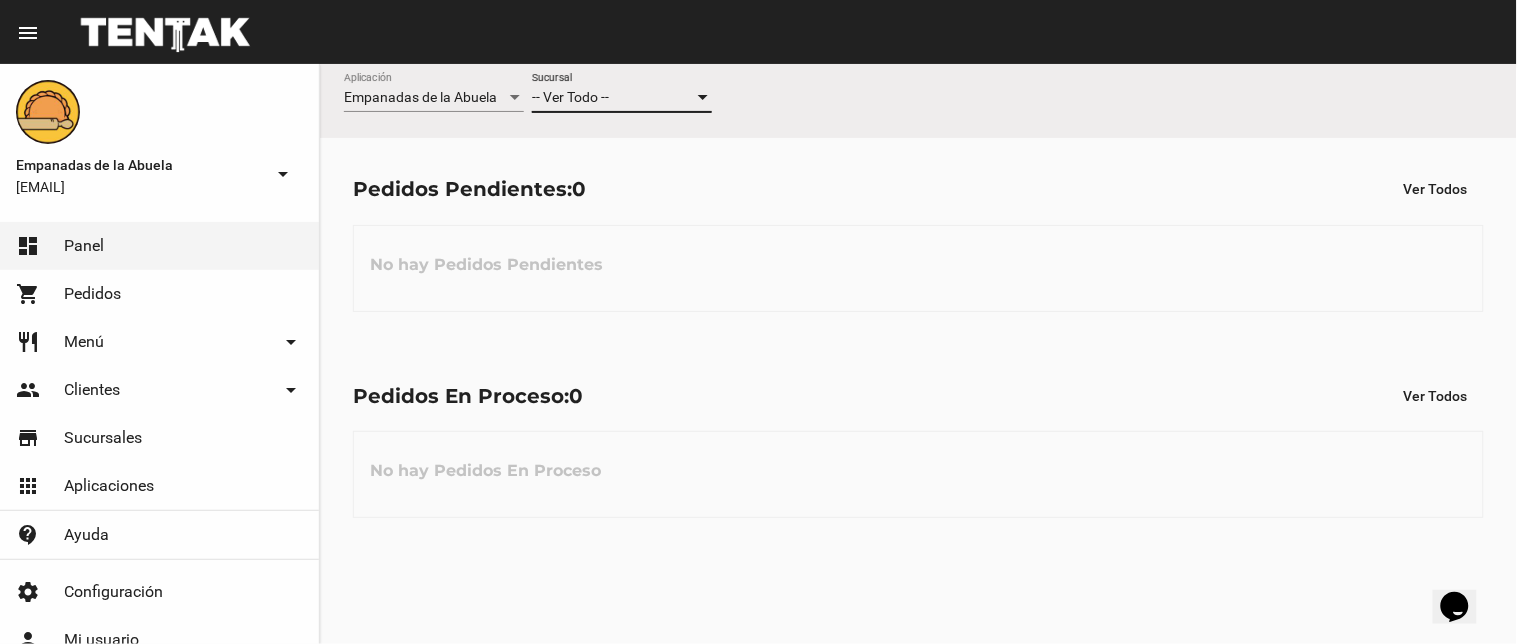 click on "-- Ver Todo --" at bounding box center [613, 98] 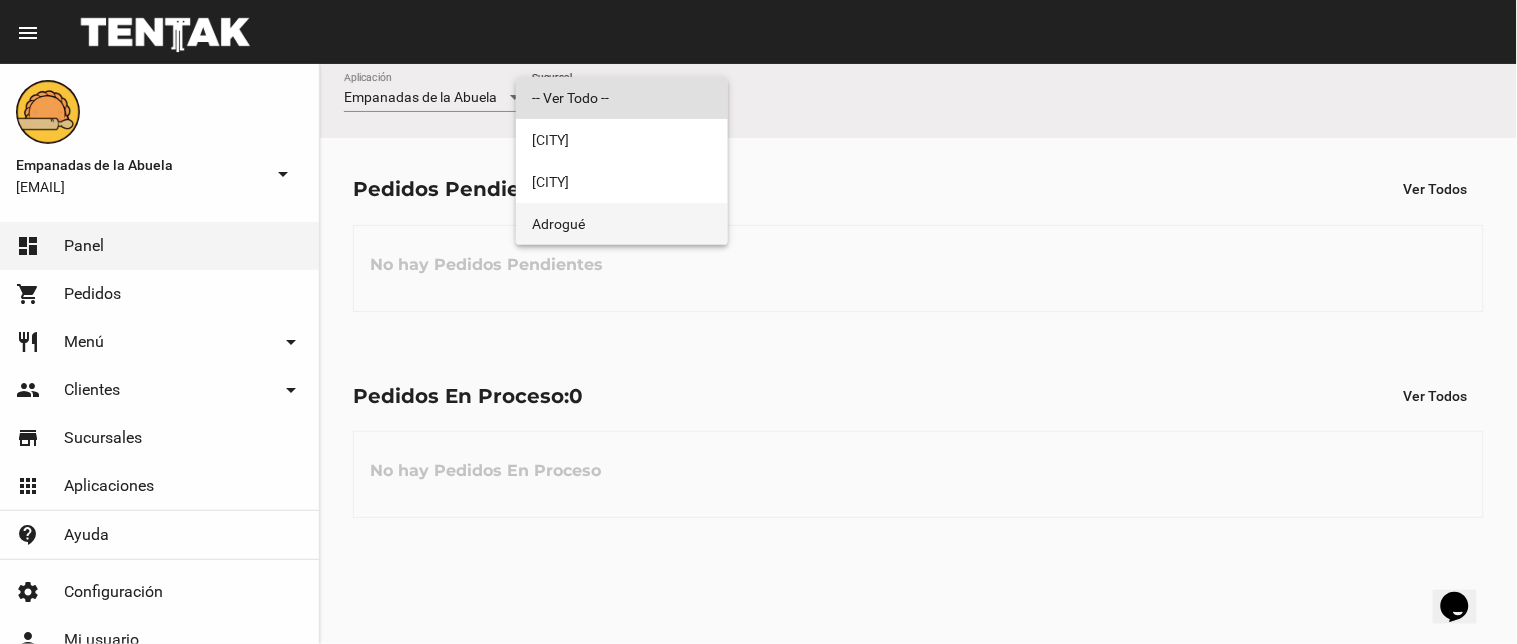 click on "Adrogué" at bounding box center (622, 224) 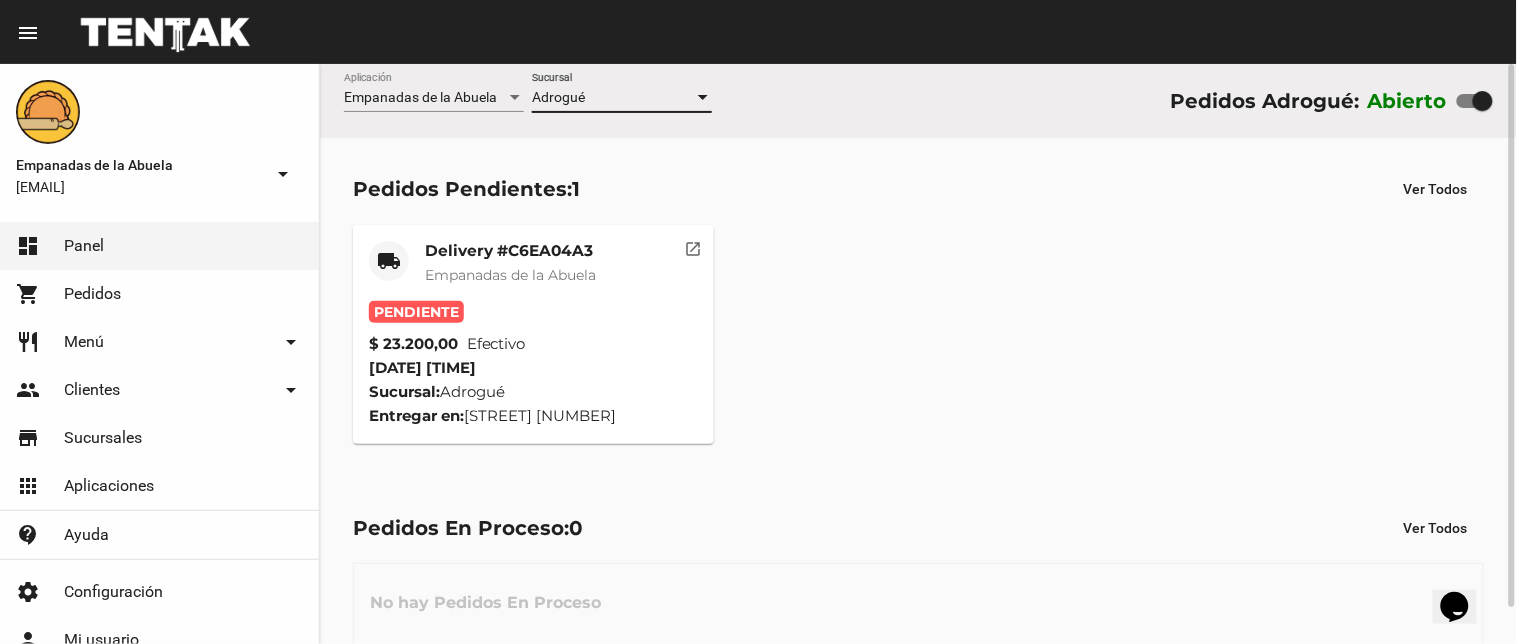 click on "Empanadas de la Abuela" 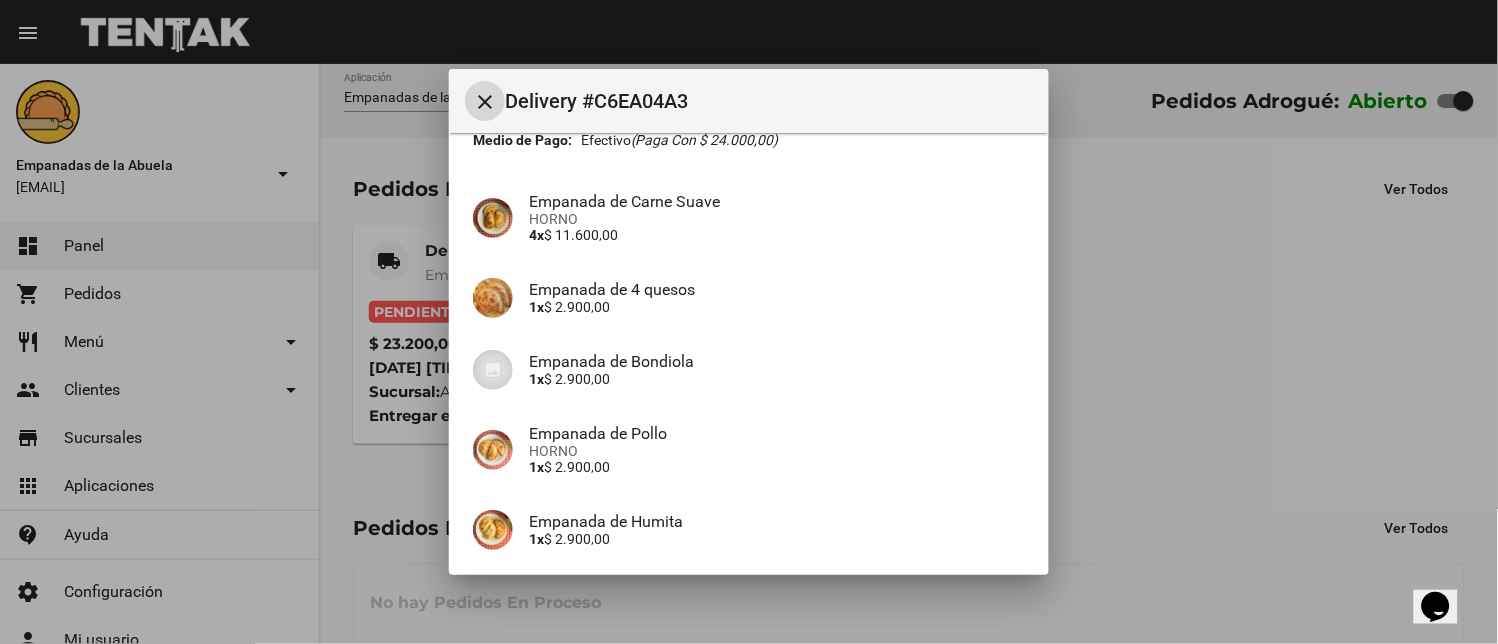 scroll, scrollTop: 297, scrollLeft: 0, axis: vertical 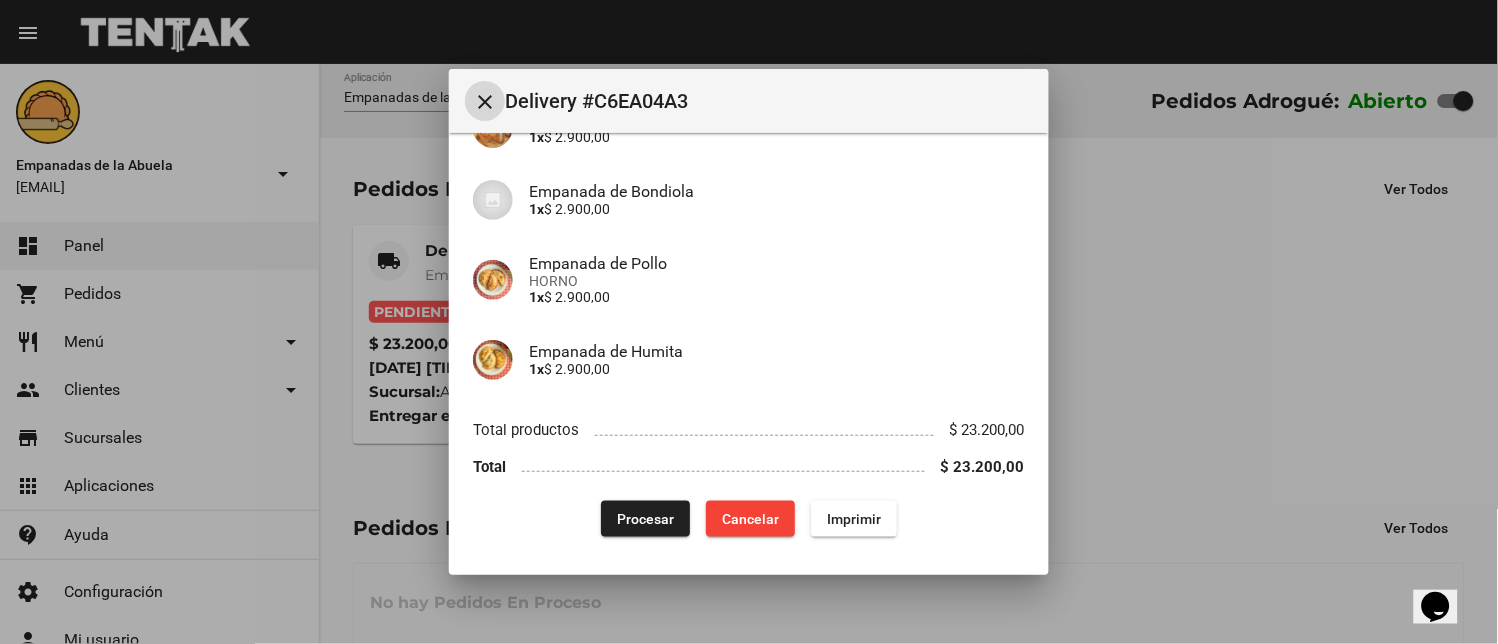 click on "Imprimir" 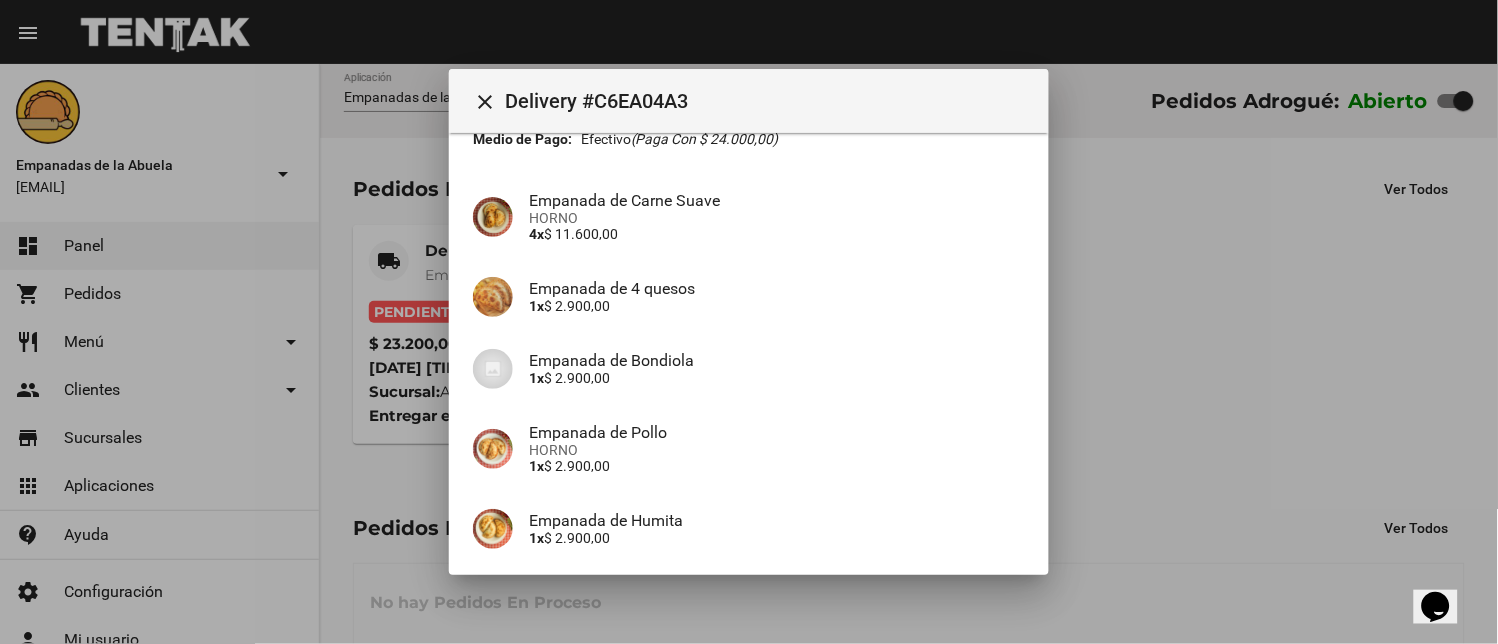 scroll, scrollTop: 297, scrollLeft: 0, axis: vertical 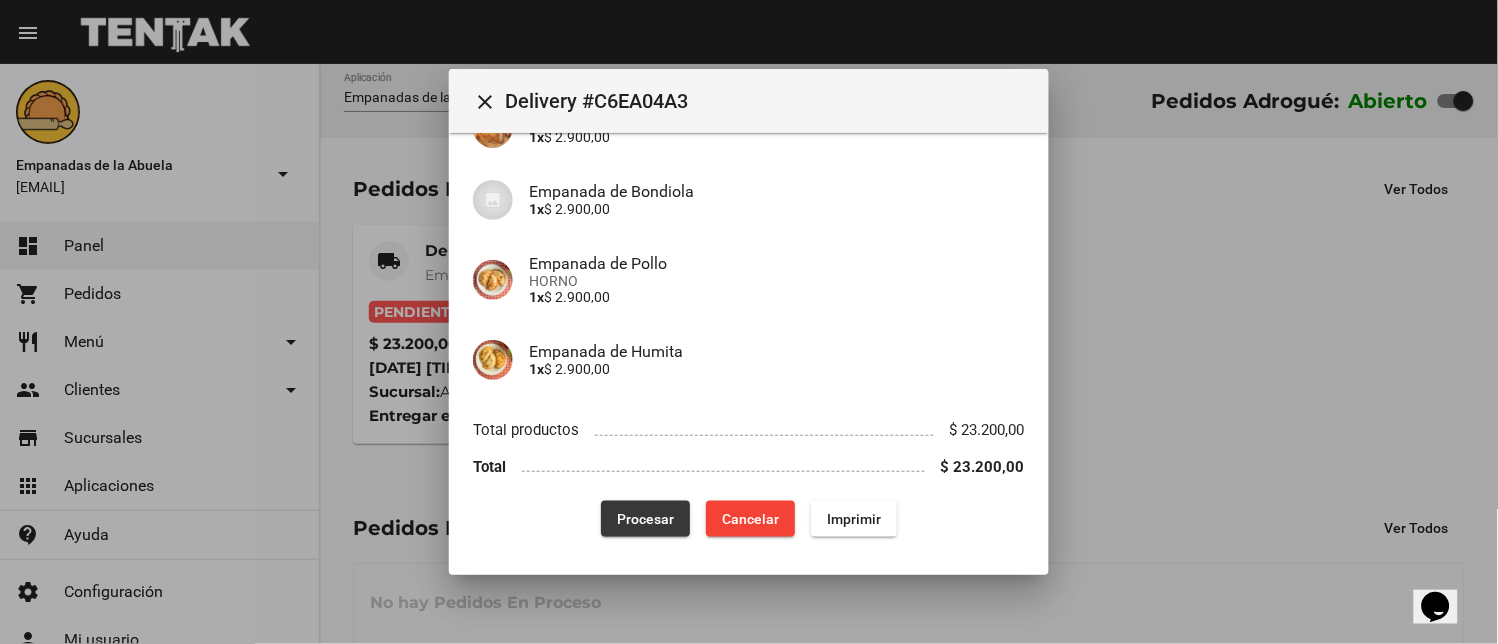 drag, startPoint x: 621, startPoint y: 518, endPoint x: 620, endPoint y: 568, distance: 50.01 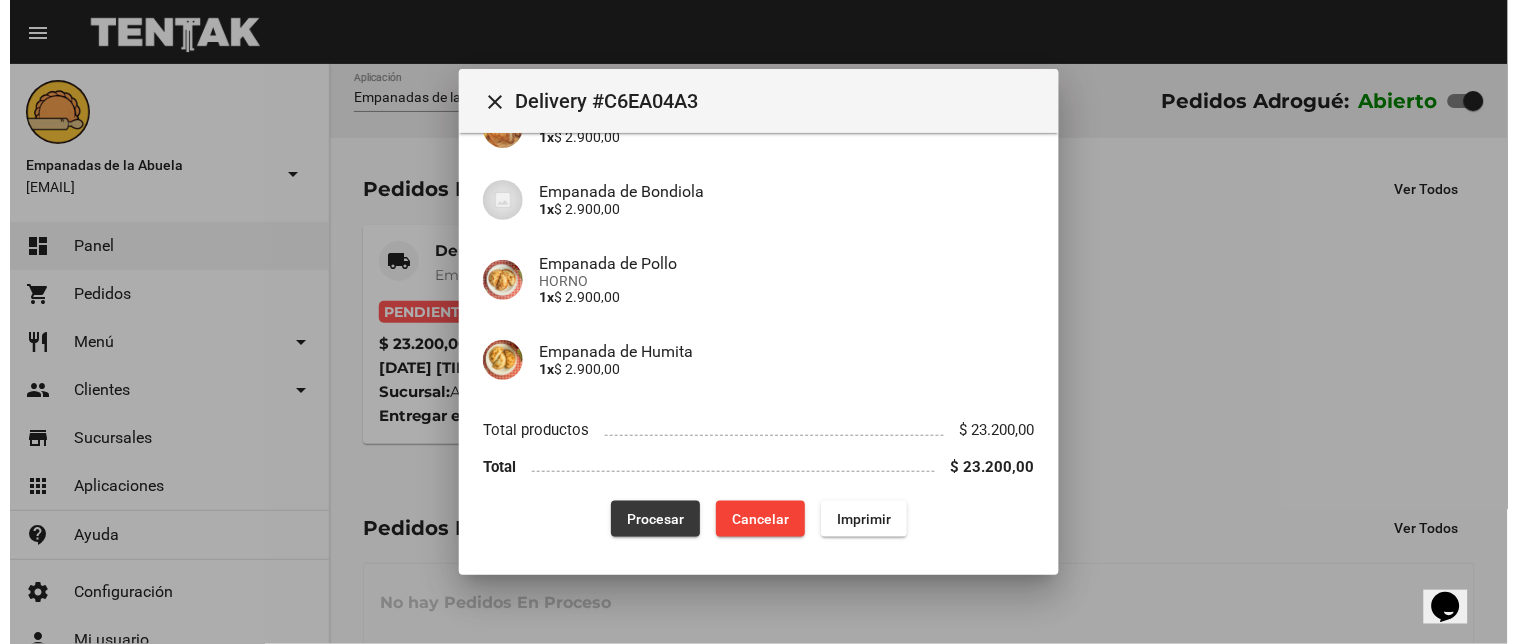 scroll, scrollTop: 0, scrollLeft: 0, axis: both 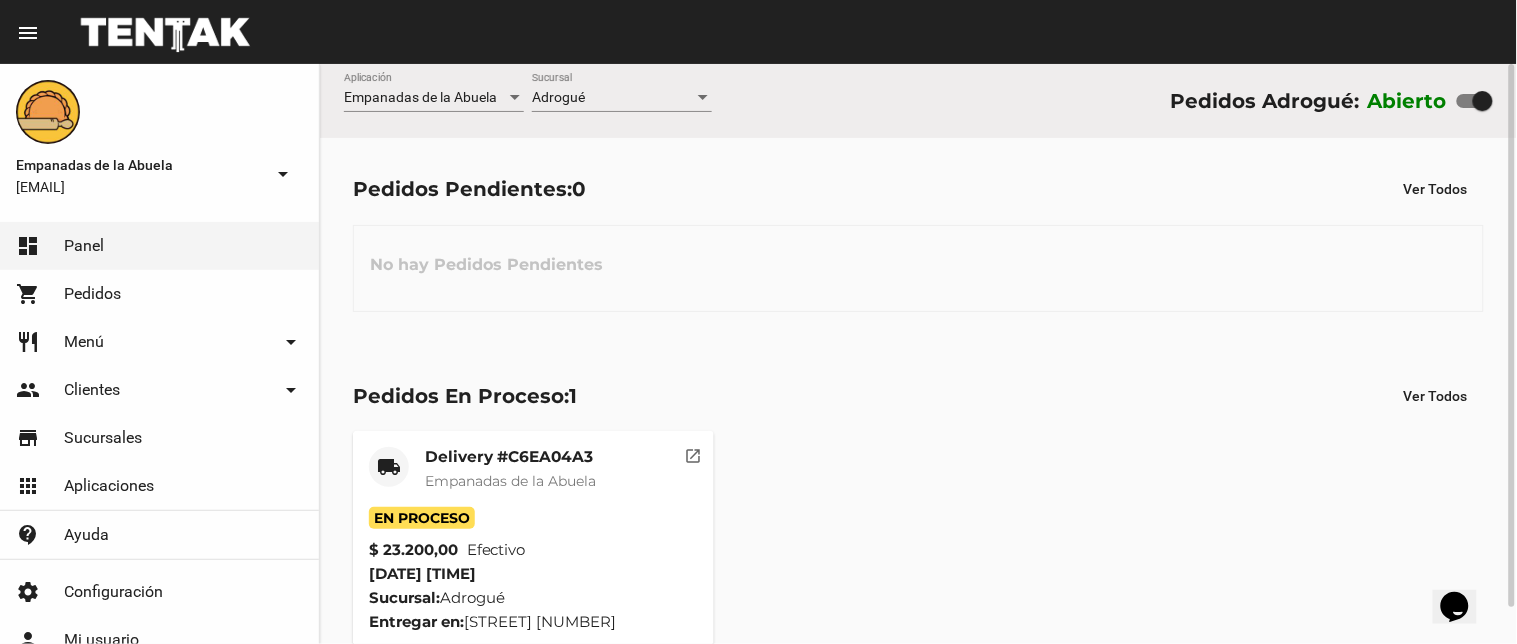 click on "Empanadas de la Abuela" 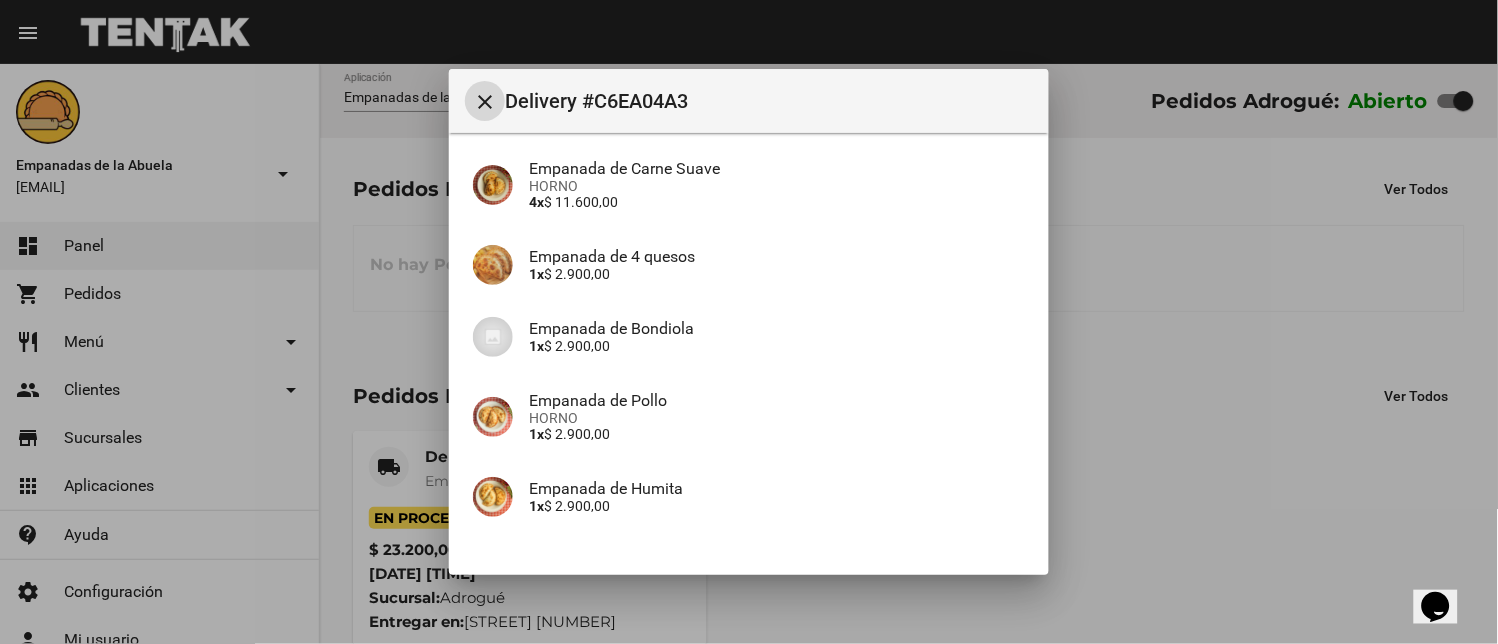 scroll, scrollTop: 297, scrollLeft: 0, axis: vertical 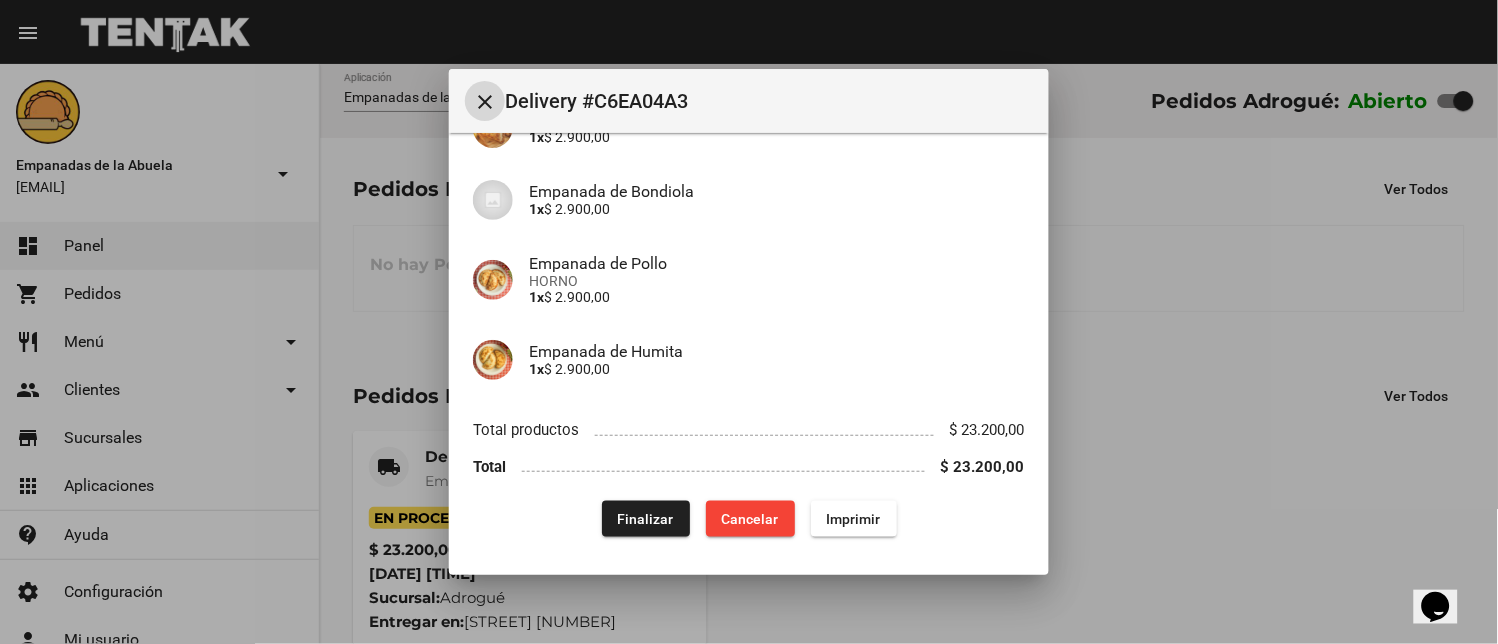 drag, startPoint x: 622, startPoint y: 505, endPoint x: 494, endPoint y: 637, distance: 183.86952 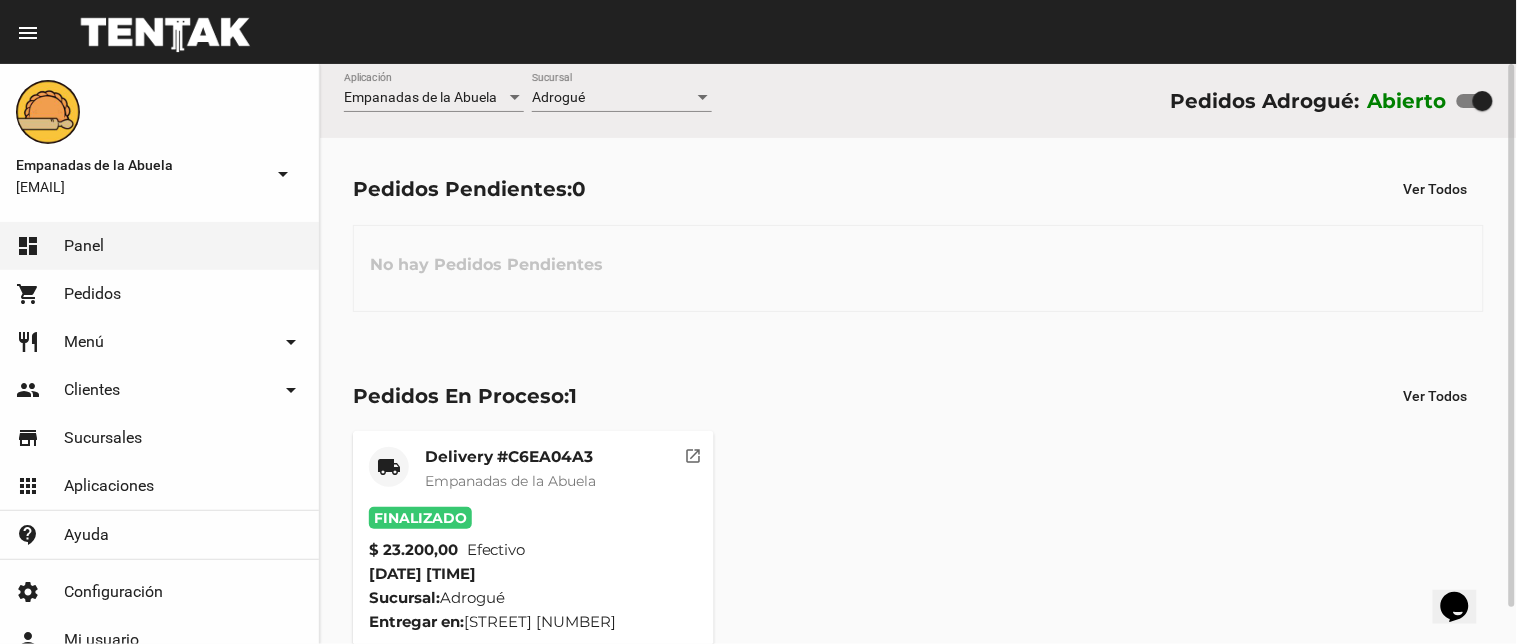 click on "Adrogué" at bounding box center (558, 97) 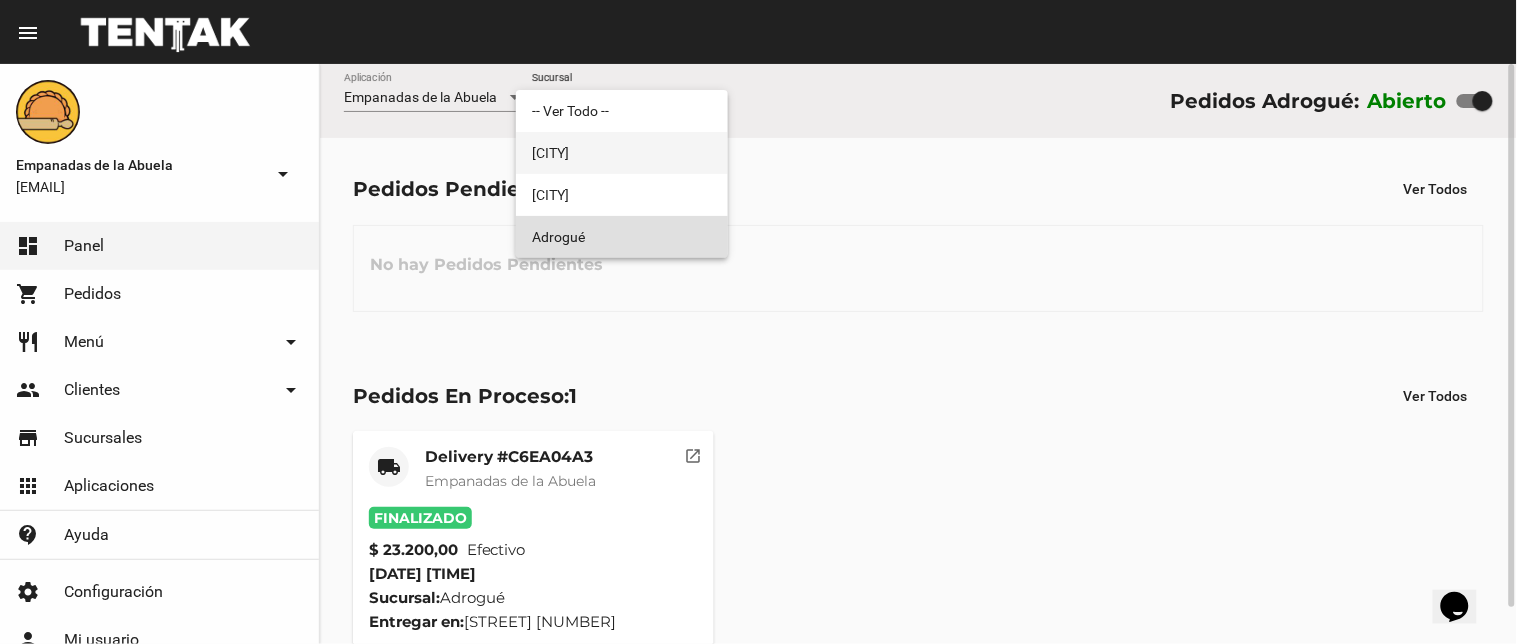 click on "[CITY]" at bounding box center [622, 153] 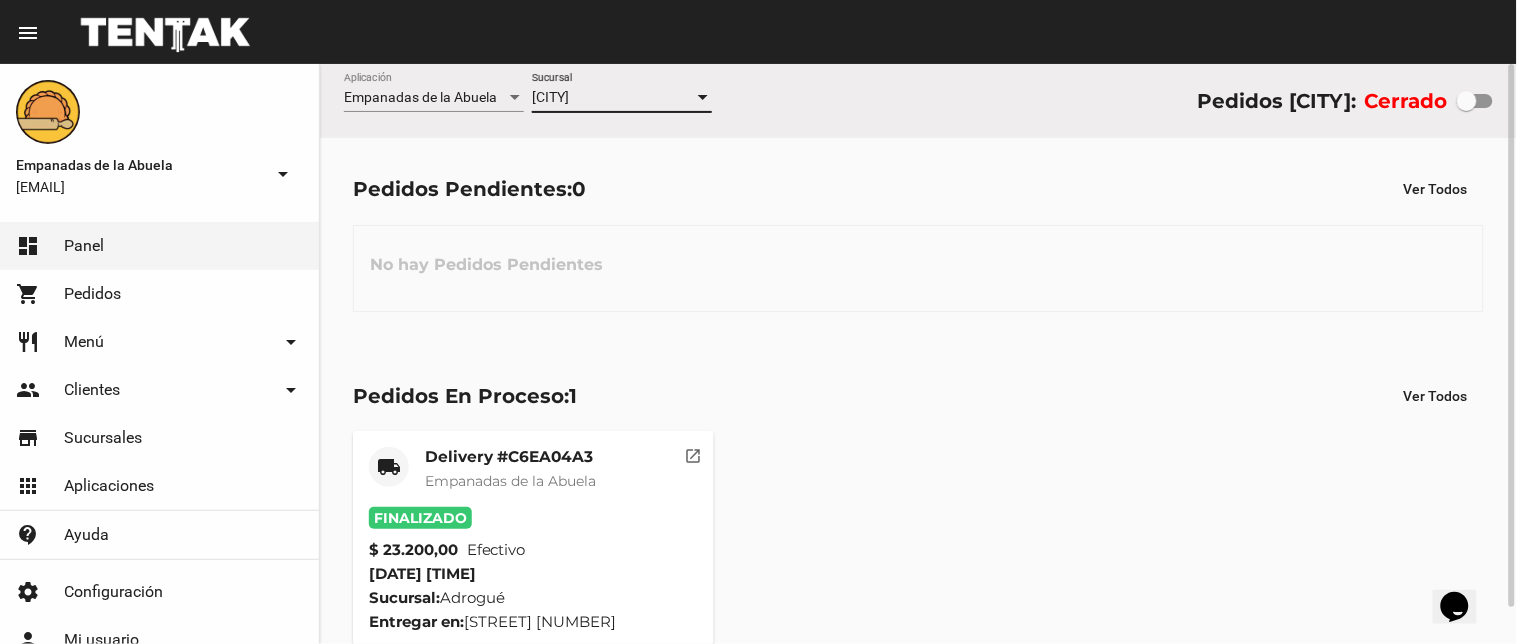 click on "[CITY]" at bounding box center (550, 97) 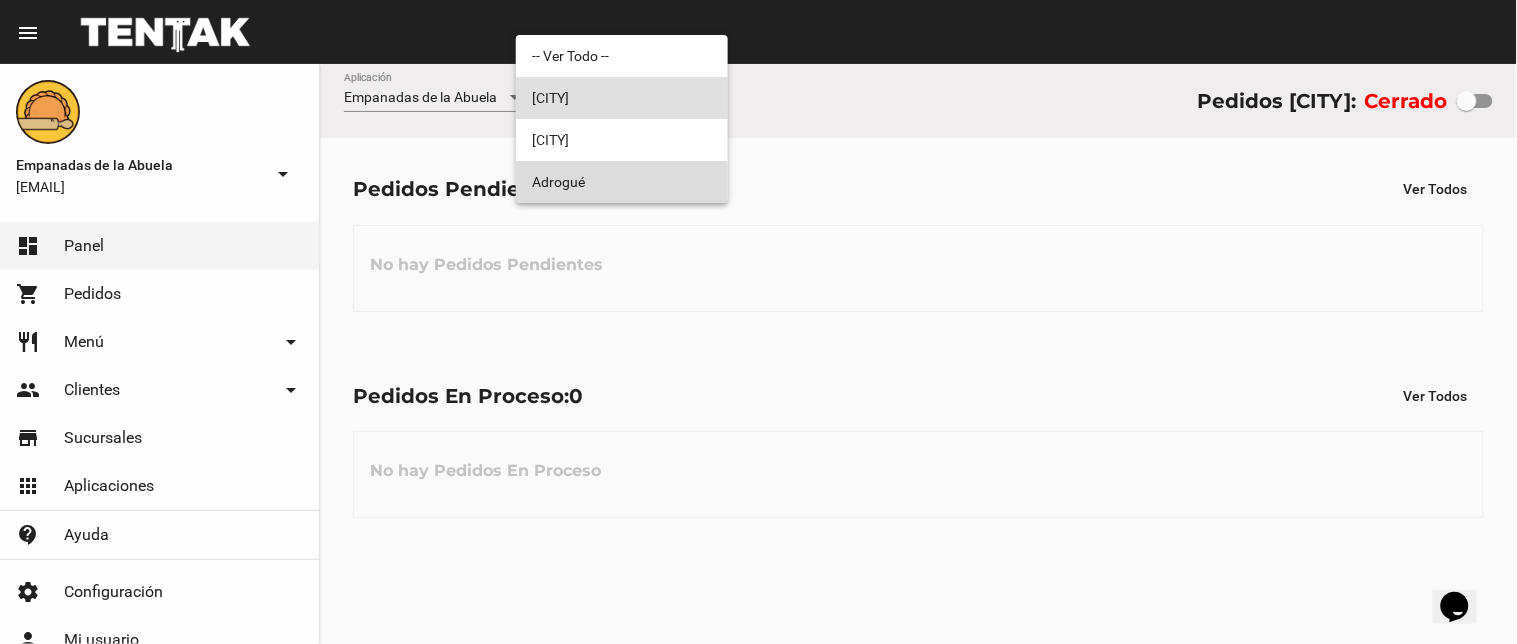 click on "Adrogué" at bounding box center (622, 182) 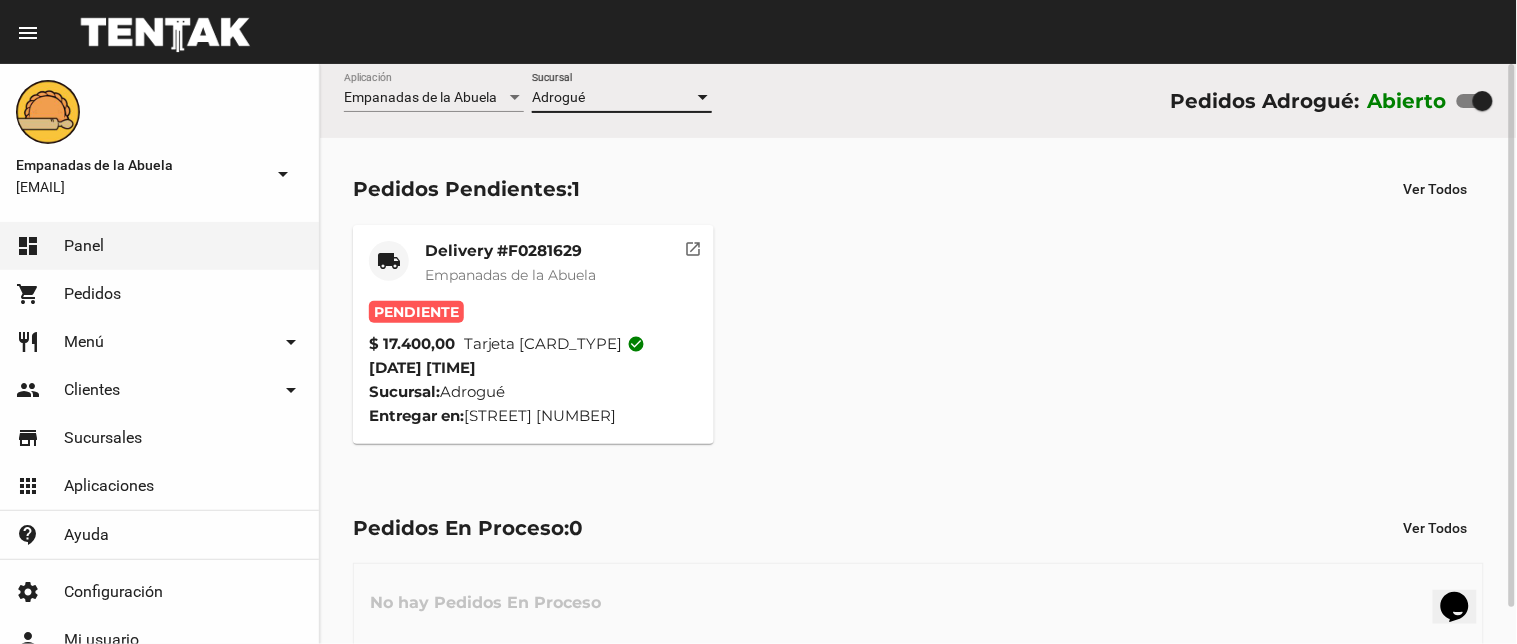 click on "Empanadas de la Abuela" 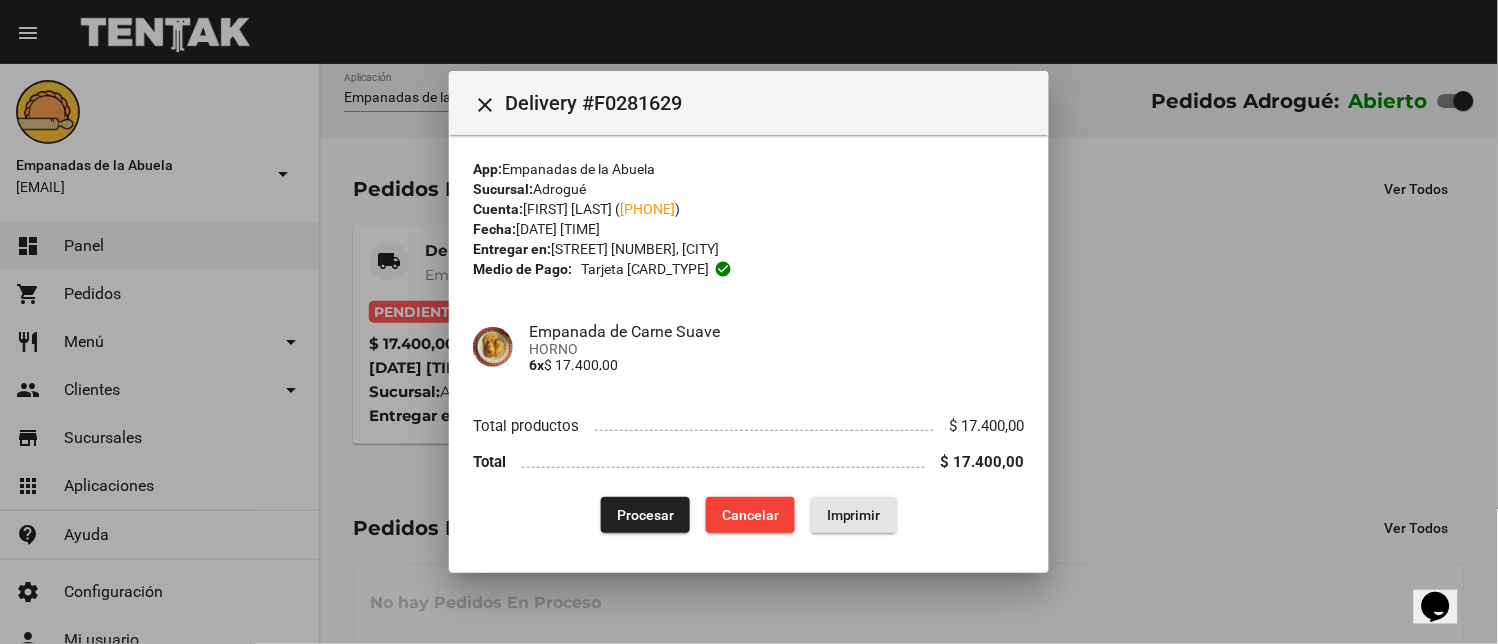 click on "Imprimir" 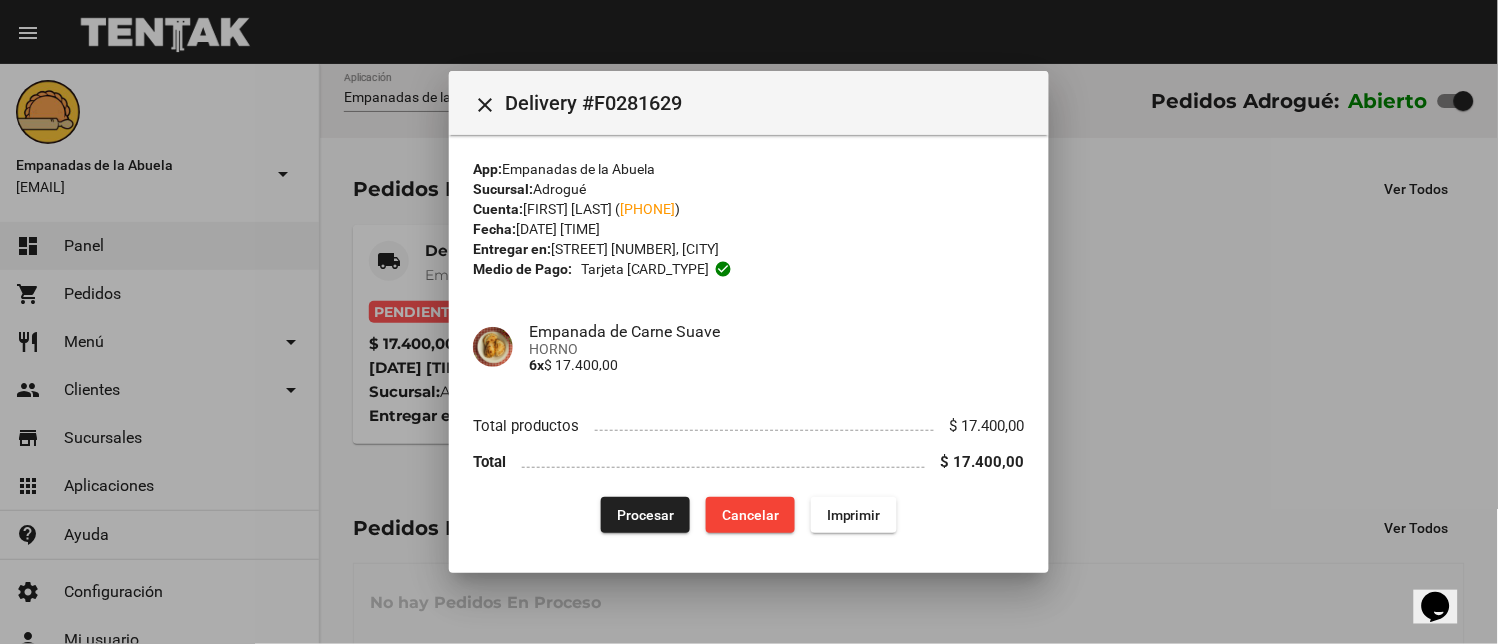 click on "Total productos $ 17.400,00" 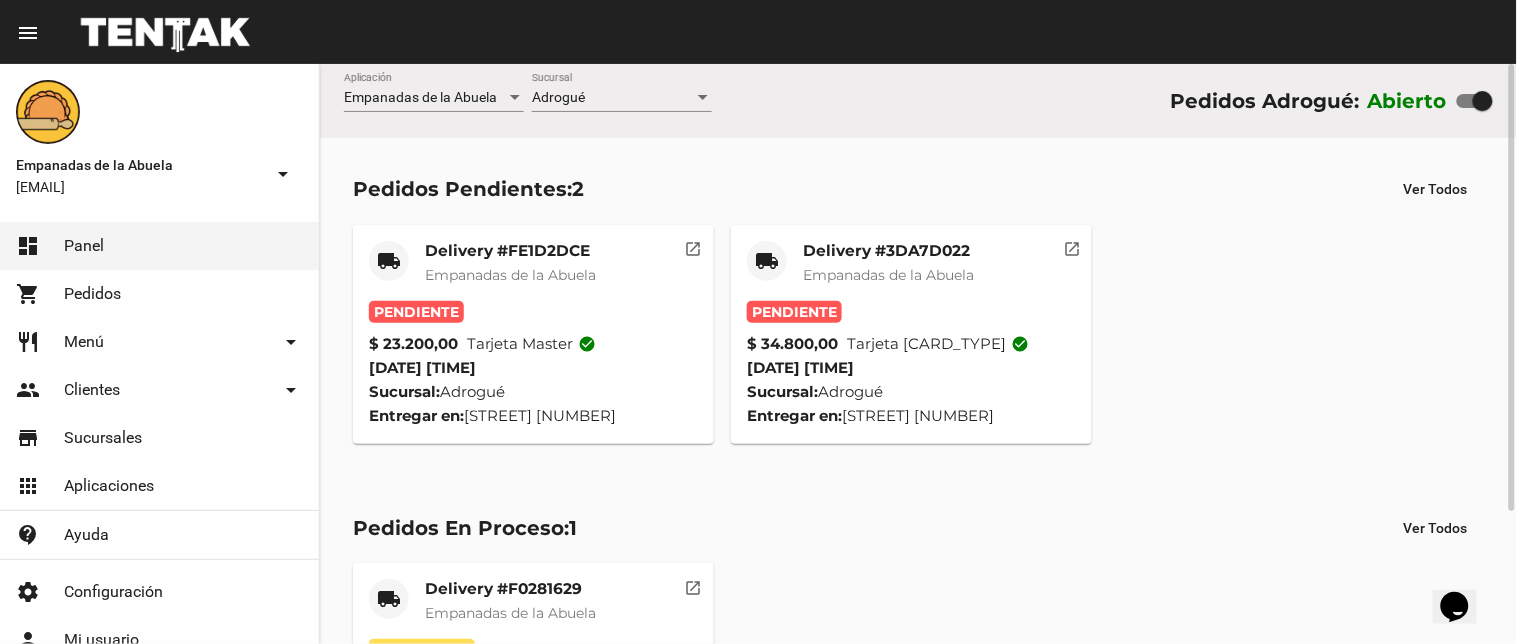 click on "local_shipping Delivery #3DA7D022 Empanadas de la Abuela" 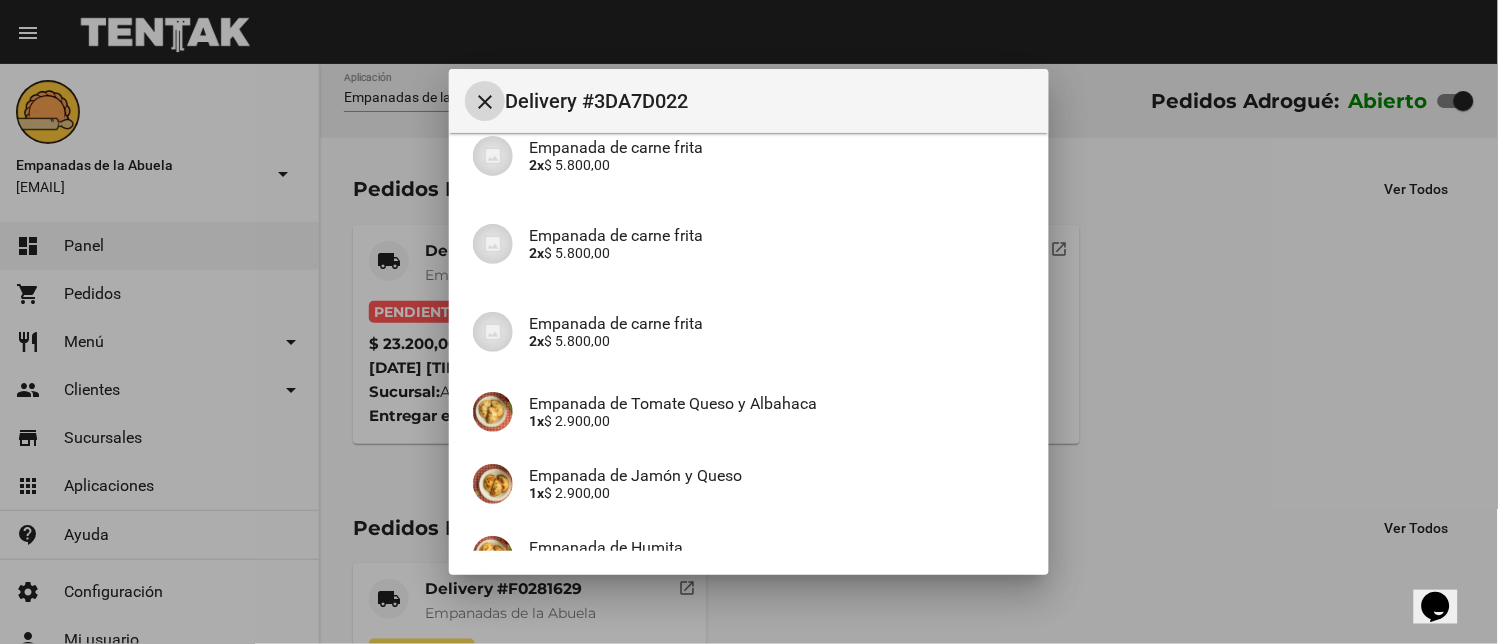 scroll, scrollTop: 457, scrollLeft: 0, axis: vertical 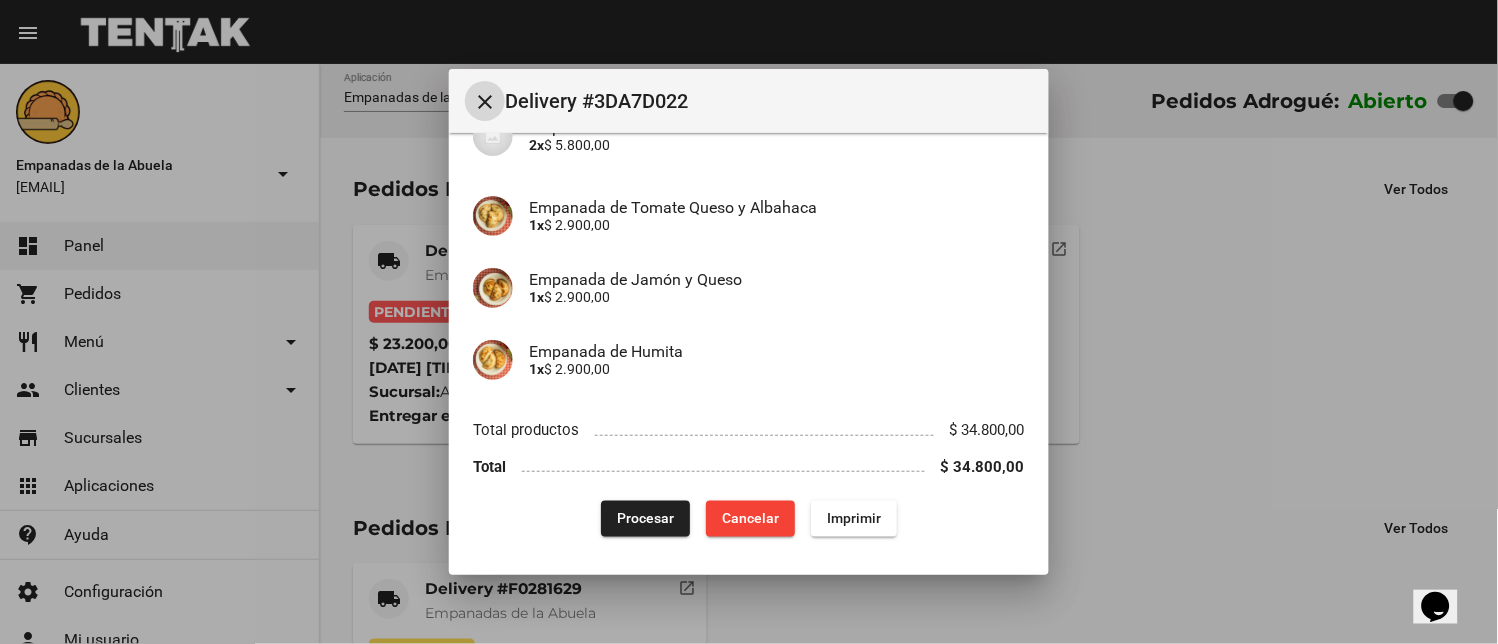 click on "Imprimir" 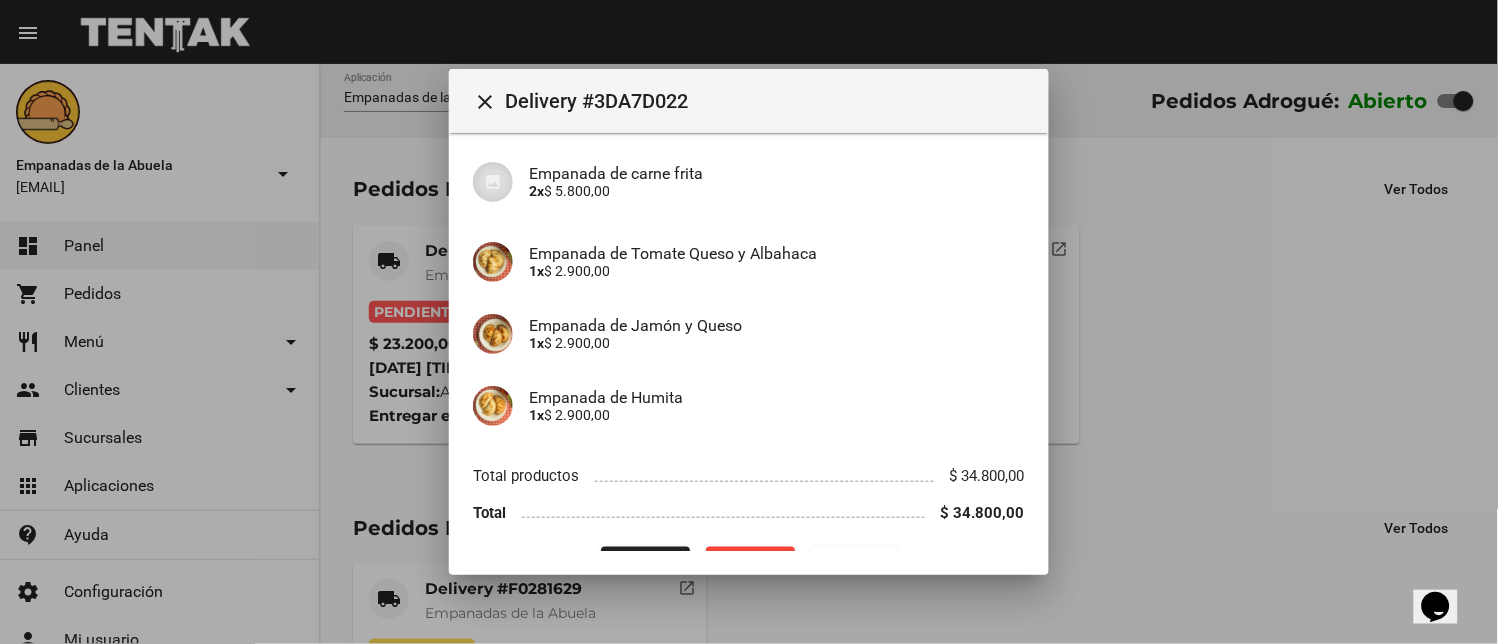 scroll, scrollTop: 457, scrollLeft: 0, axis: vertical 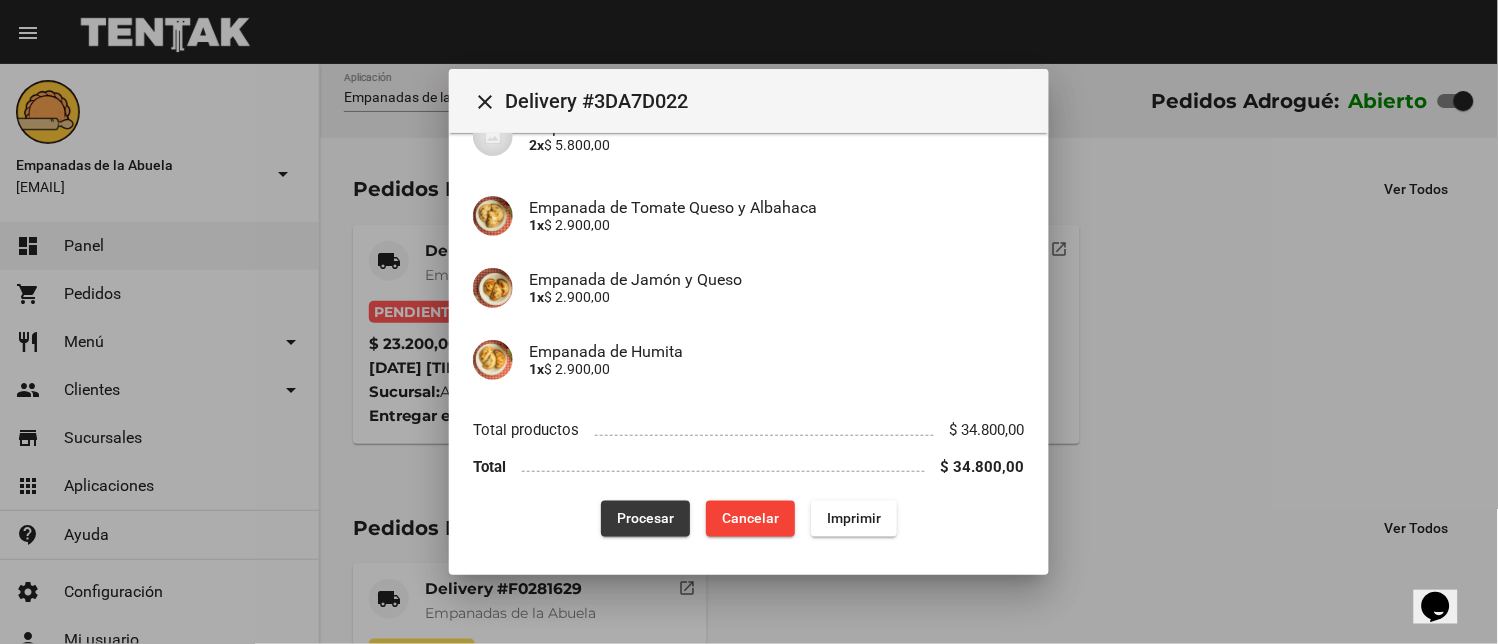 click on "Procesar" 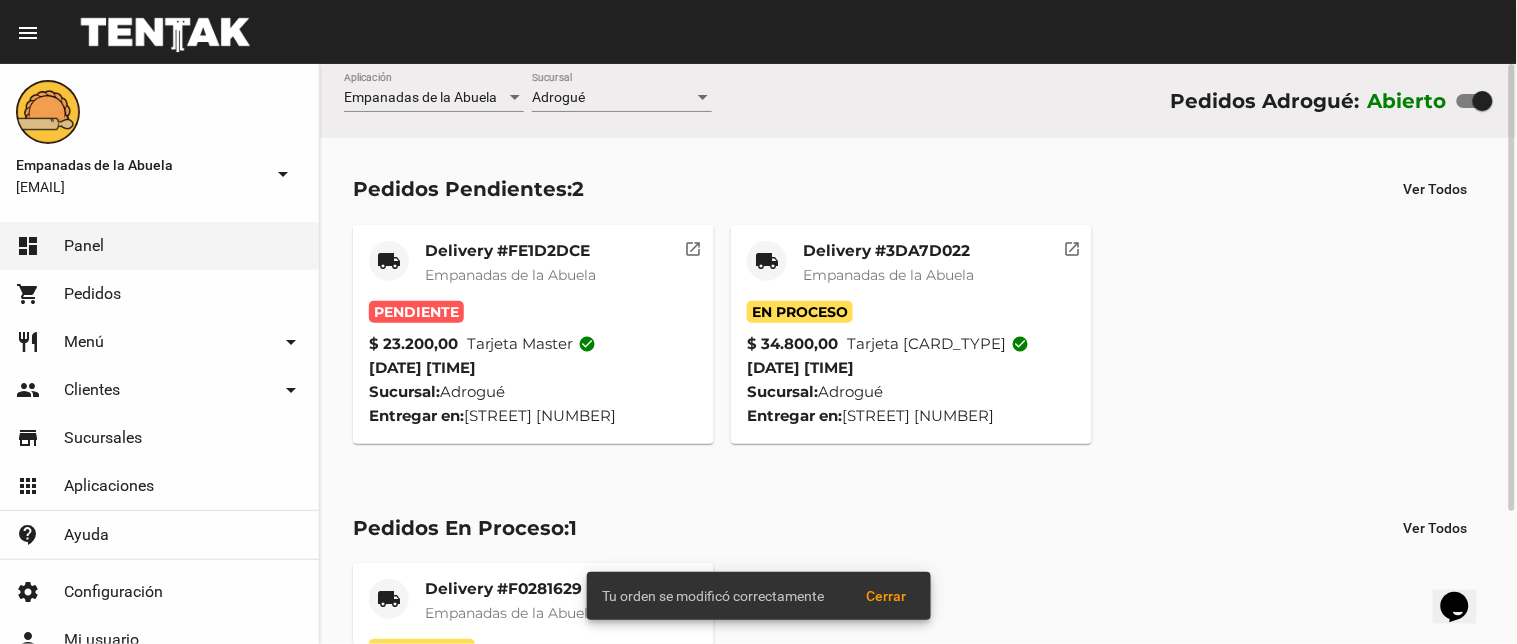 click on "Delivery #FE1D2DCE" 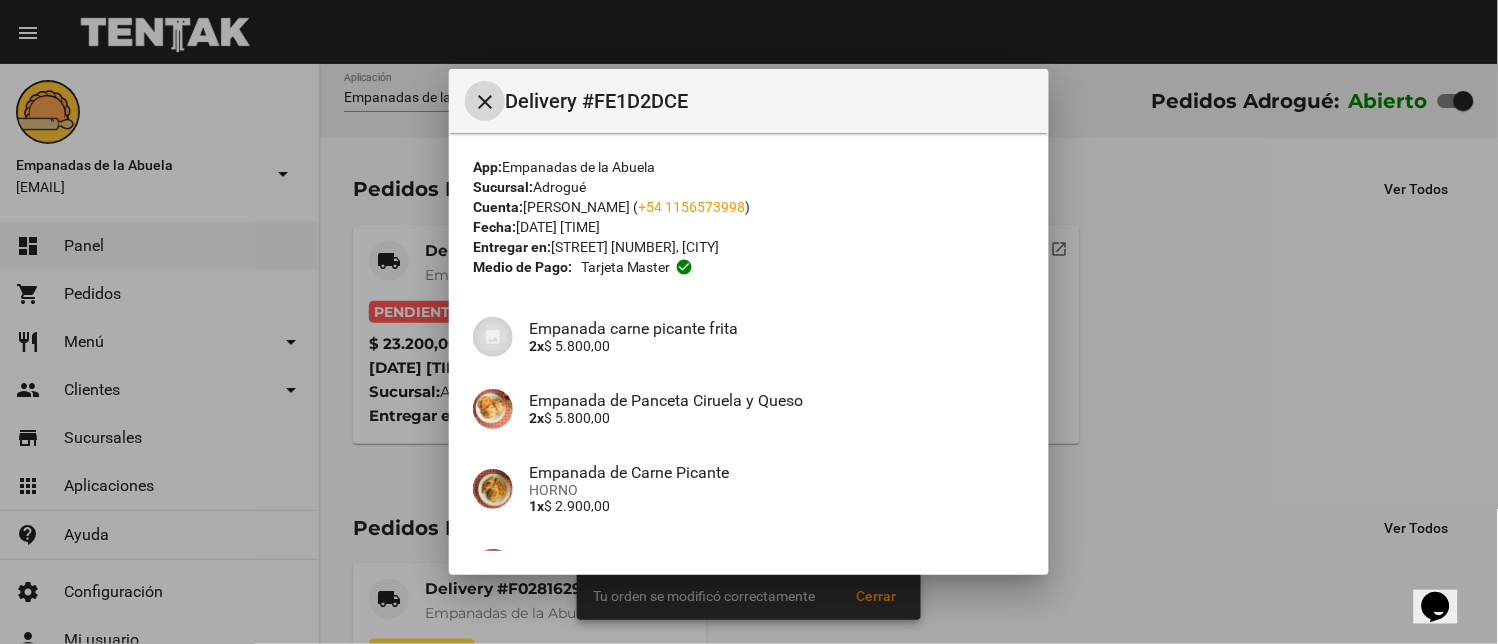 scroll, scrollTop: 297, scrollLeft: 0, axis: vertical 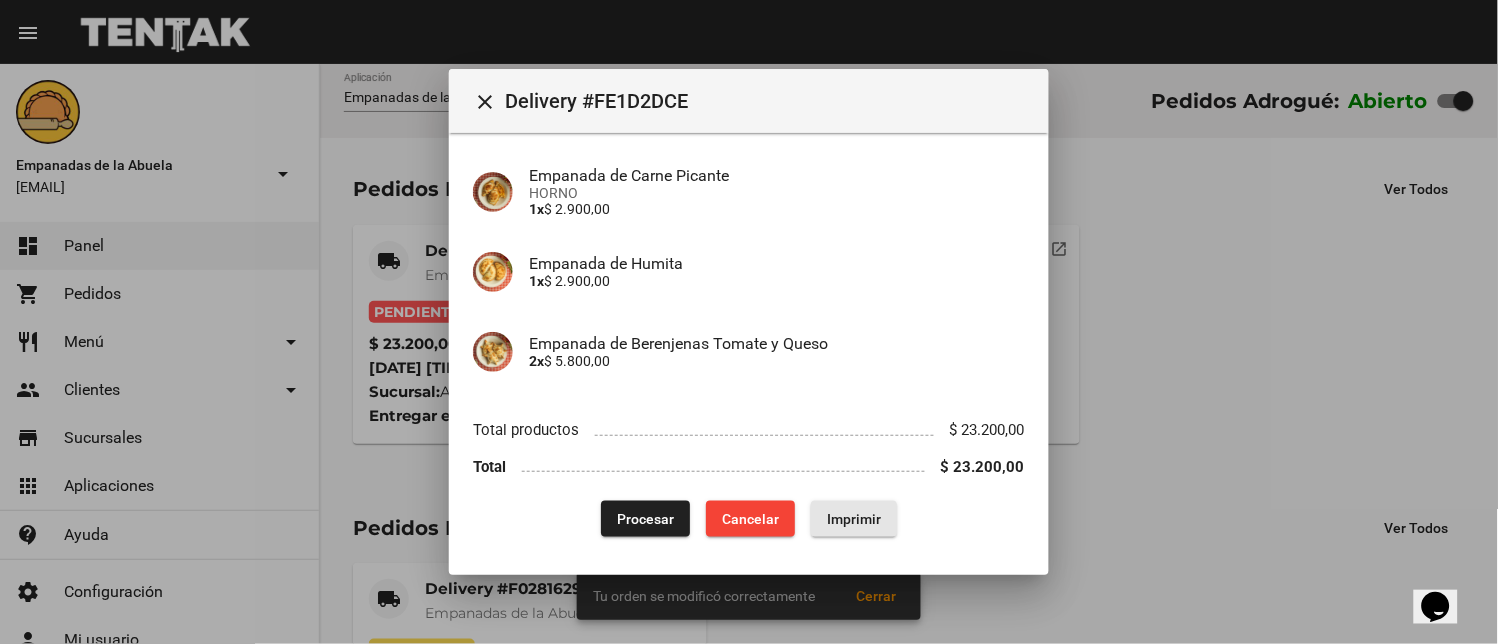 click on "Imprimir" 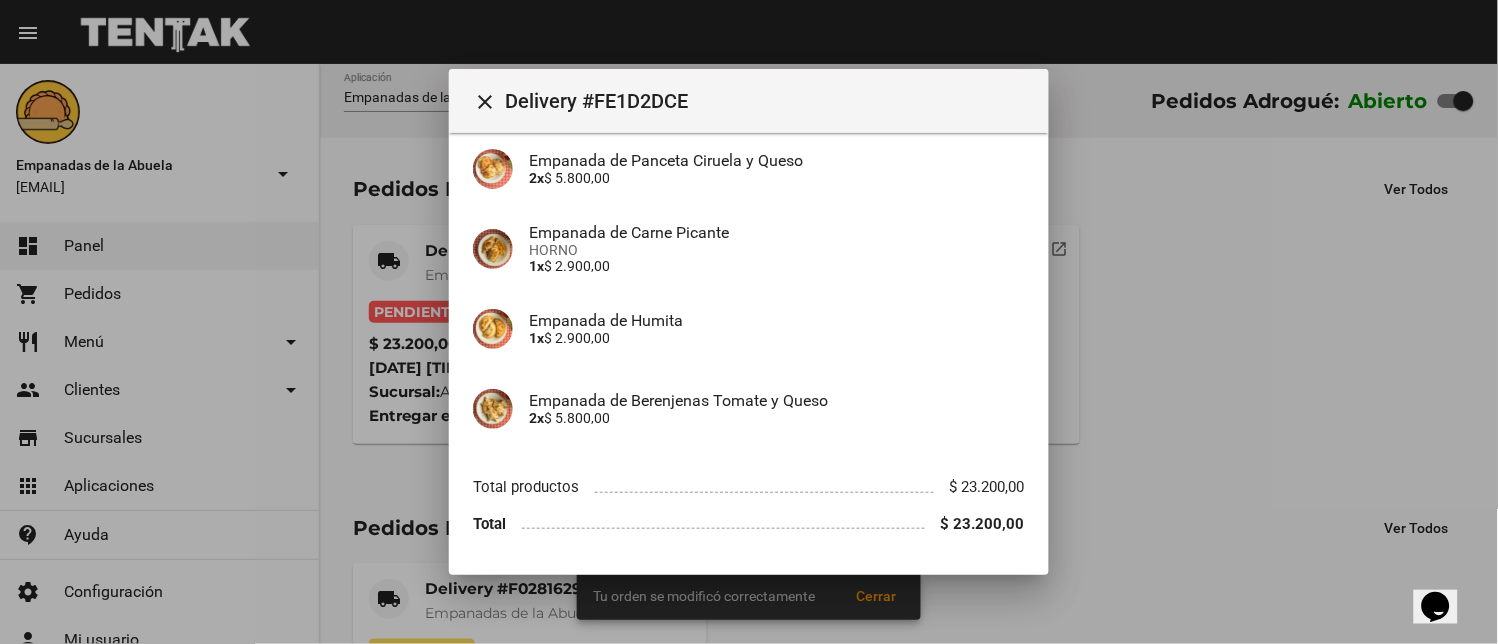 scroll, scrollTop: 297, scrollLeft: 0, axis: vertical 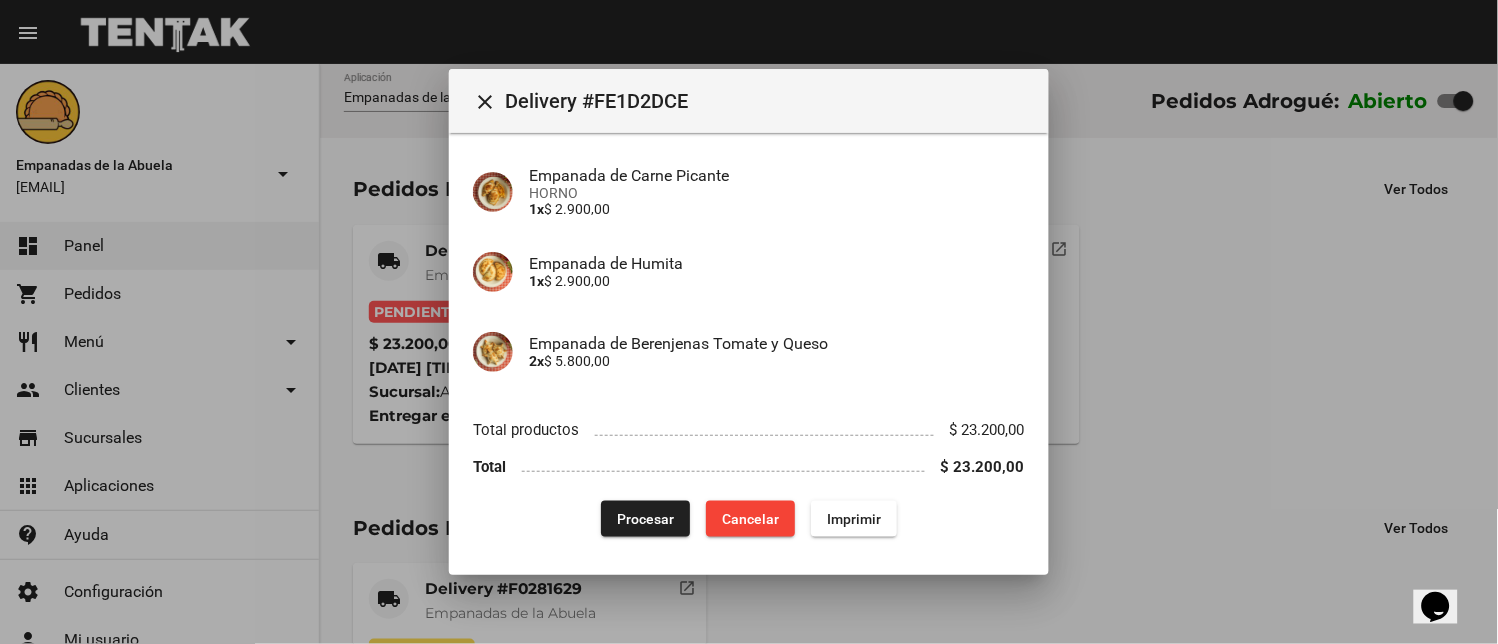 click on "Procesar" 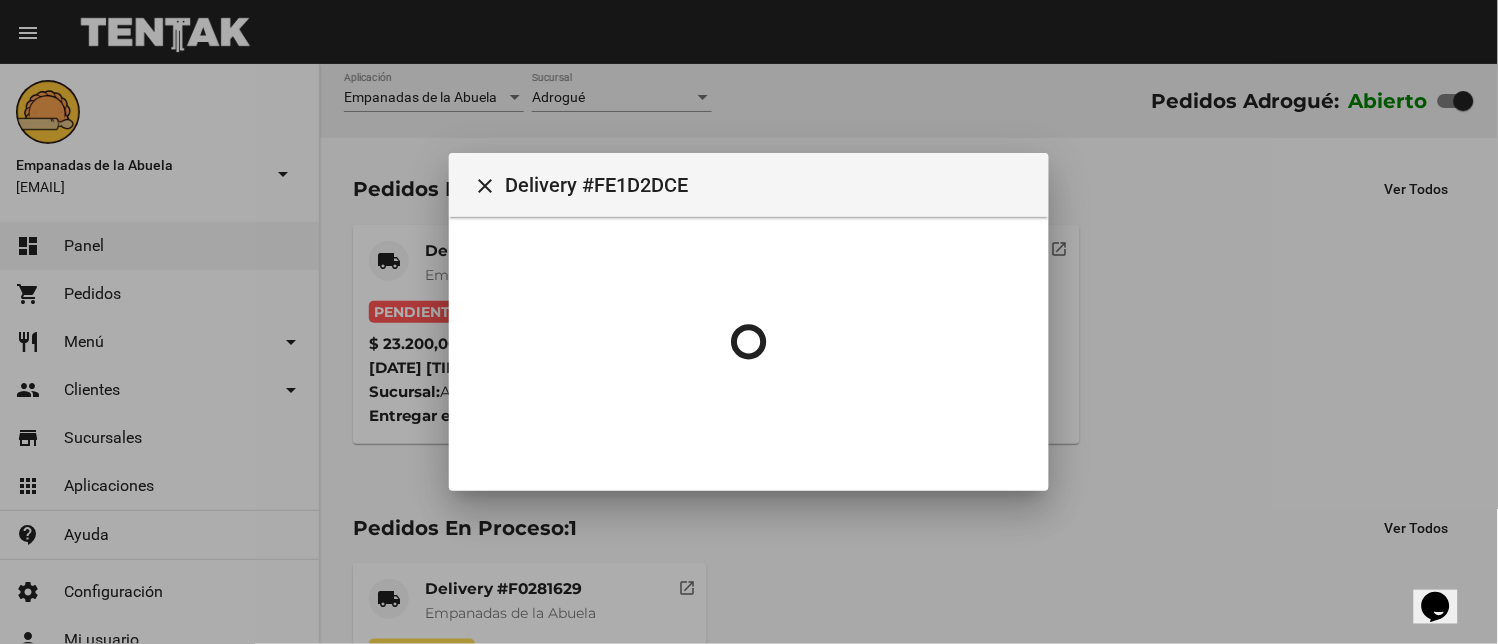 scroll, scrollTop: 0, scrollLeft: 0, axis: both 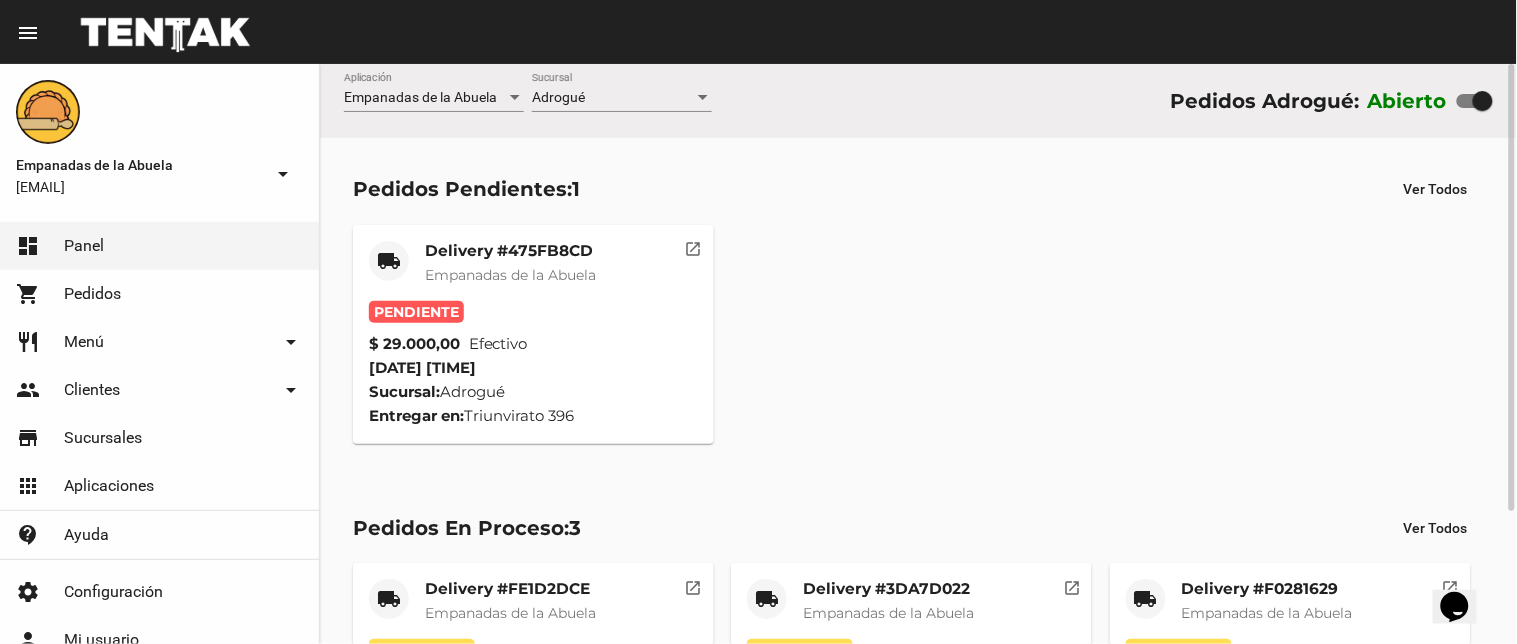 click on "Delivery #475FB8CD" 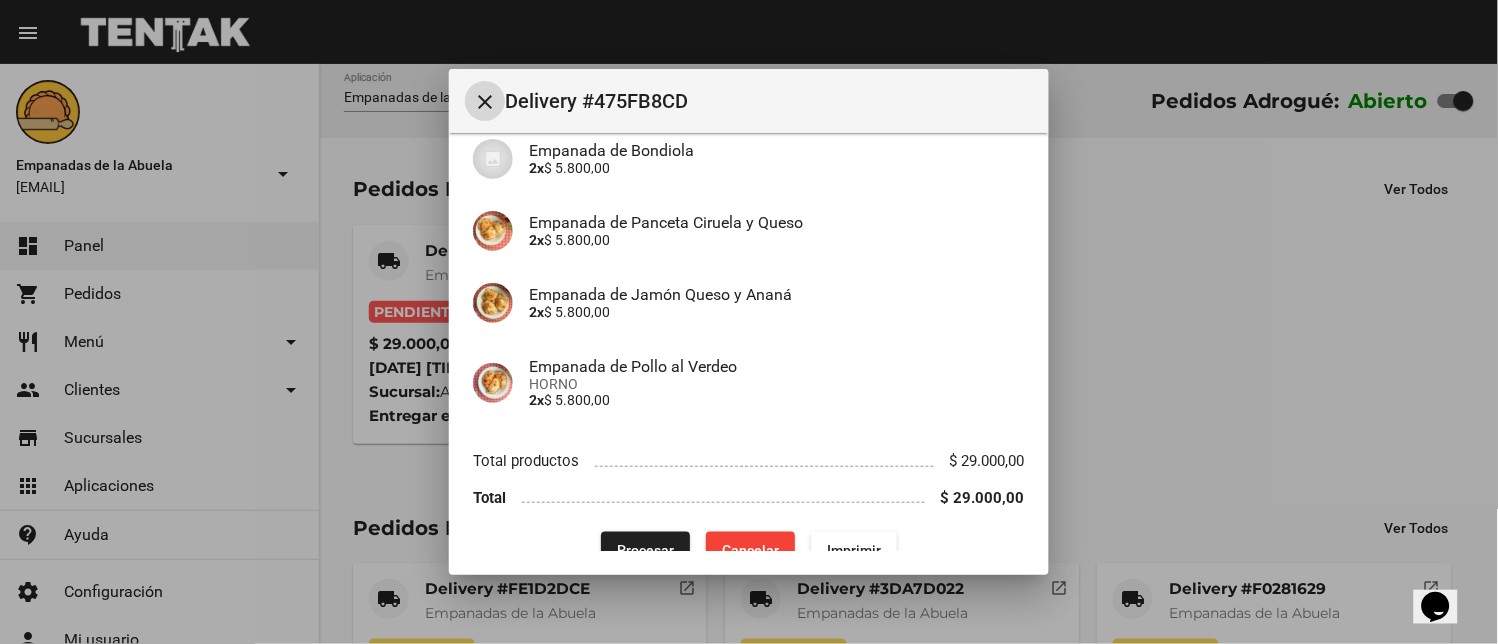 scroll, scrollTop: 297, scrollLeft: 0, axis: vertical 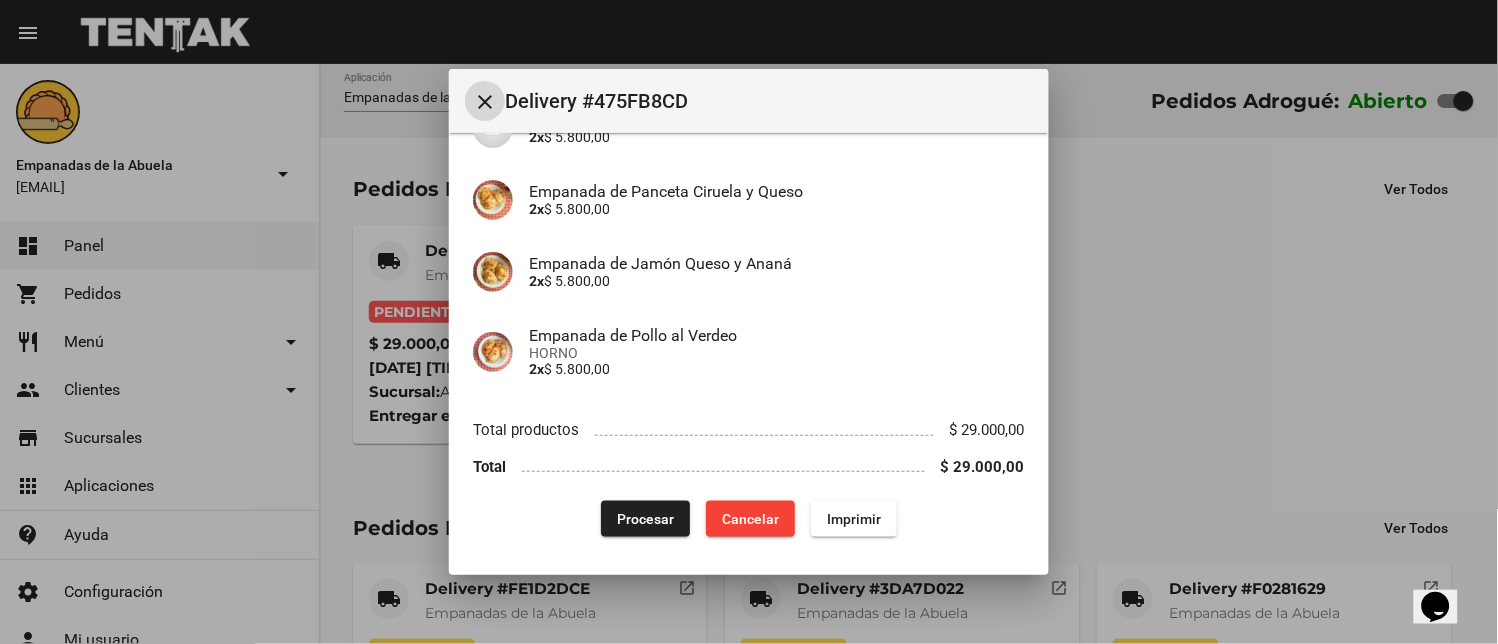 click on "Imprimir" 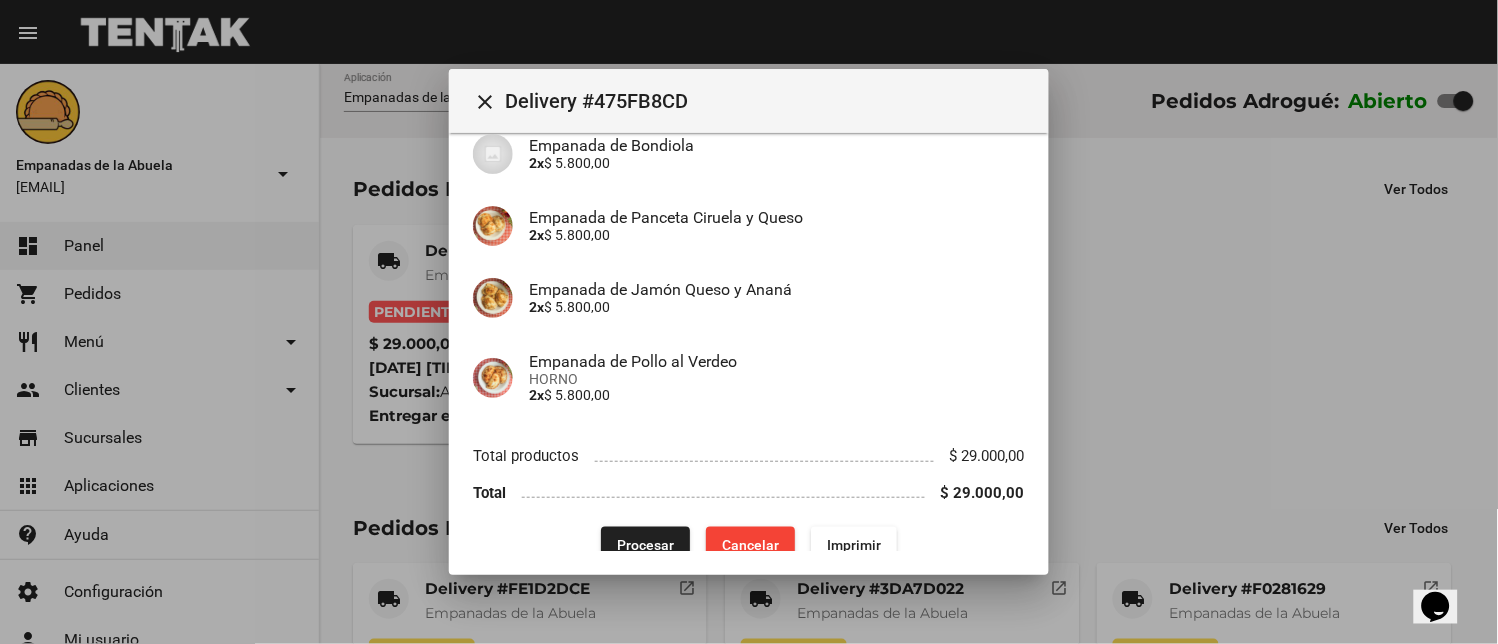 scroll, scrollTop: 297, scrollLeft: 0, axis: vertical 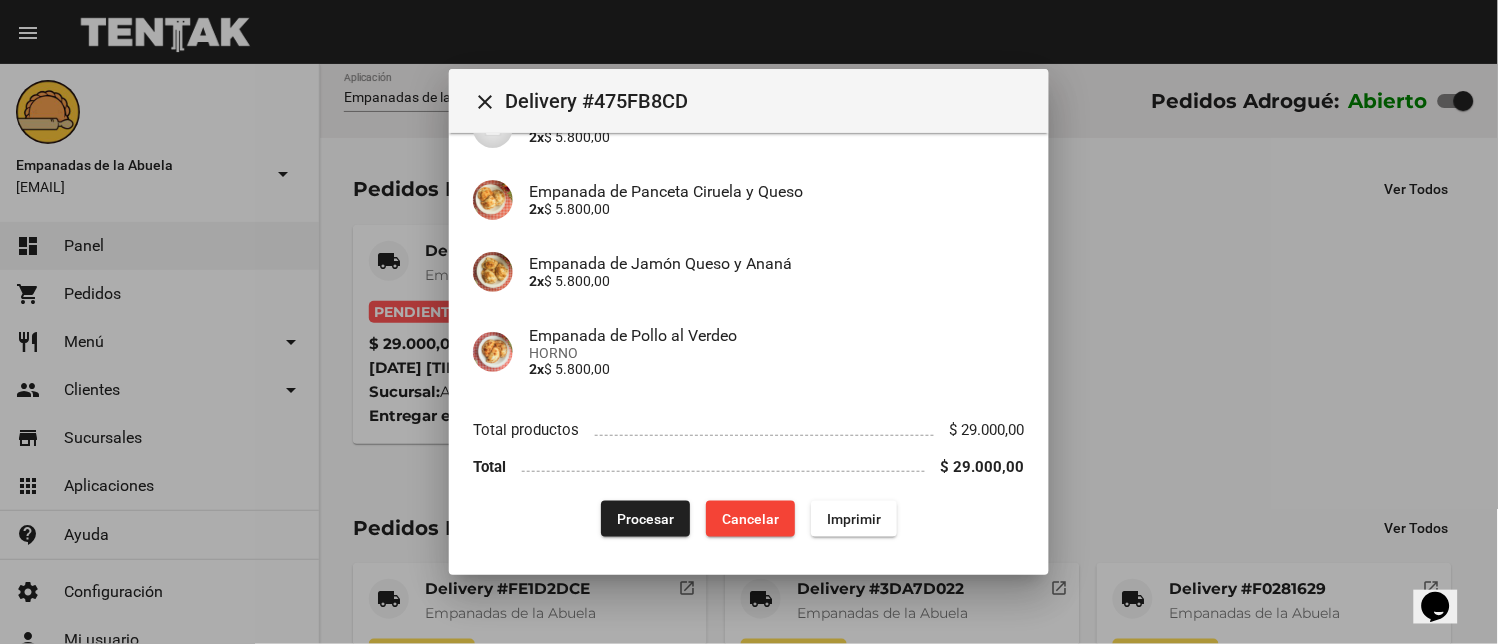drag, startPoint x: 644, startPoint y: 512, endPoint x: 521, endPoint y: 560, distance: 132.03409 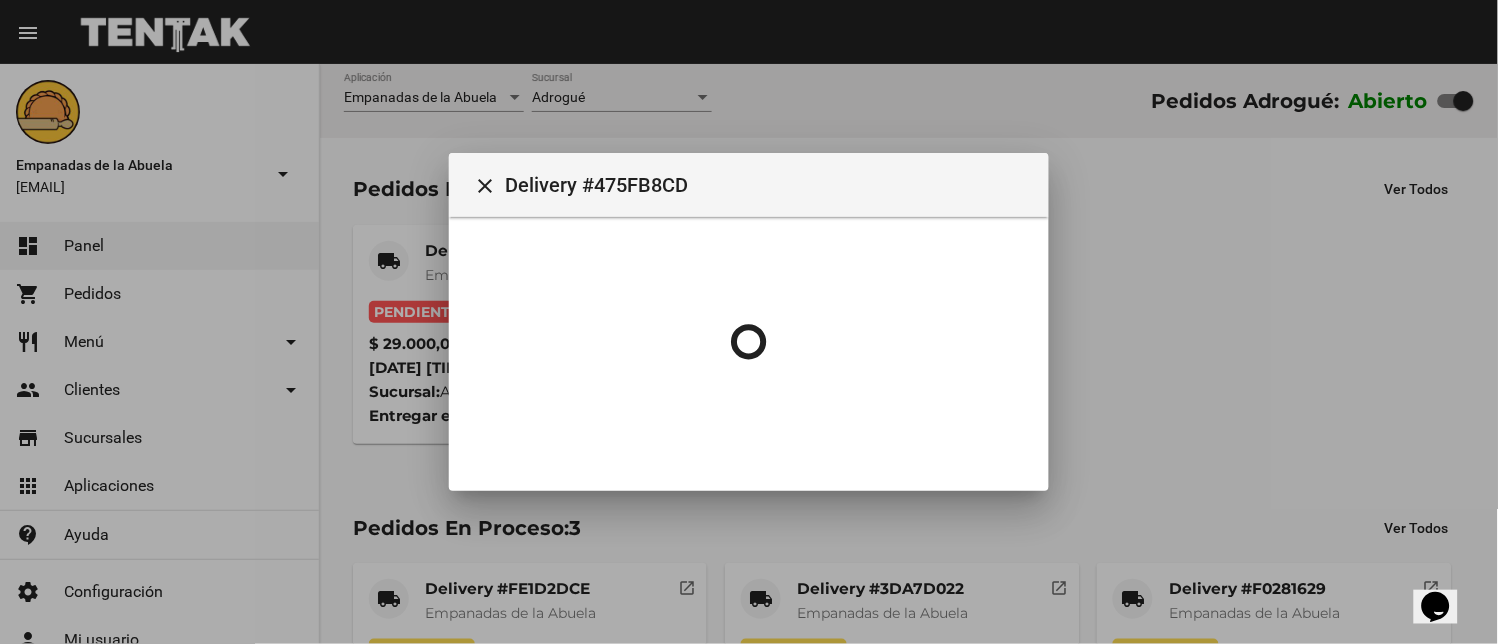 scroll, scrollTop: 0, scrollLeft: 0, axis: both 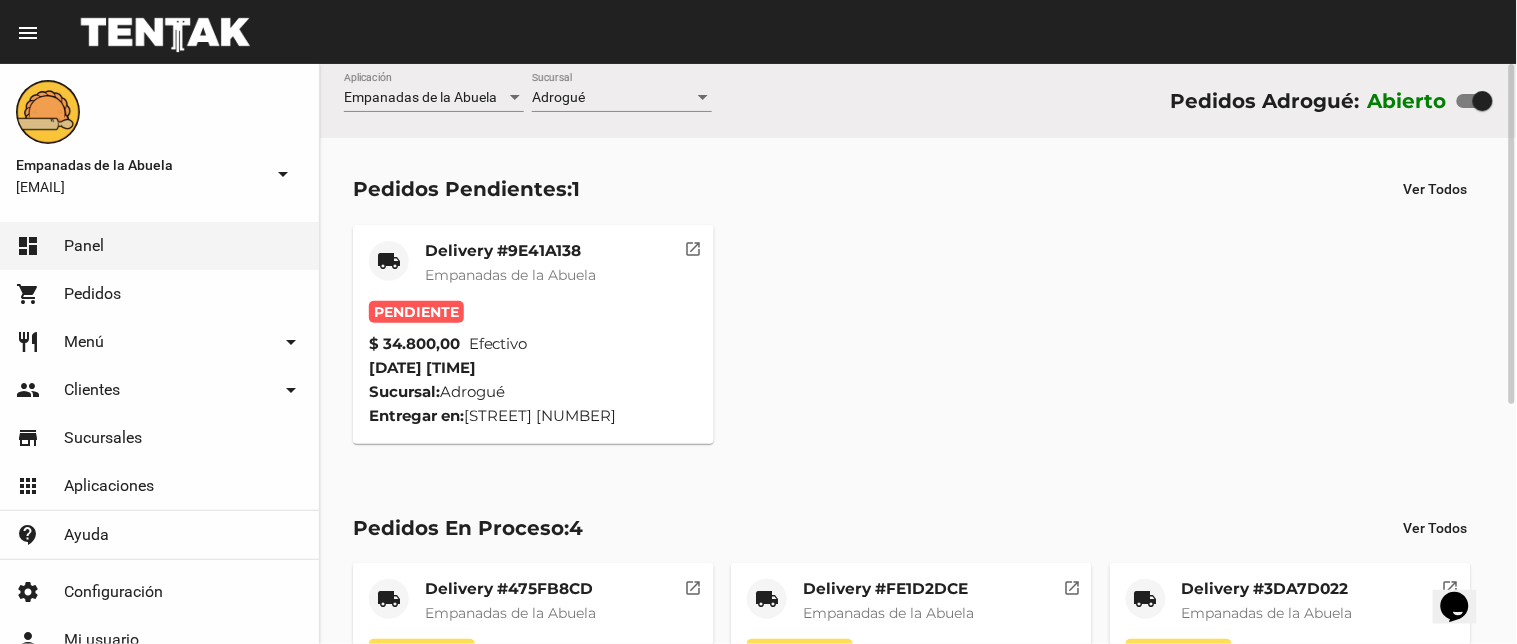 drag, startPoint x: 498, startPoint y: 233, endPoint x: 511, endPoint y: 274, distance: 43.011627 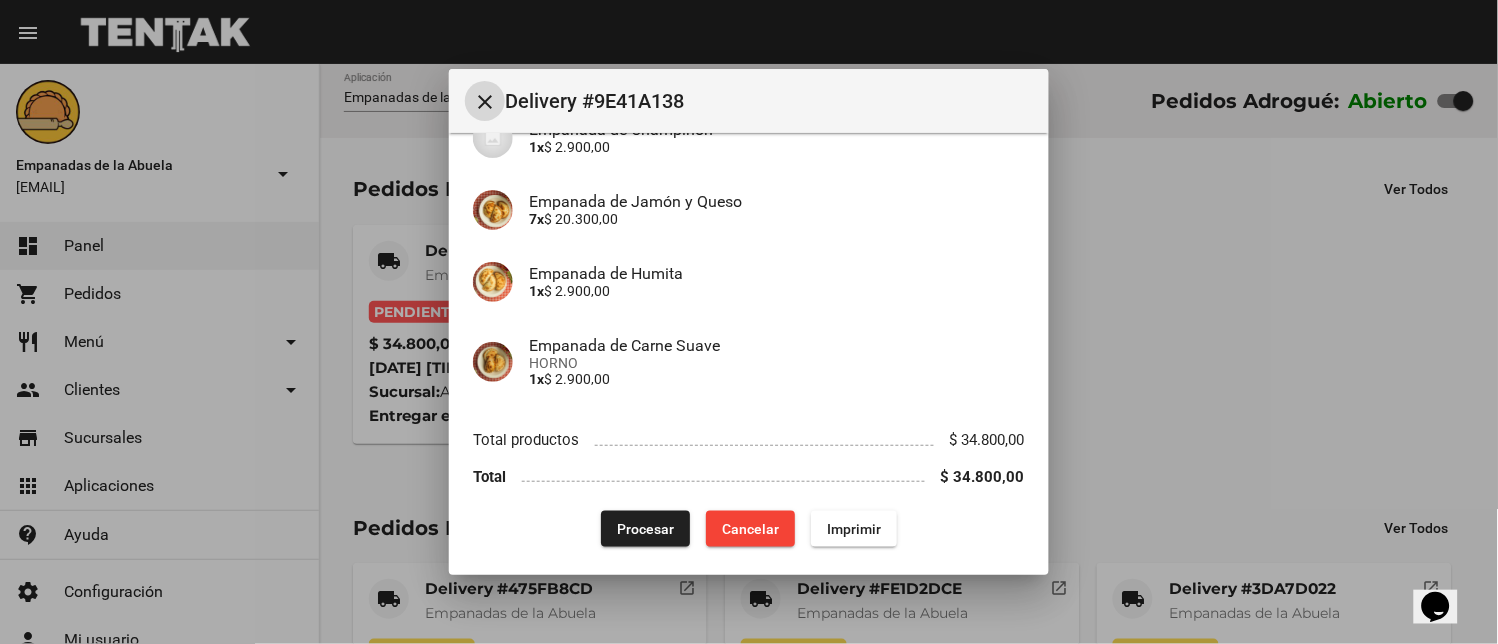scroll, scrollTop: 434, scrollLeft: 0, axis: vertical 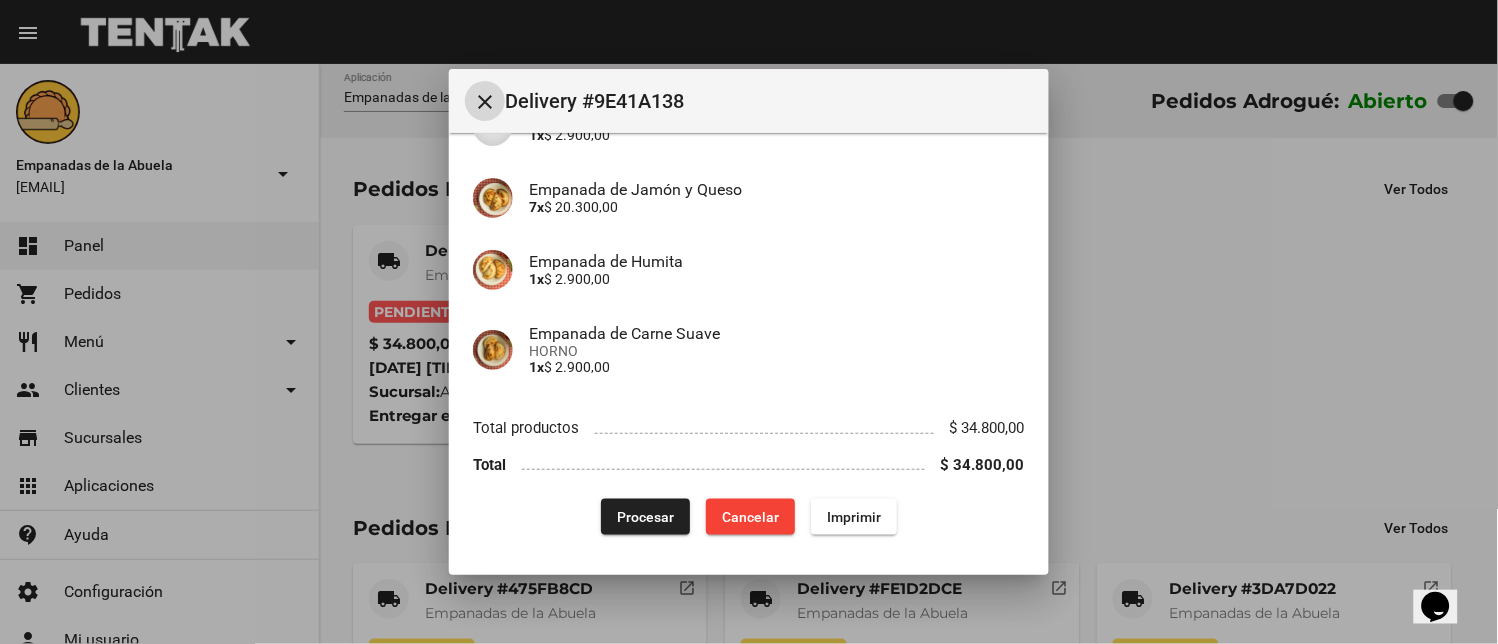 click on "Imprimir" 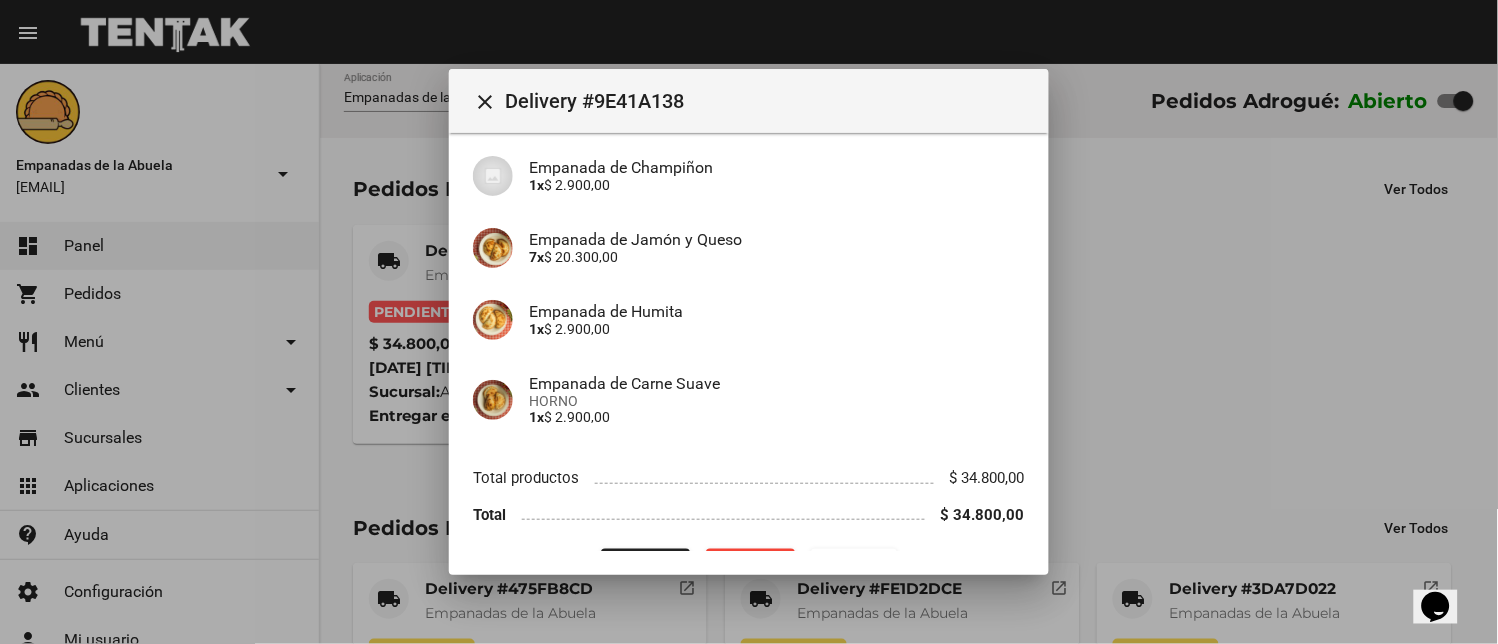 scroll, scrollTop: 434, scrollLeft: 0, axis: vertical 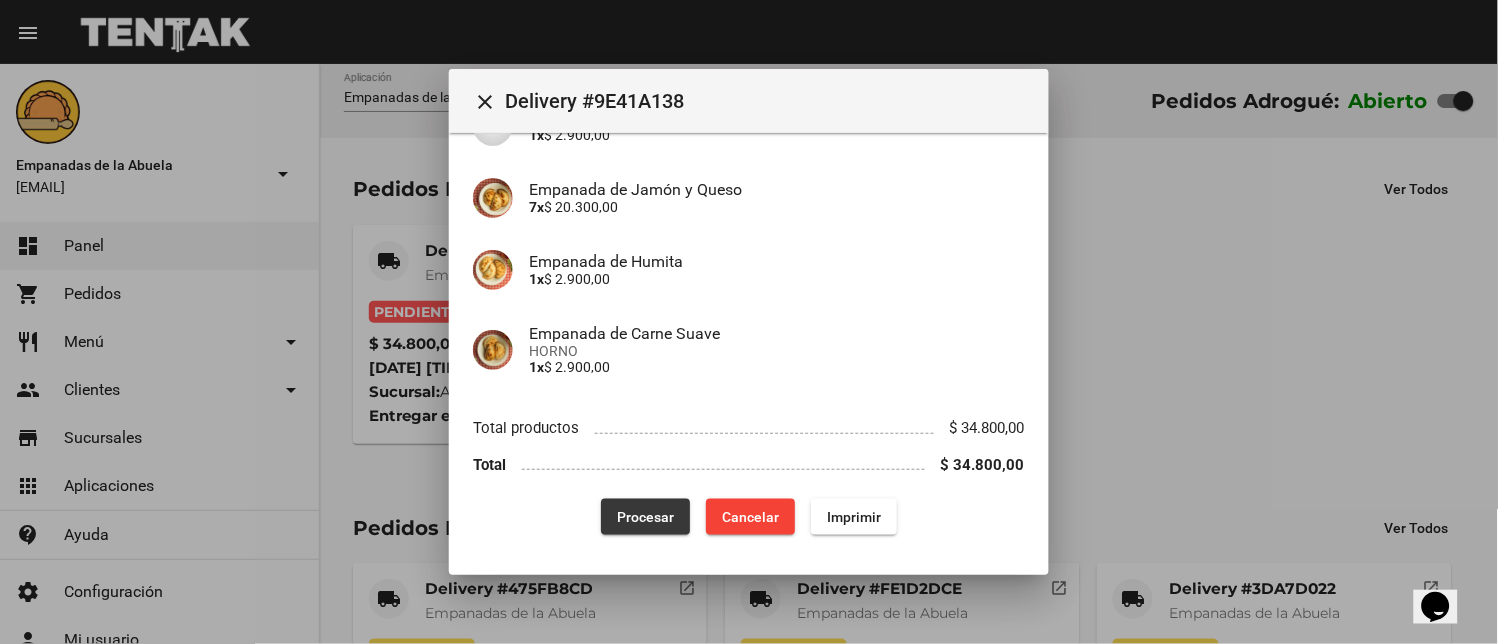 click on "Procesar" 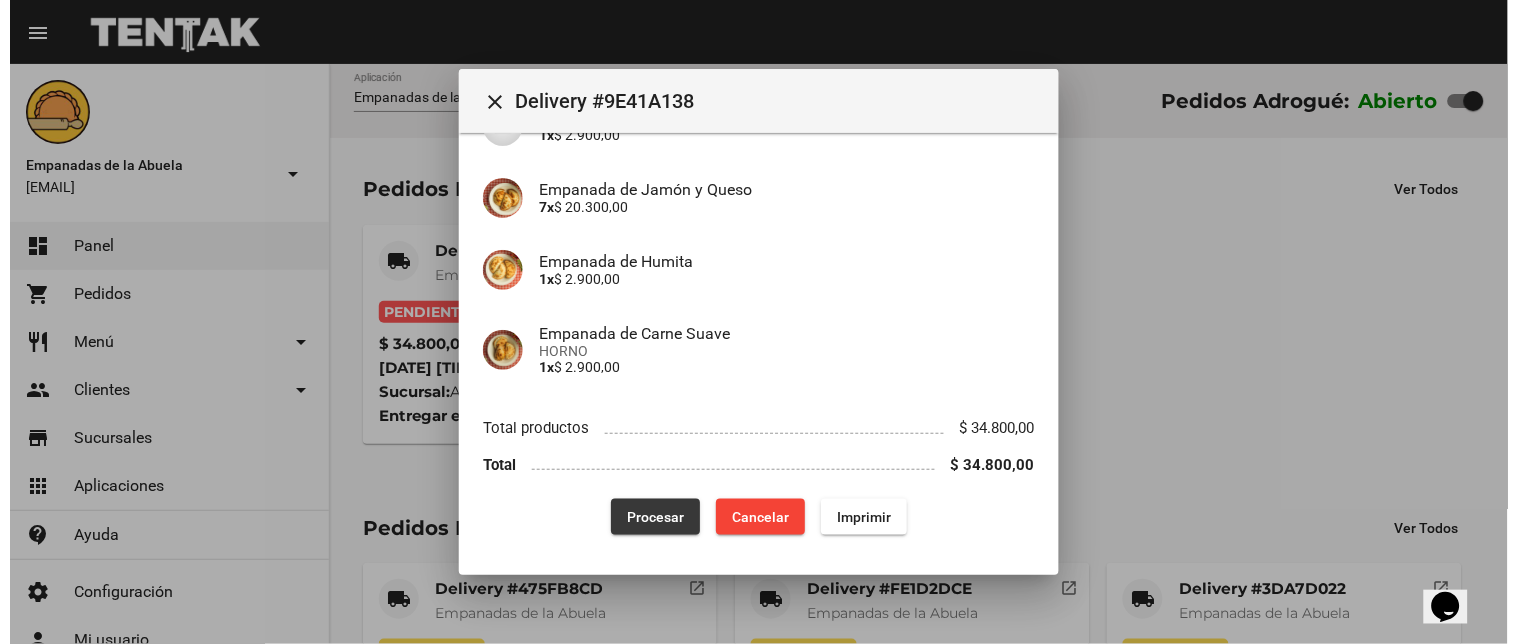 scroll, scrollTop: 0, scrollLeft: 0, axis: both 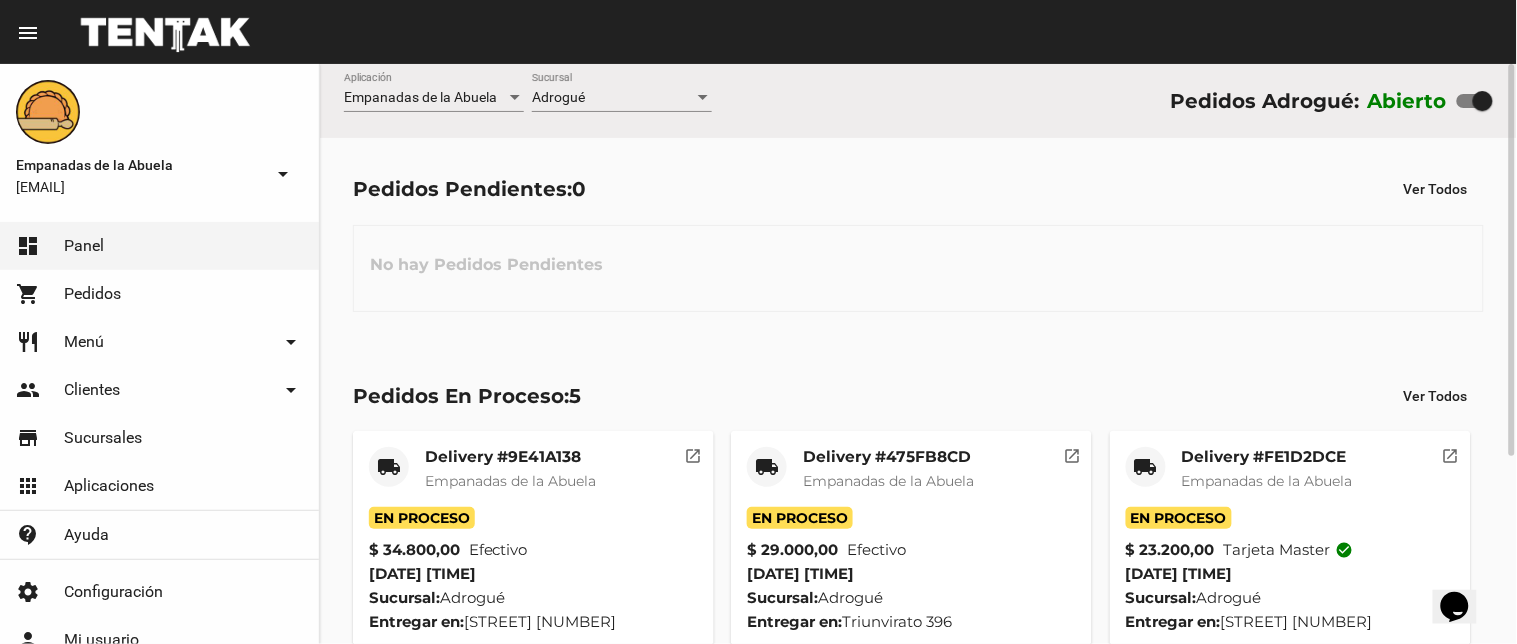 click on "Adrogué" at bounding box center (613, 98) 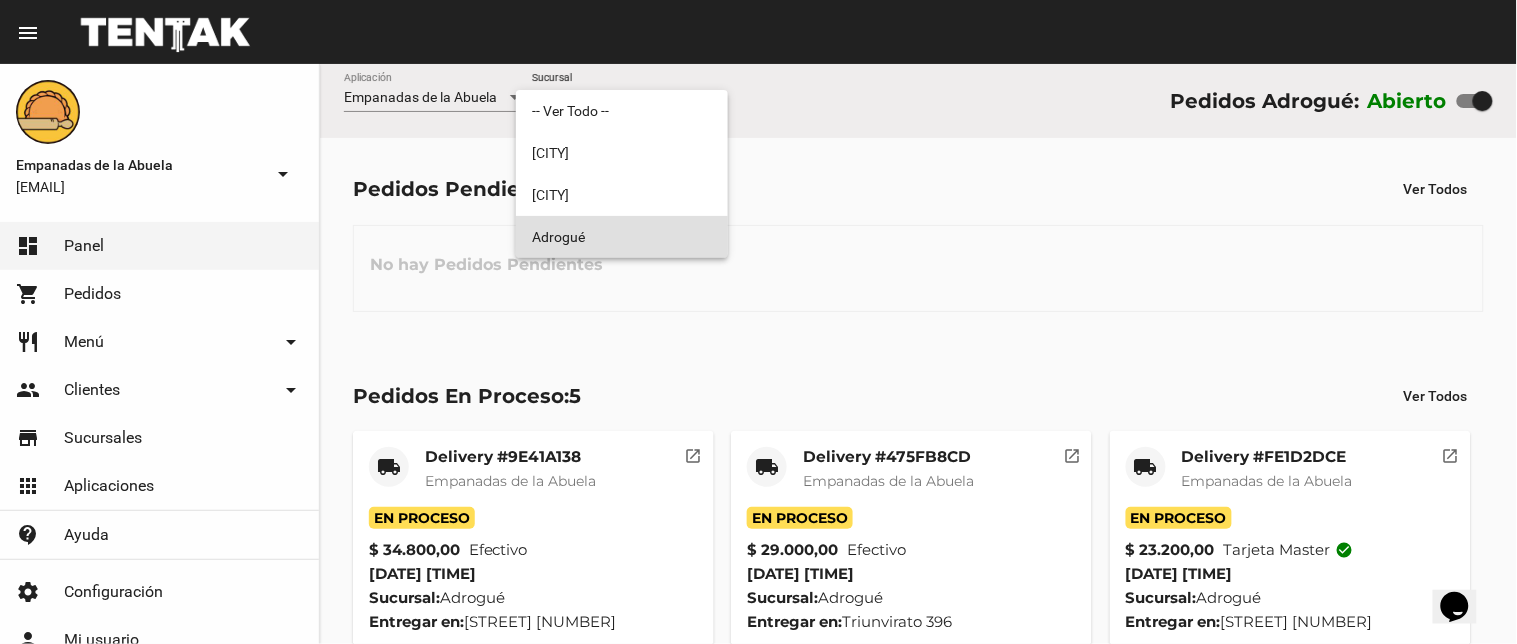 click on "Adrogué" at bounding box center (622, 237) 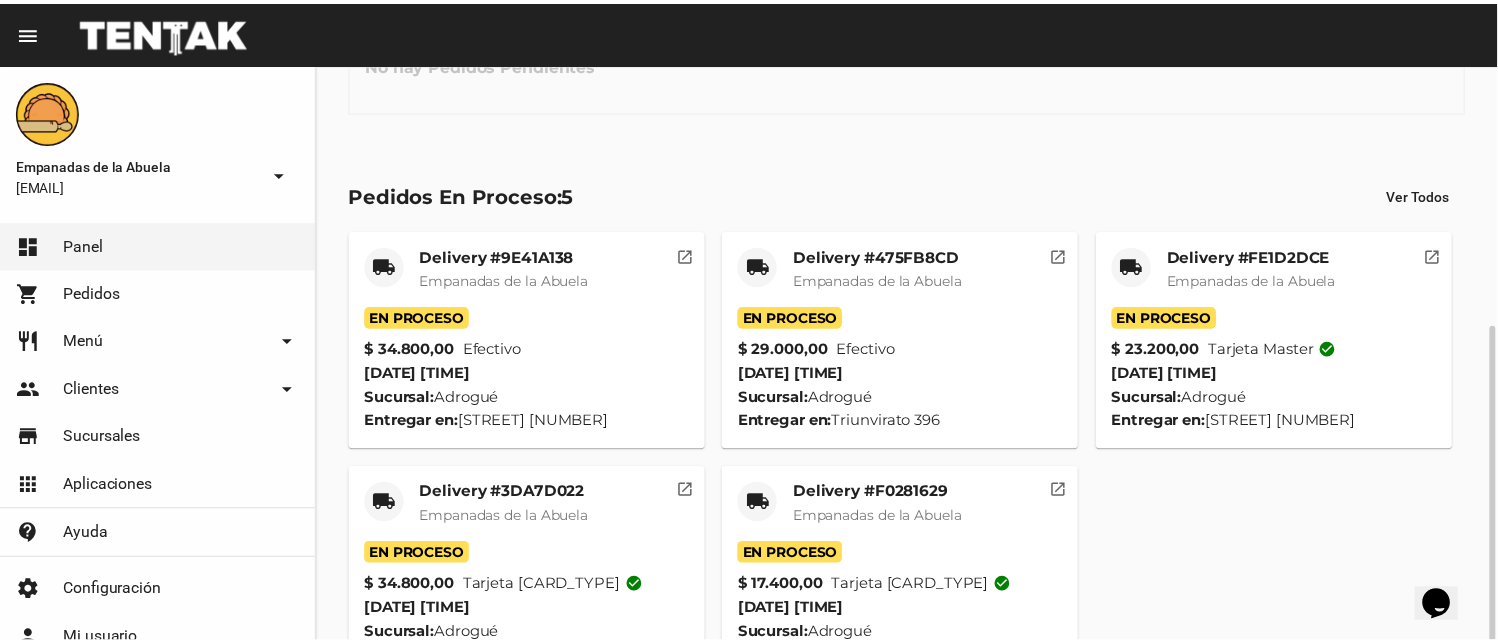 scroll, scrollTop: 275, scrollLeft: 0, axis: vertical 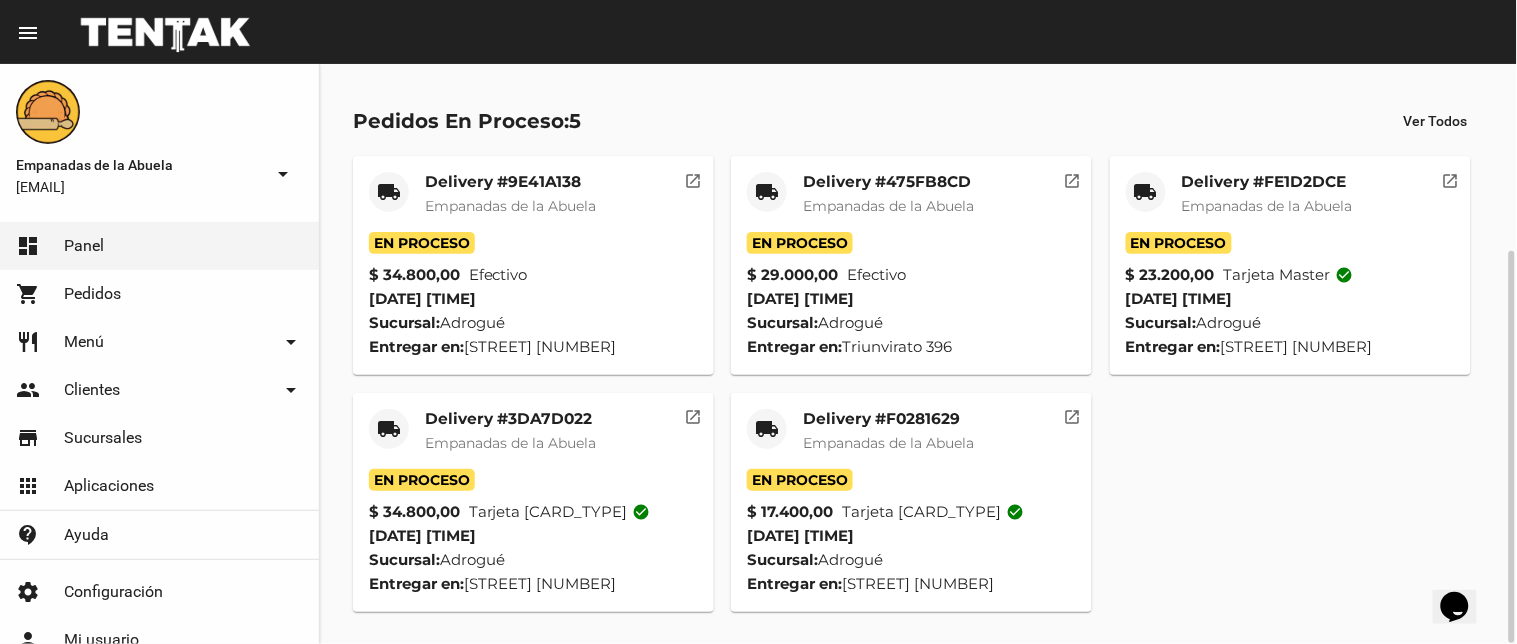 click on "local_shipping" 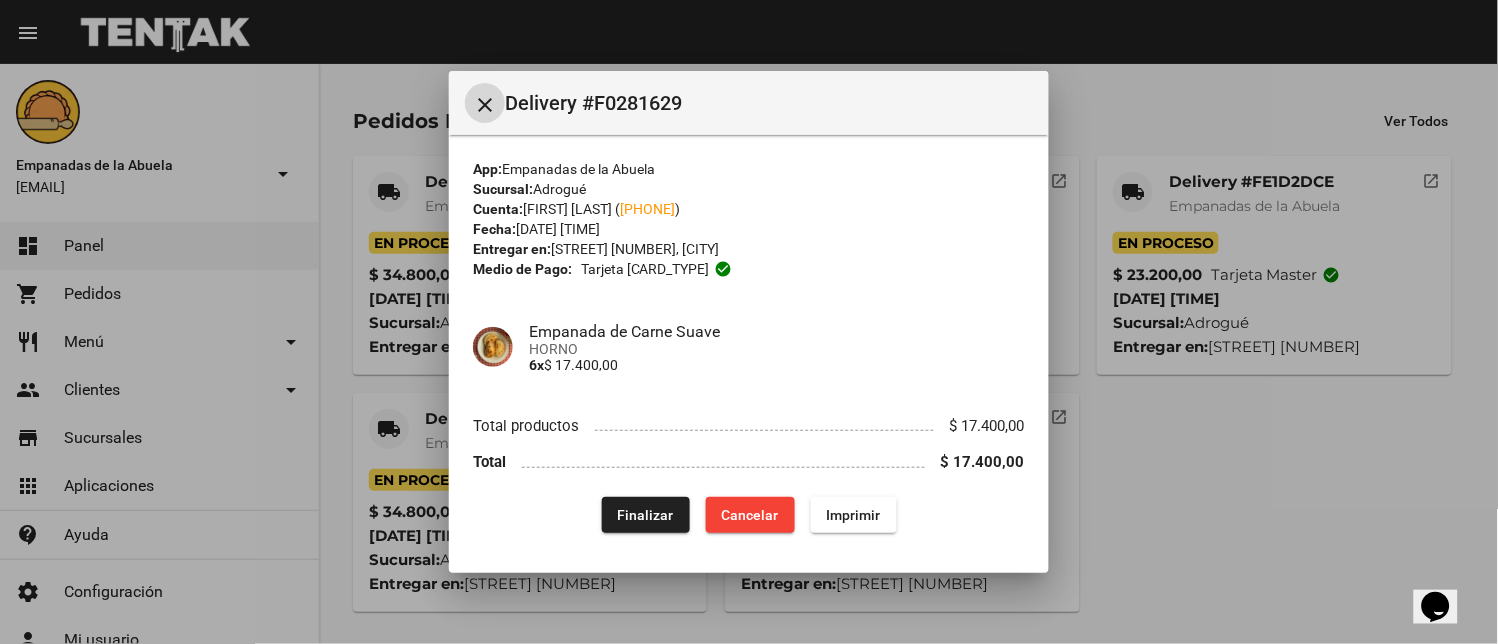 click on "Finalizar" 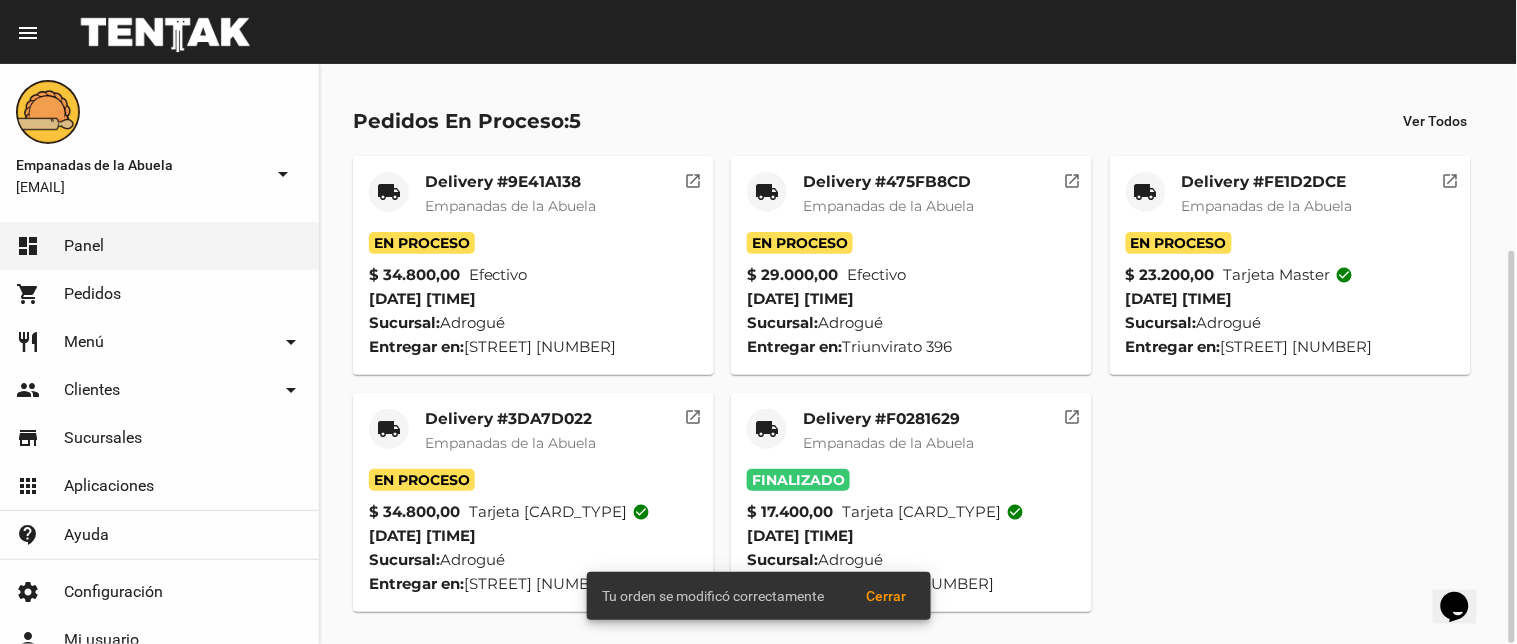 click on "local_shipping" 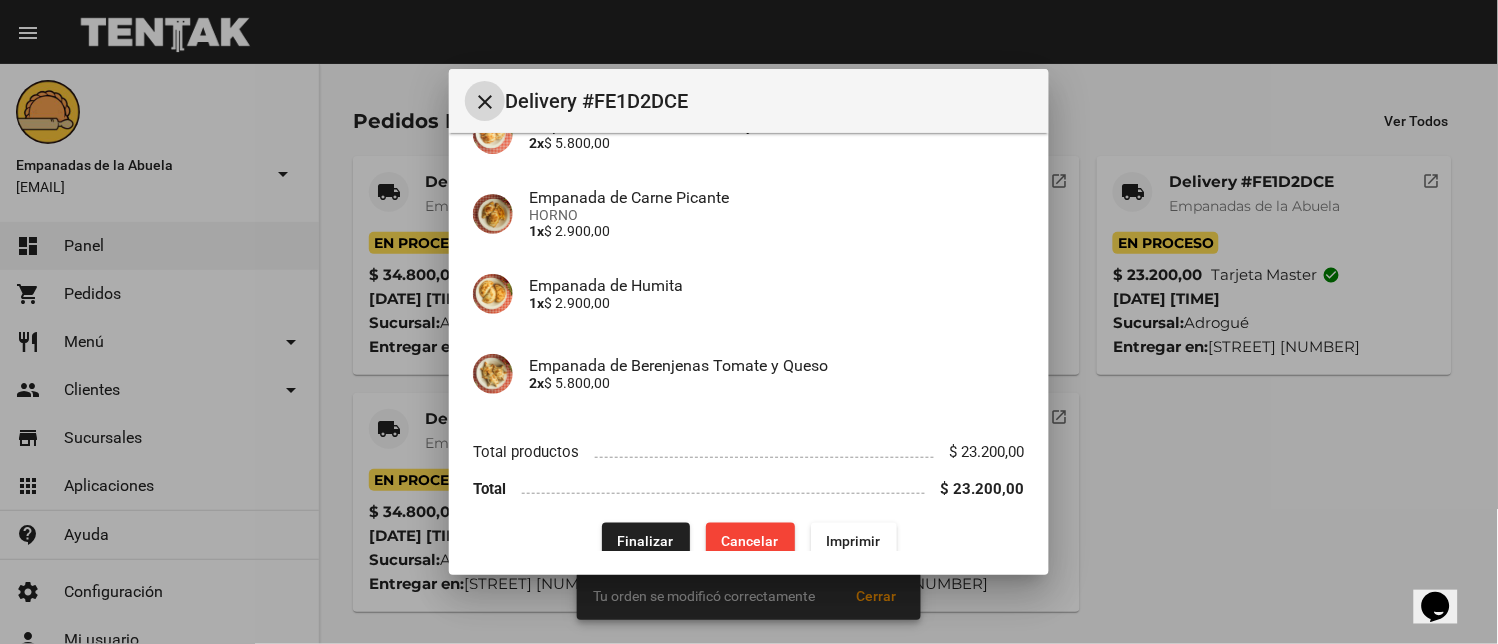 scroll, scrollTop: 297, scrollLeft: 0, axis: vertical 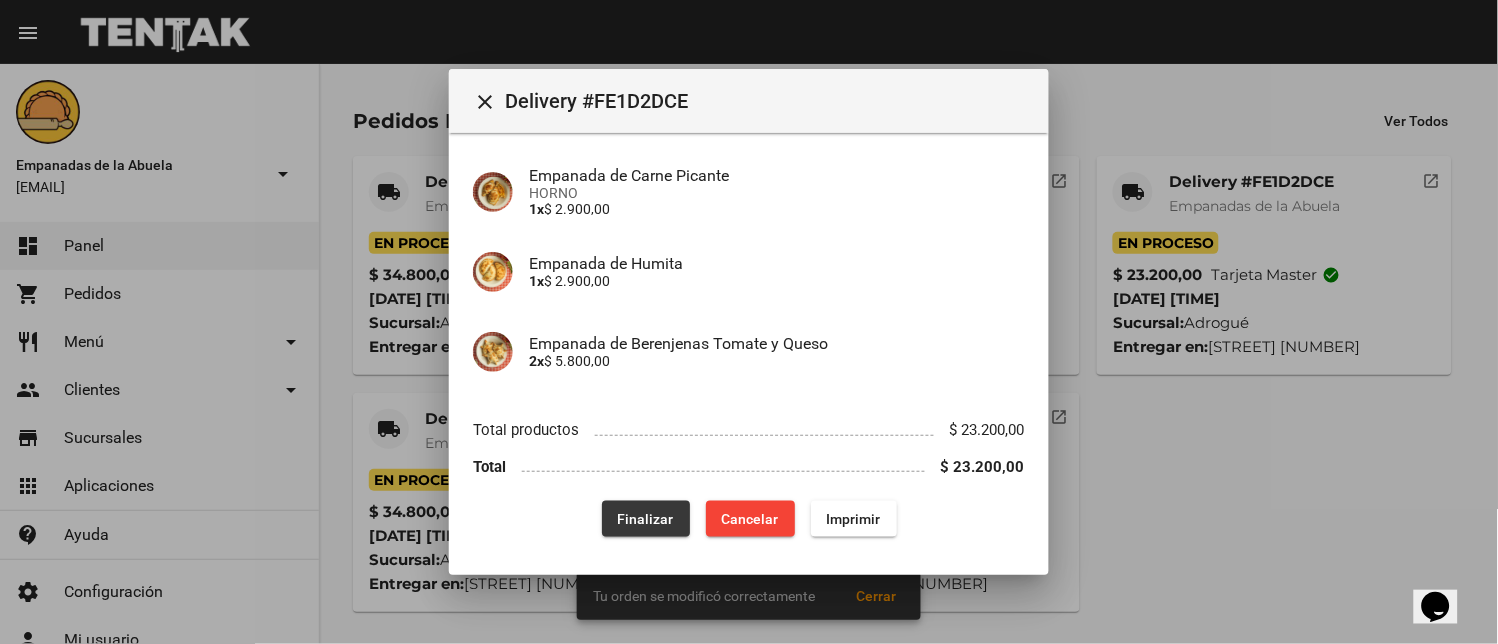 click on "Finalizar" 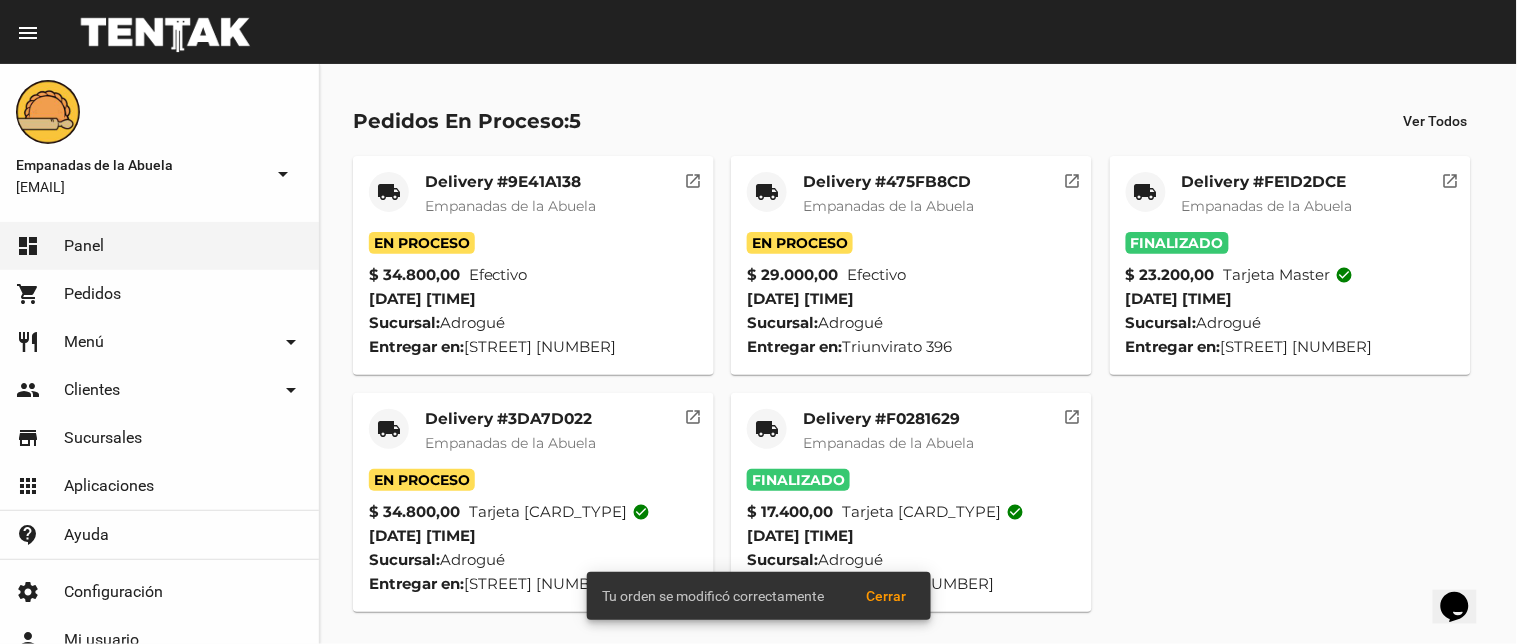 click on "local_shipping" 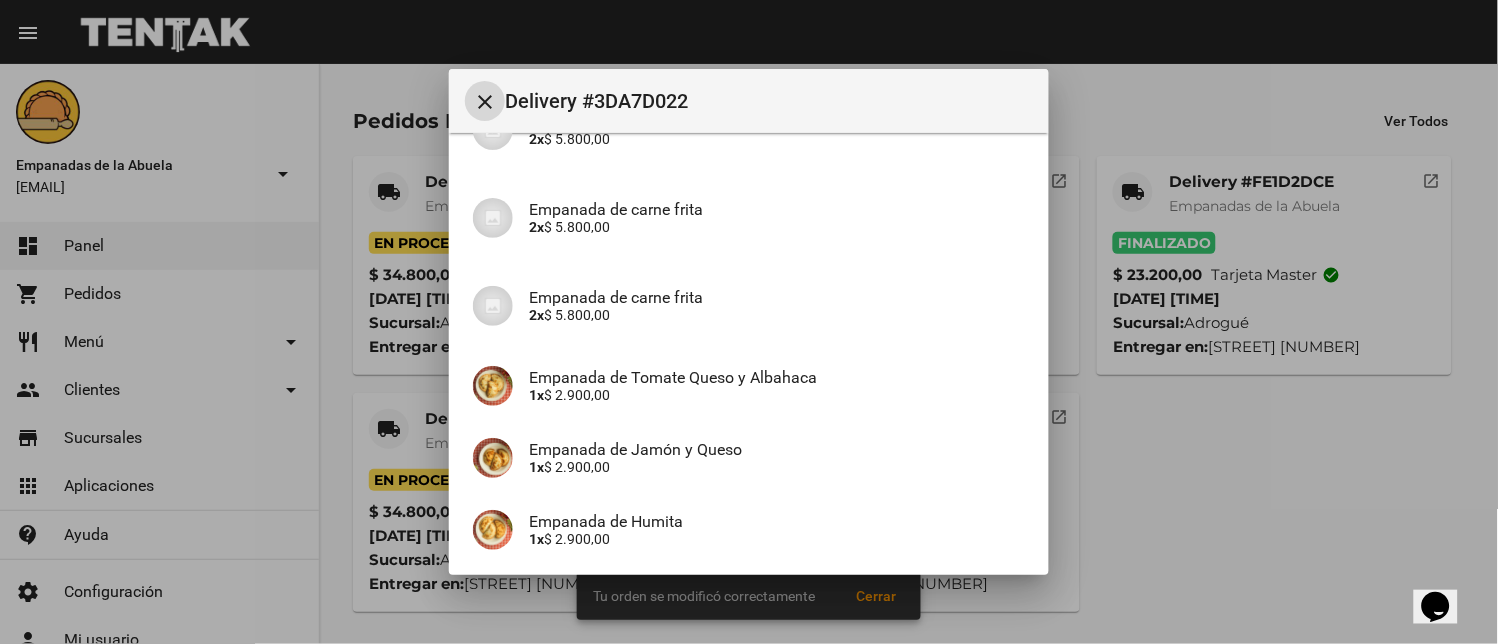 scroll, scrollTop: 457, scrollLeft: 0, axis: vertical 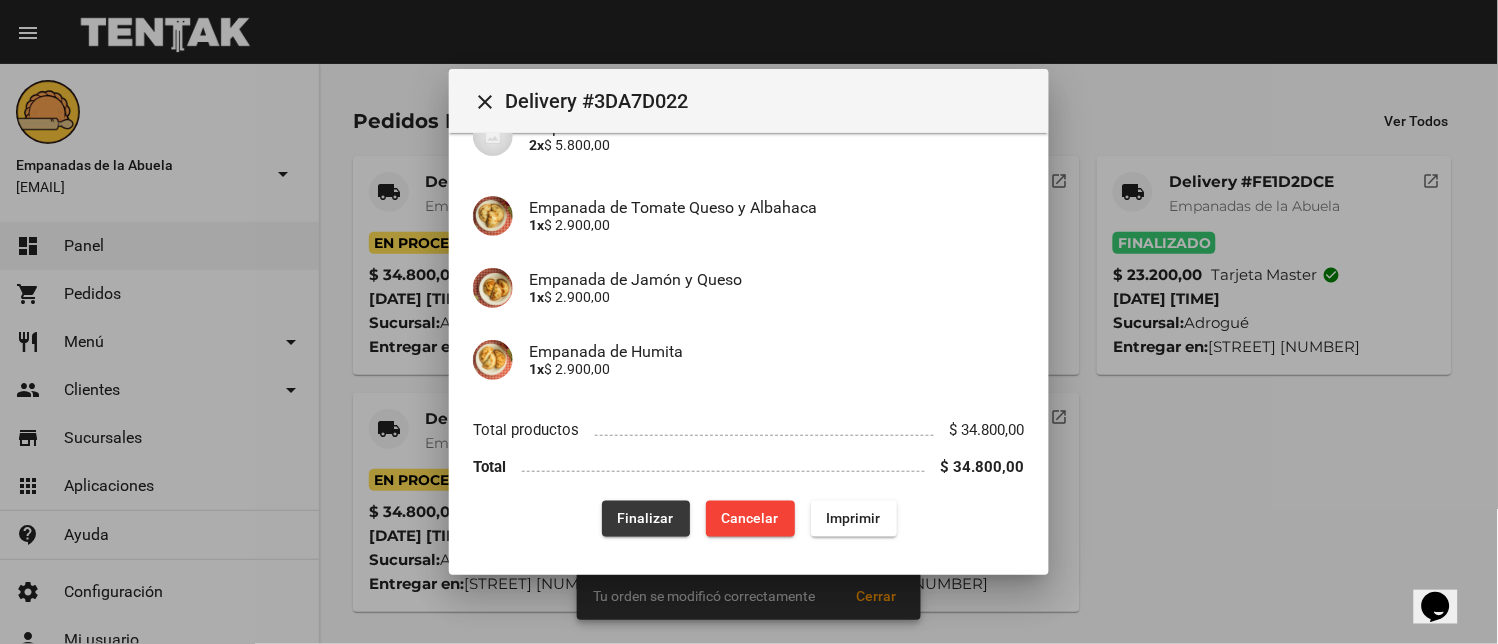 click on "Finalizar" 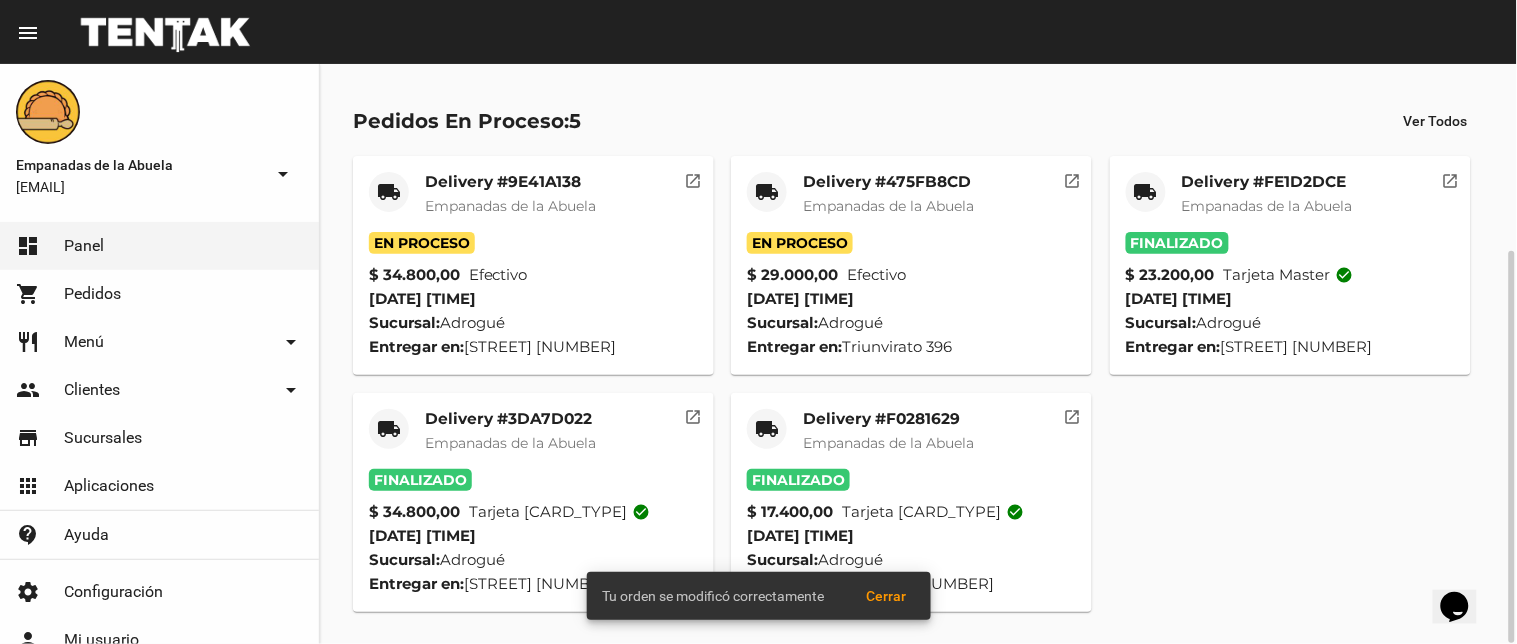 click on "local_shipping" 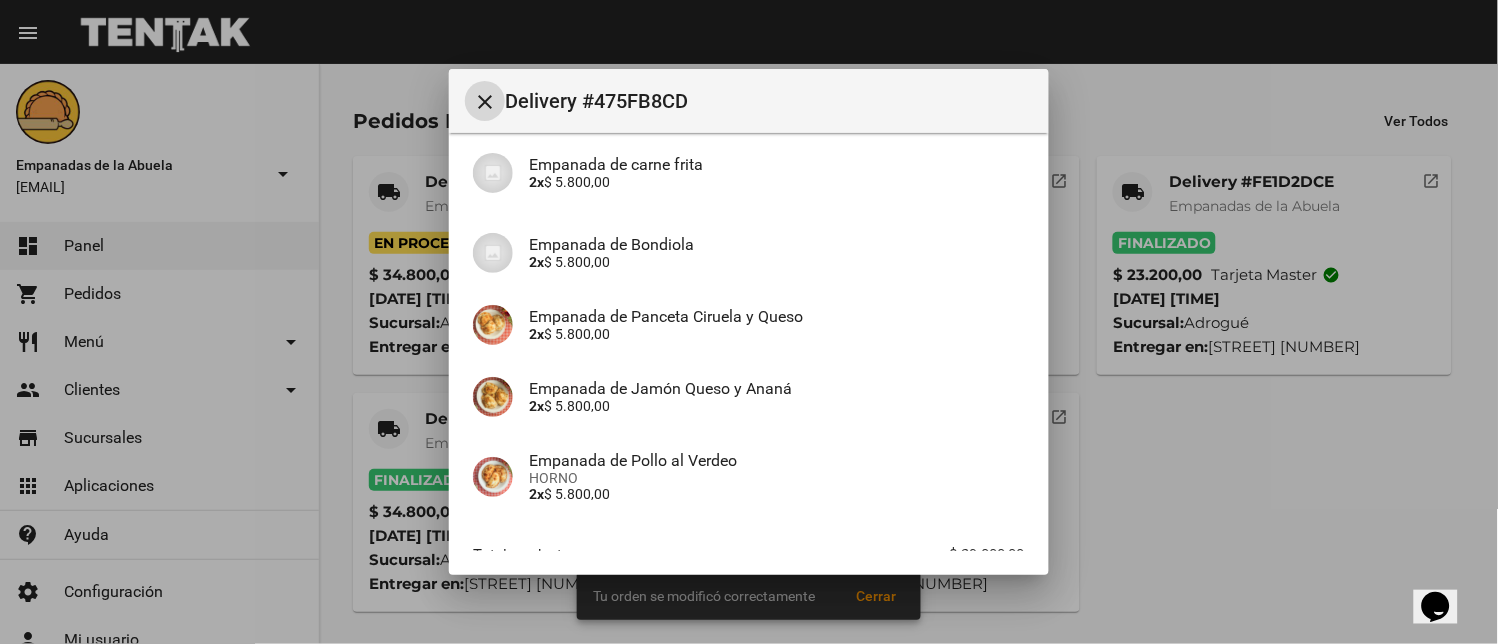 scroll, scrollTop: 297, scrollLeft: 0, axis: vertical 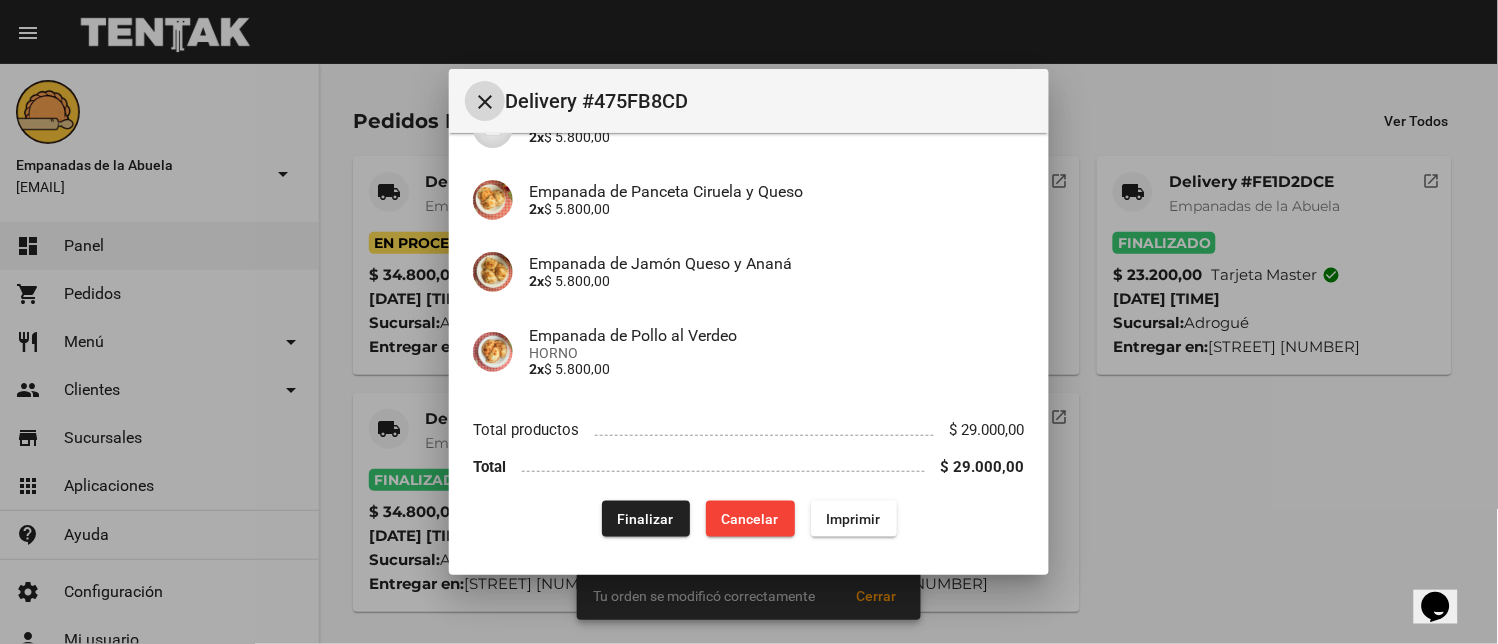 click on "Finalizar" 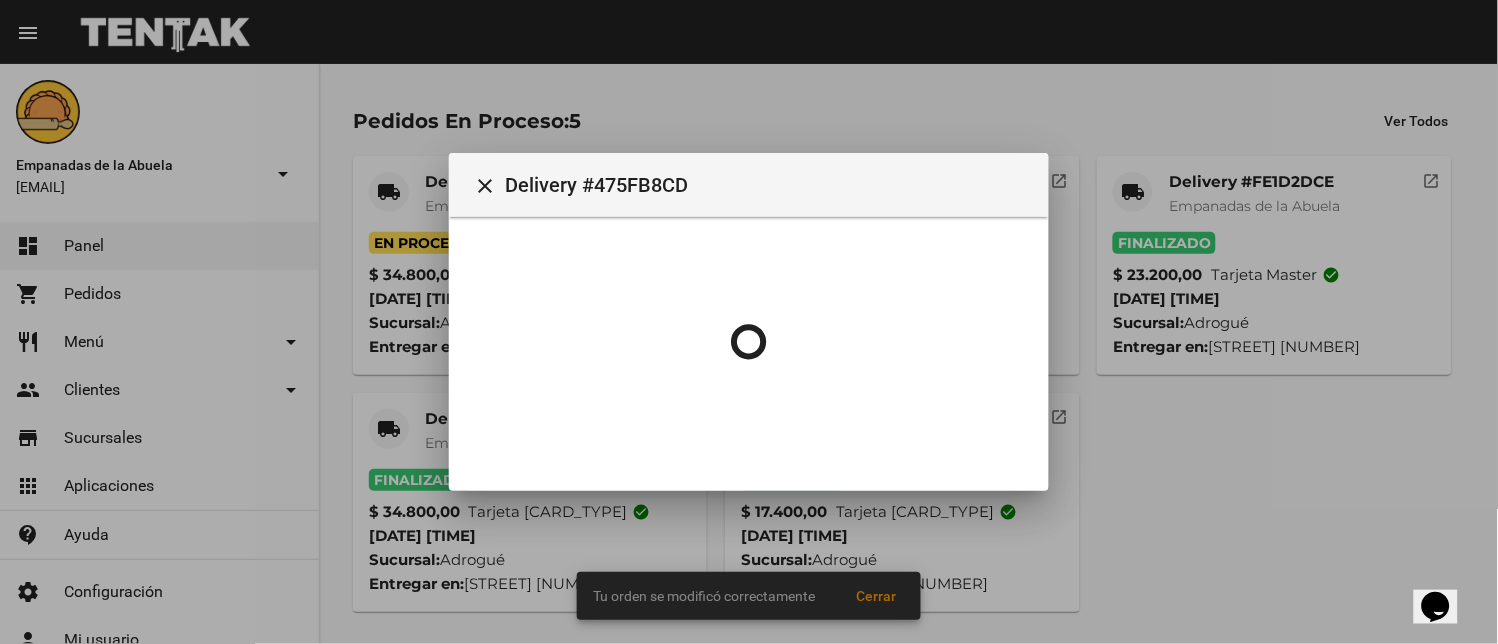 click at bounding box center (749, 322) 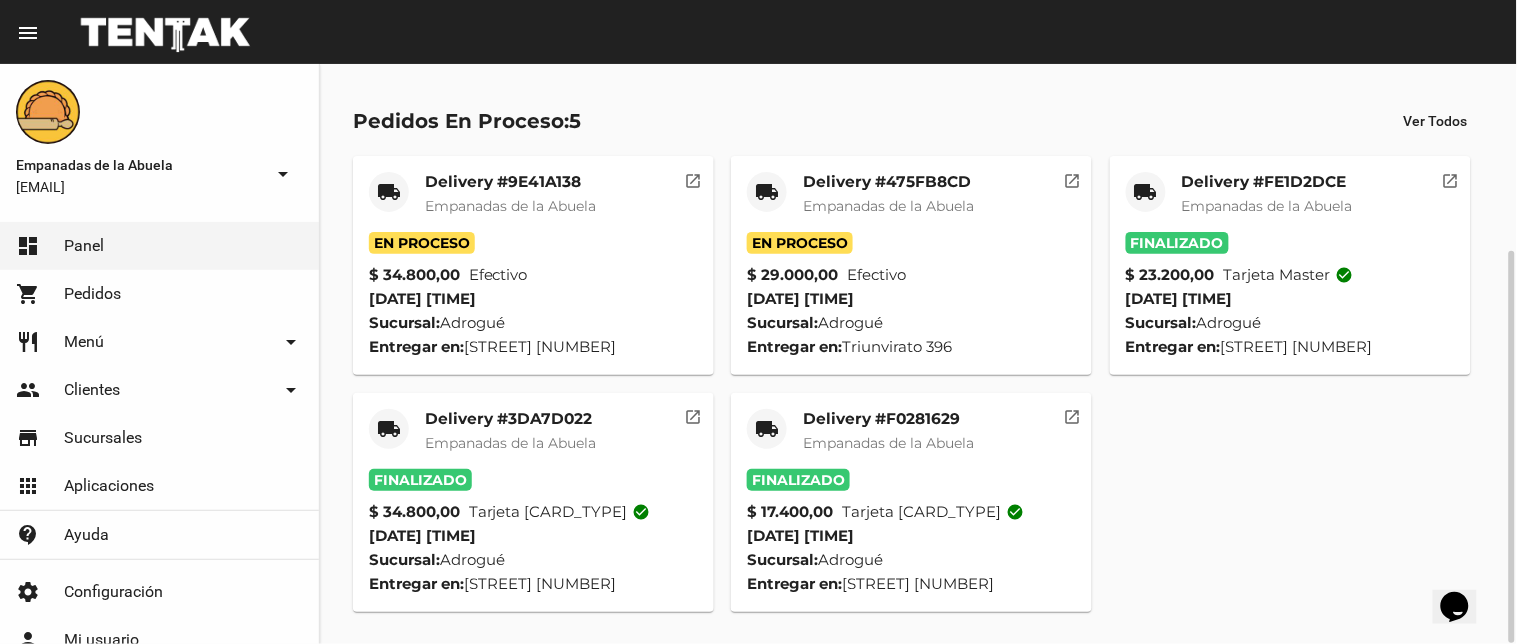 click on "local_shipping" 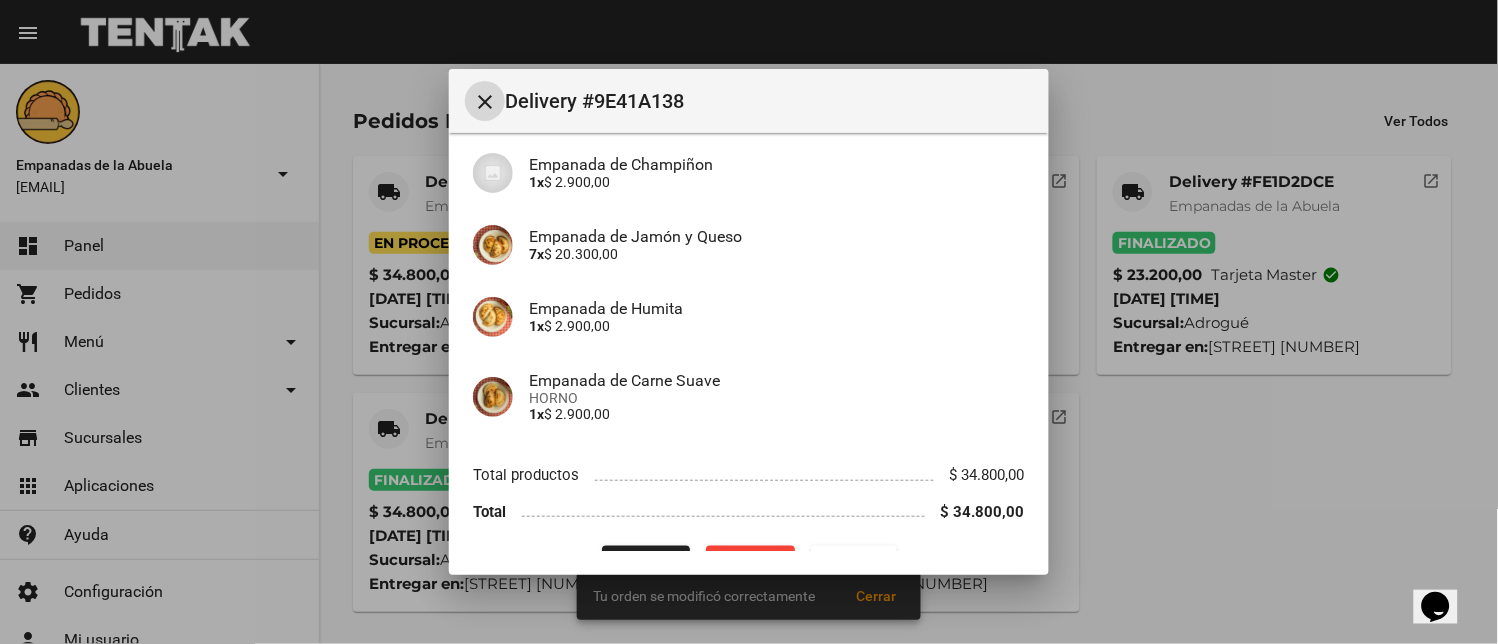 scroll, scrollTop: 434, scrollLeft: 0, axis: vertical 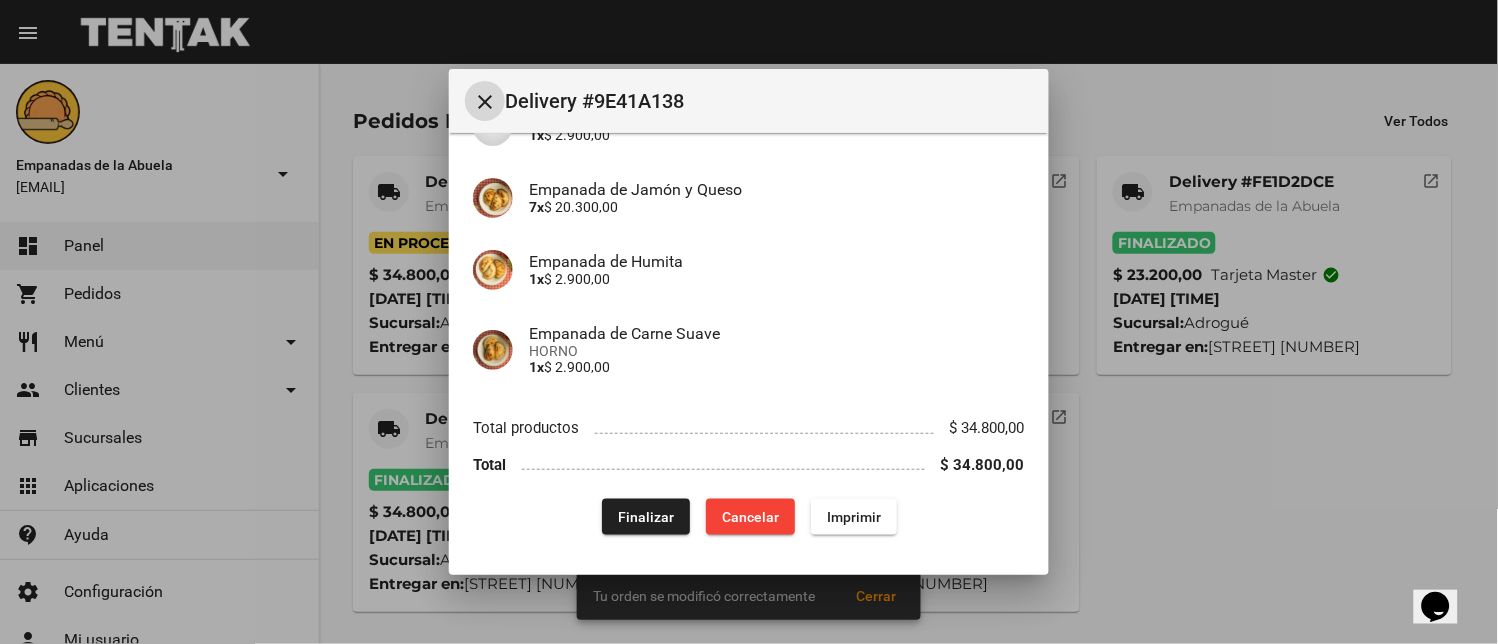 click on "Finalizar" 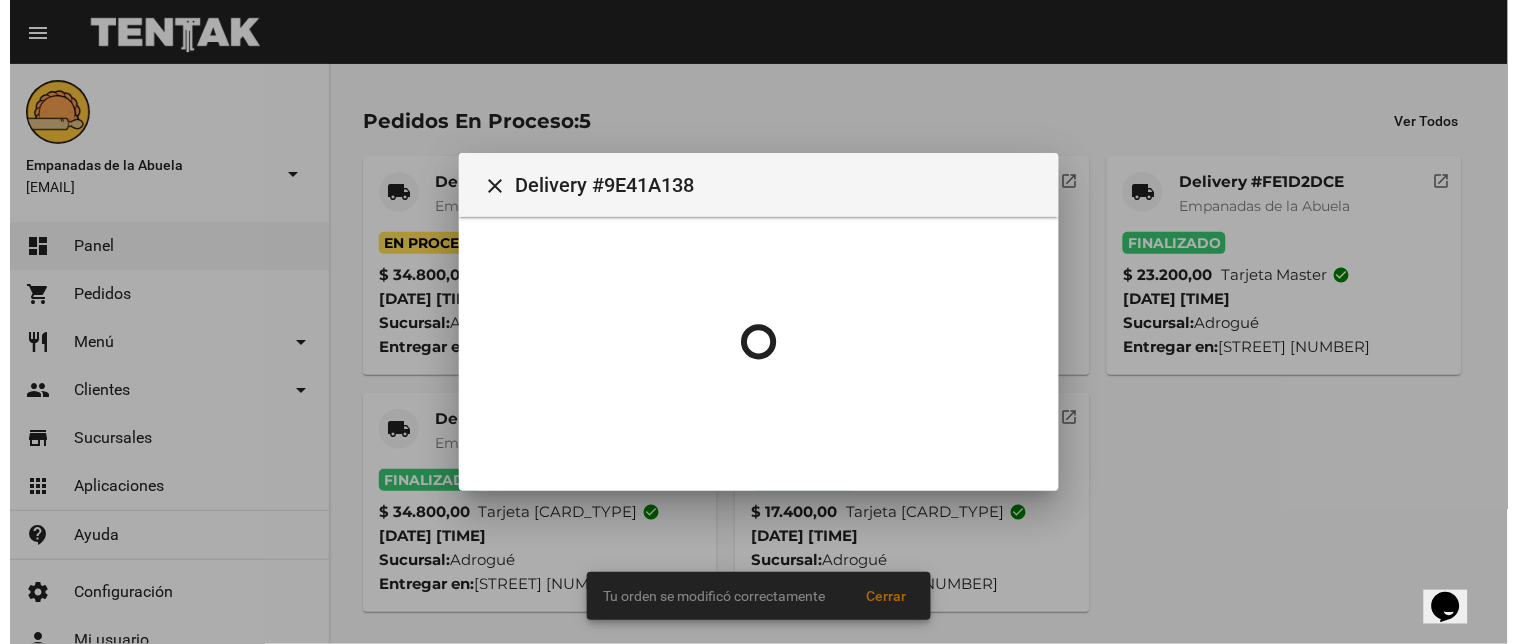 scroll, scrollTop: 0, scrollLeft: 0, axis: both 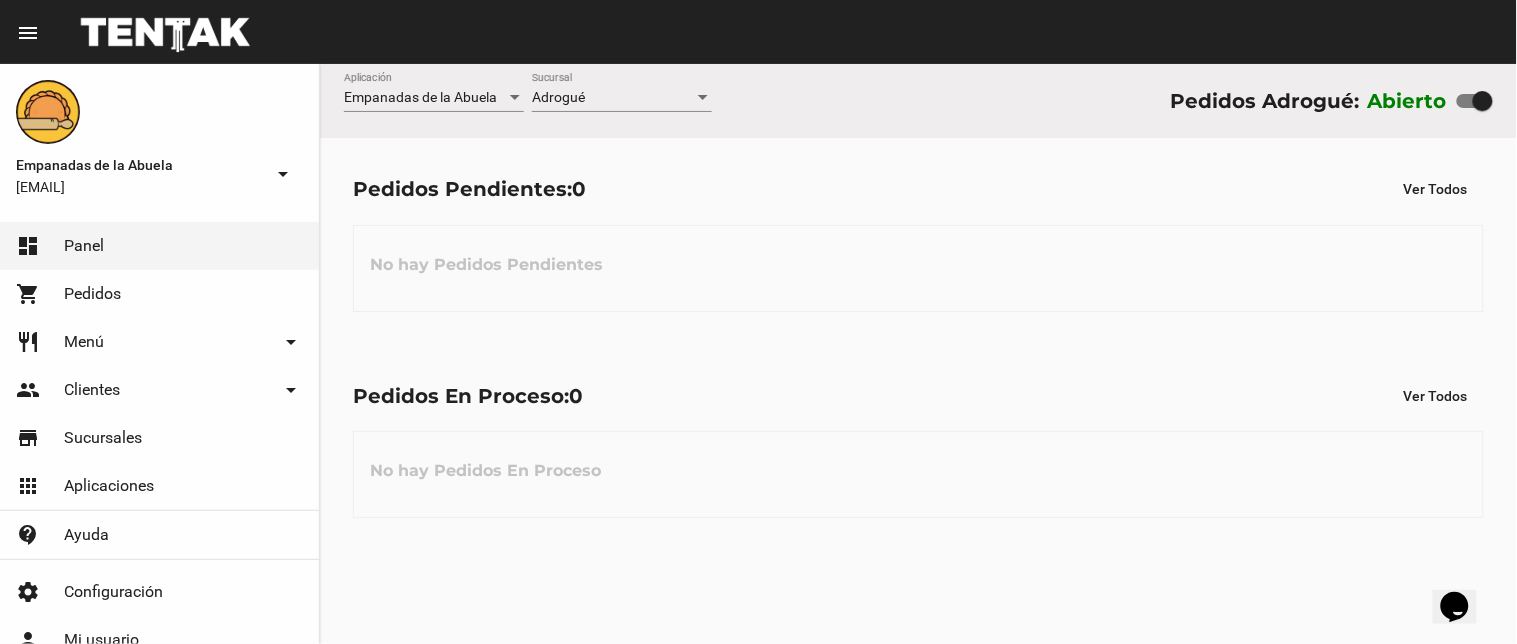 drag, startPoint x: 418, startPoint y: 630, endPoint x: 422, endPoint y: 642, distance: 12.649111 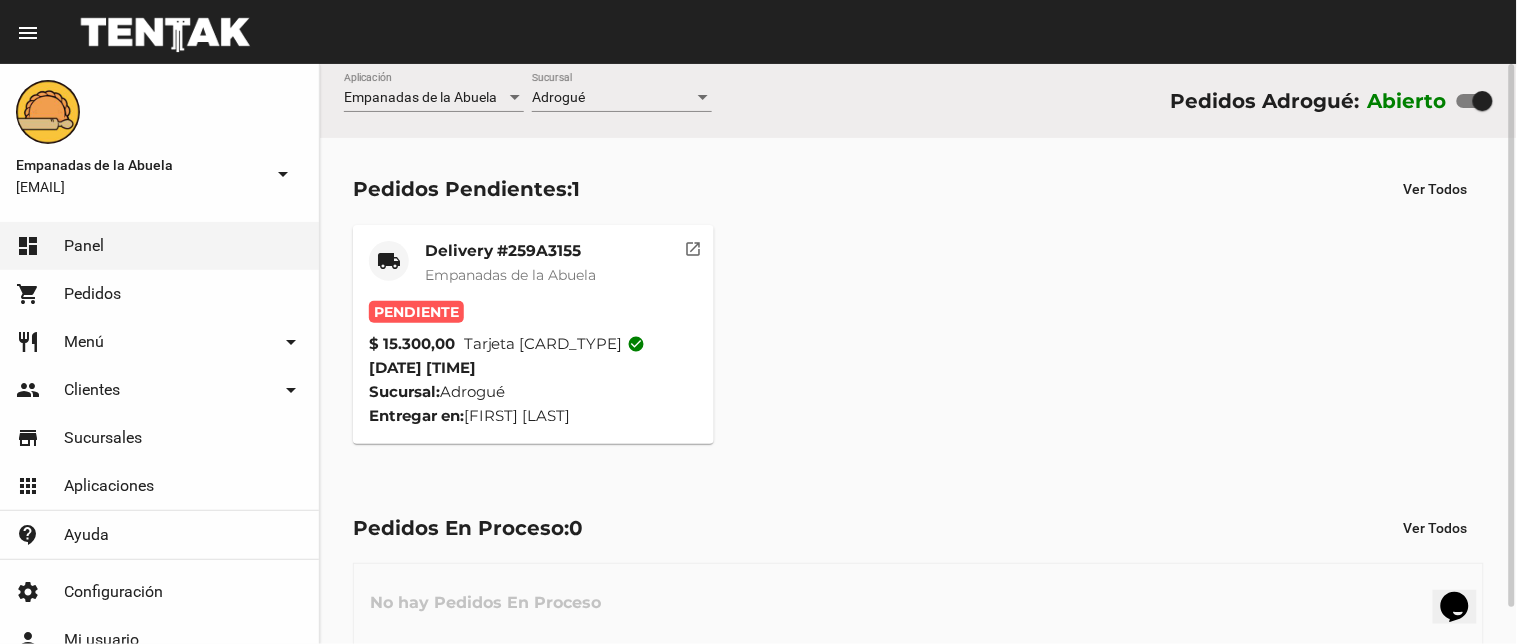 click on "Delivery #259A3155" 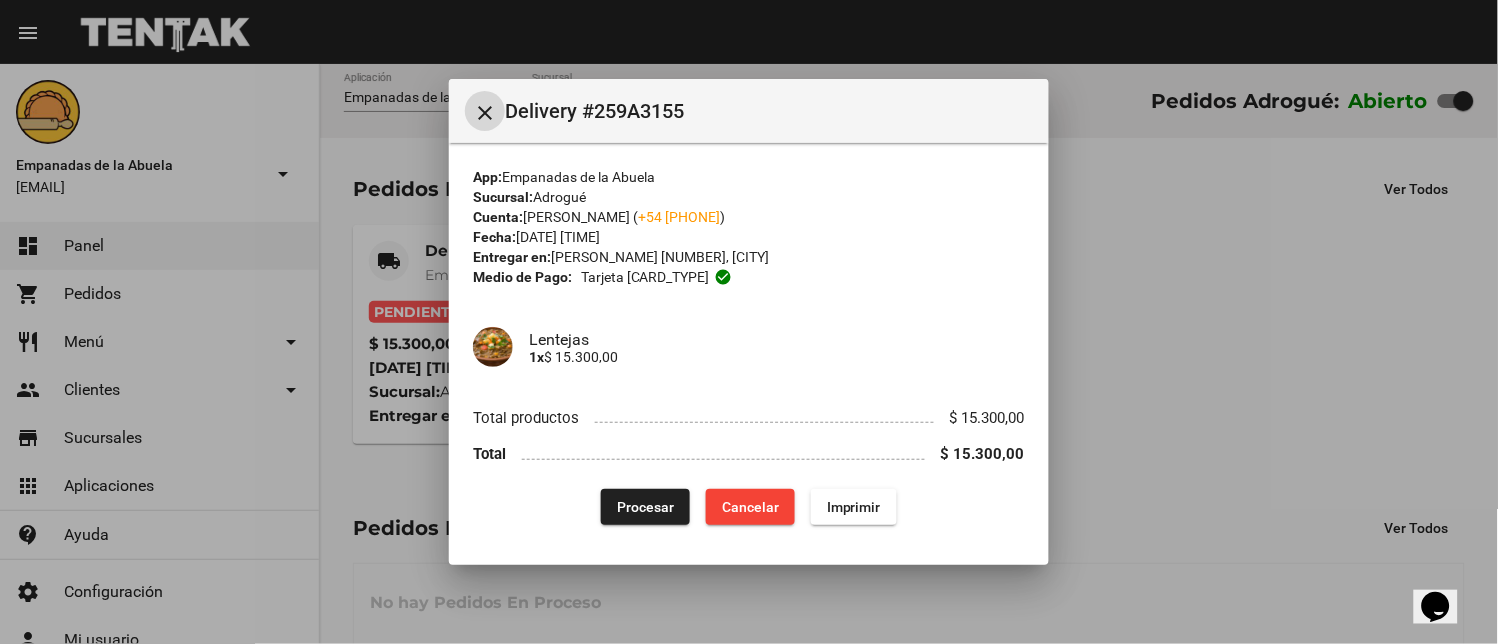 click on "Imprimir" 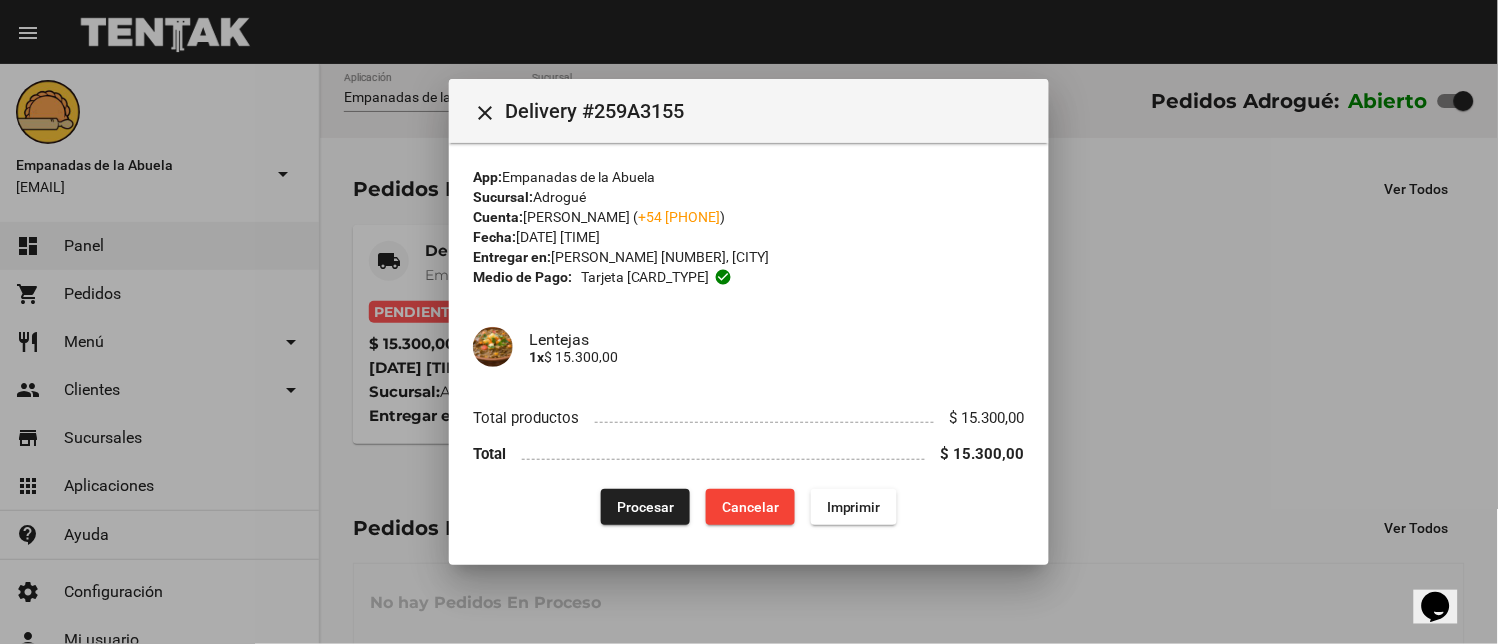 drag, startPoint x: 640, startPoint y: 513, endPoint x: 652, endPoint y: 516, distance: 12.369317 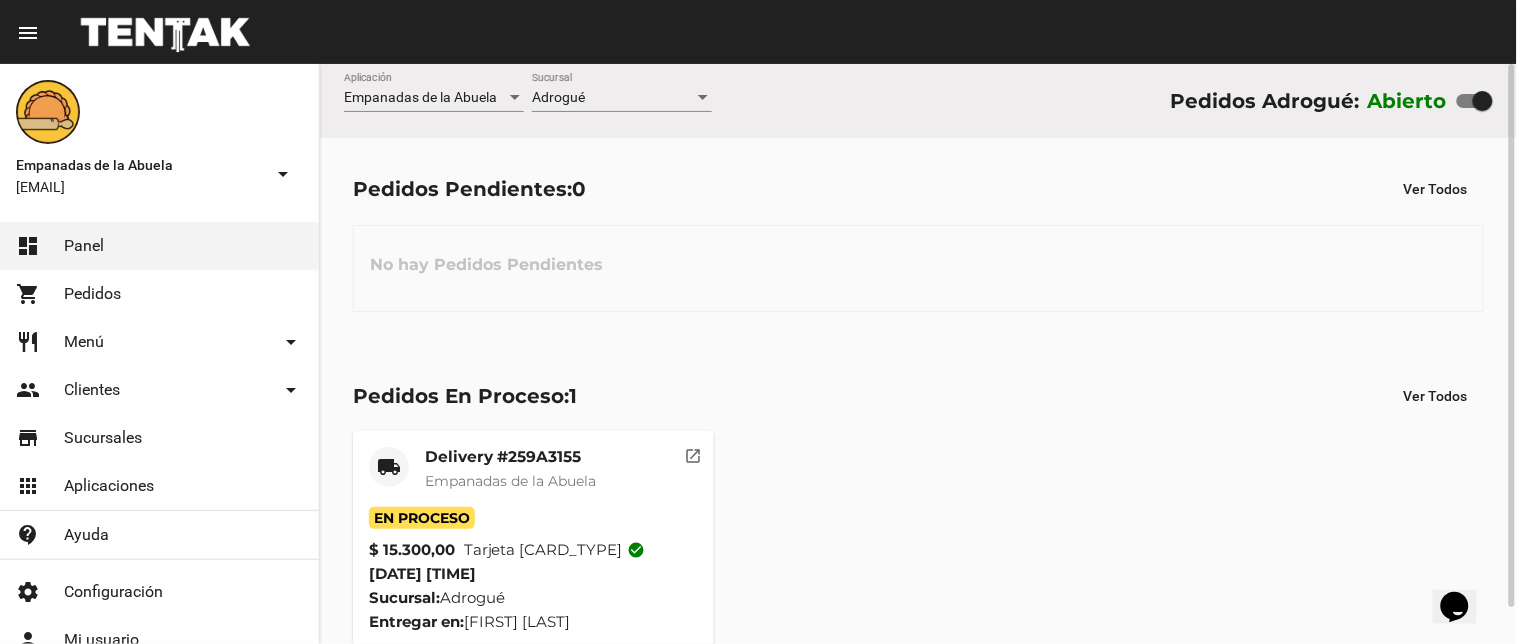 drag, startPoint x: 513, startPoint y: 508, endPoint x: 785, endPoint y: 391, distance: 296.09628 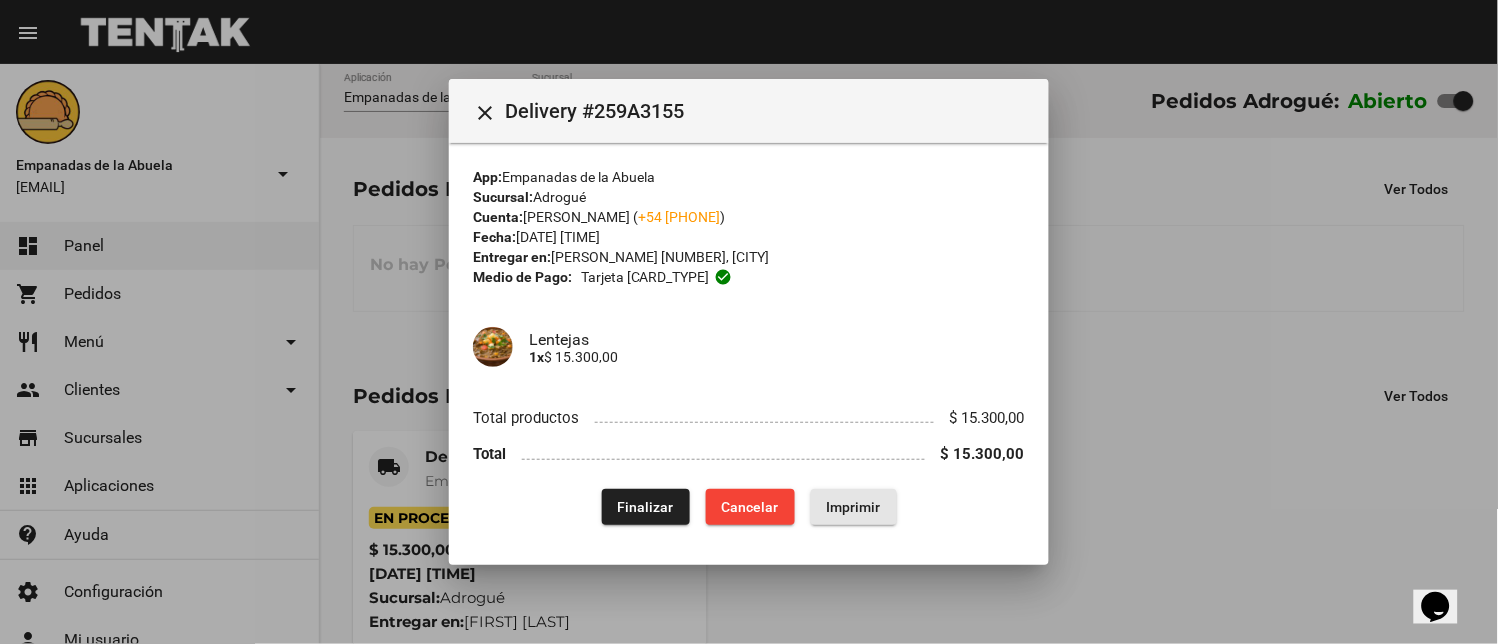click on "Imprimir" 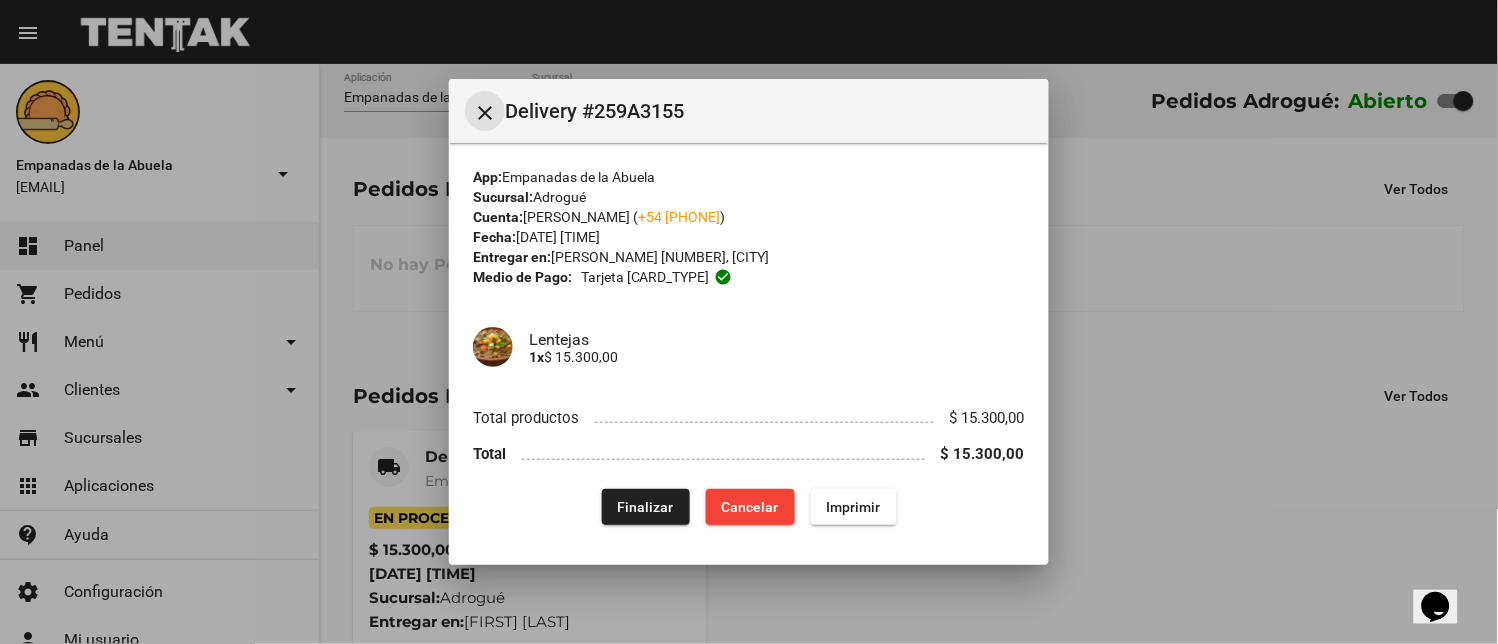 click on "close" at bounding box center (485, 113) 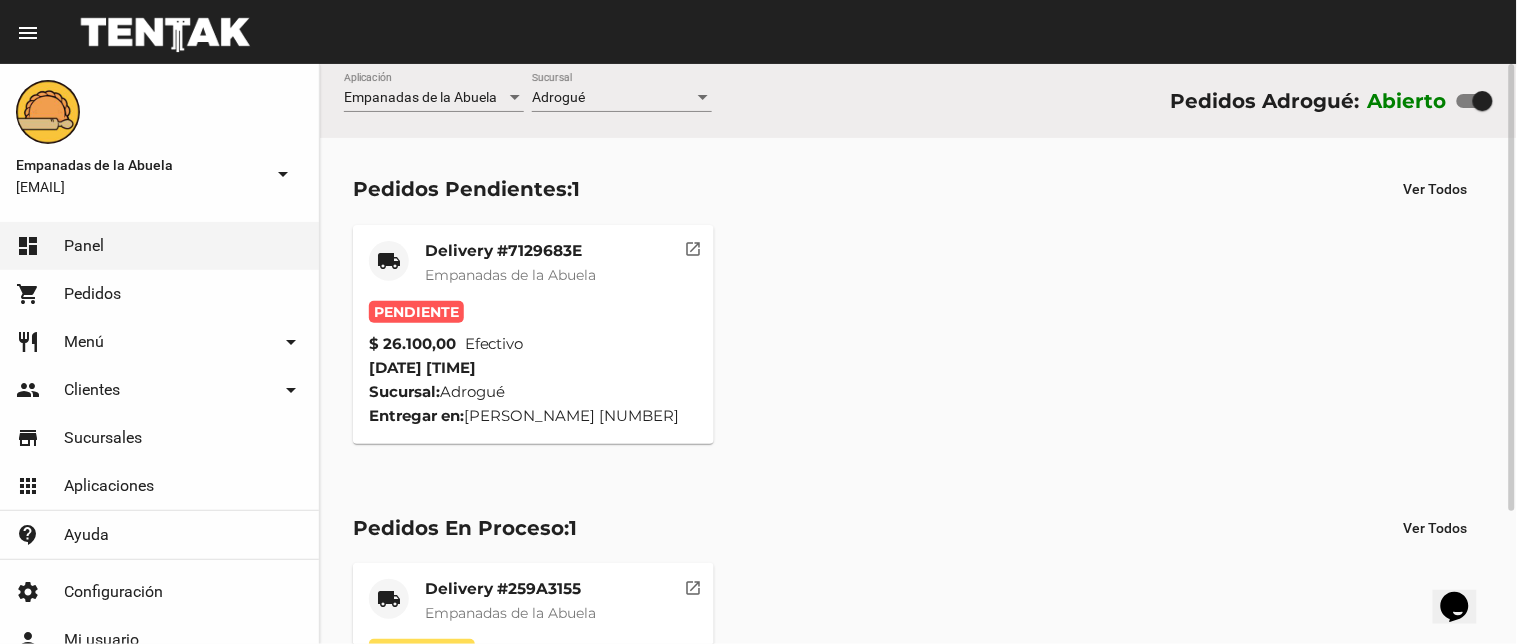 click on "Empanadas de la Abuela" 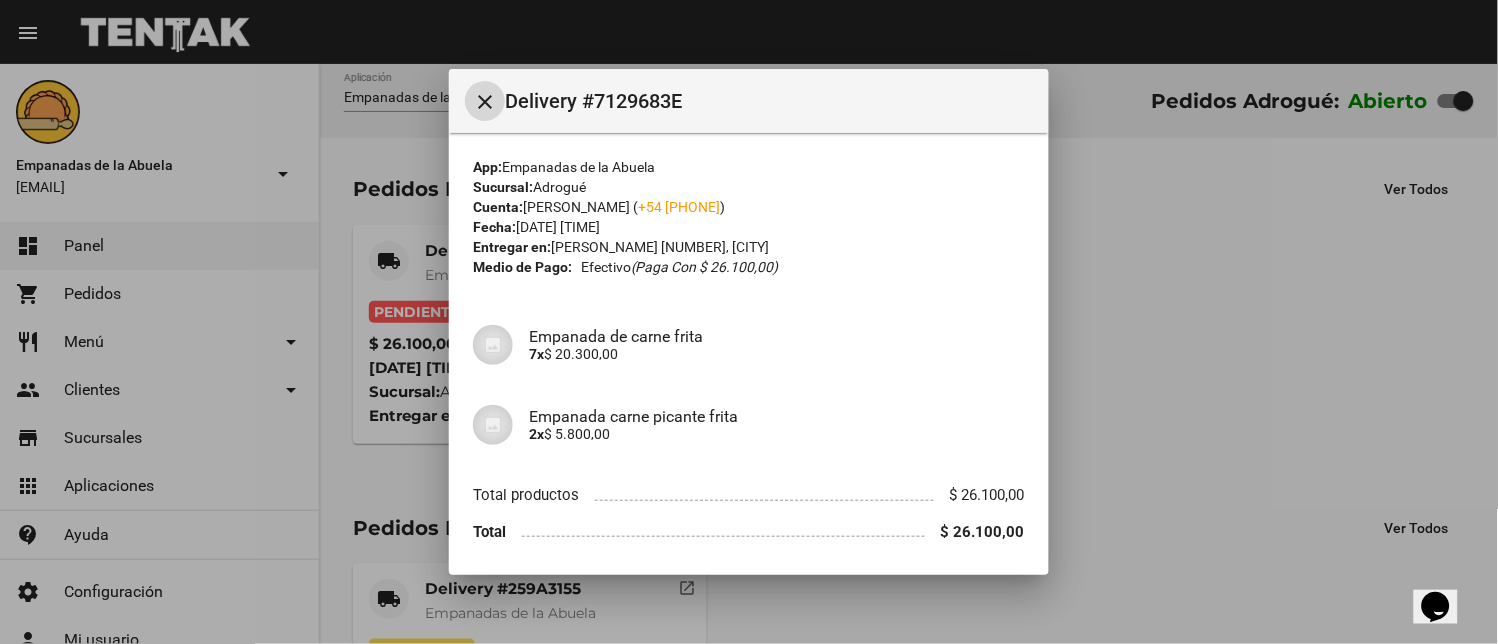 scroll, scrollTop: 65, scrollLeft: 0, axis: vertical 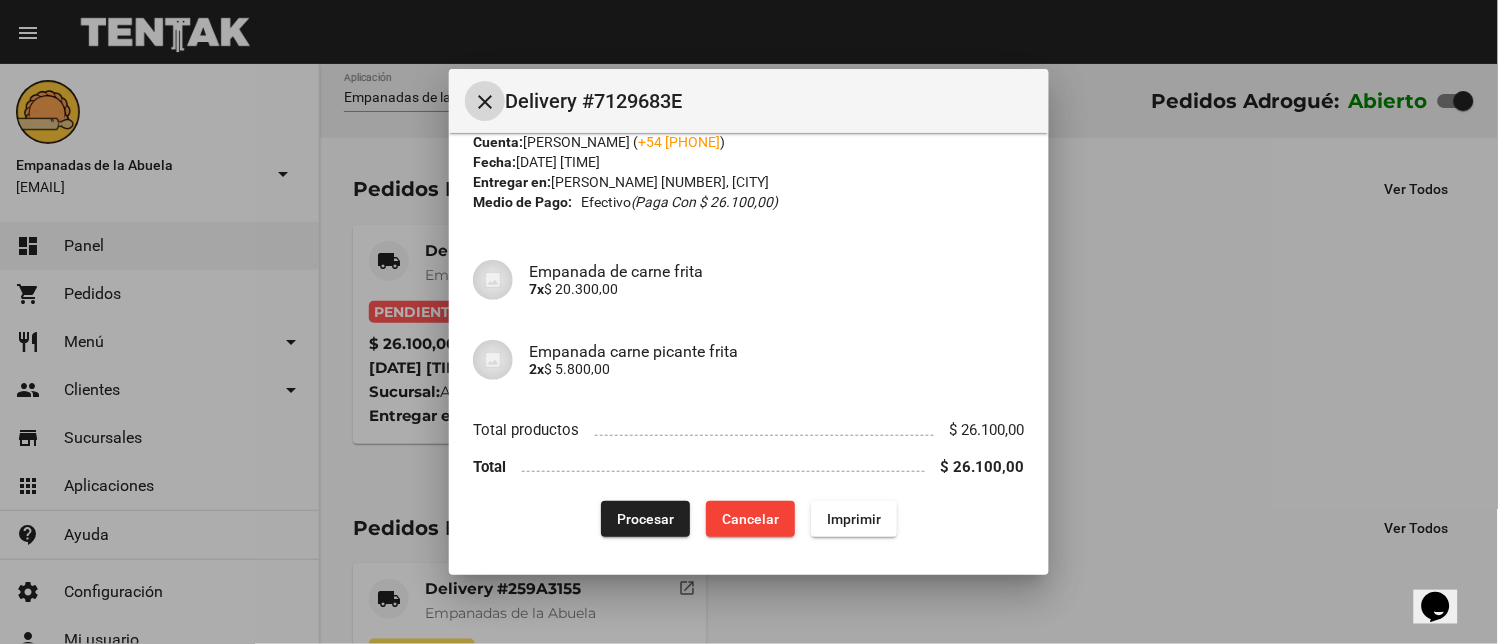 click on "Imprimir" 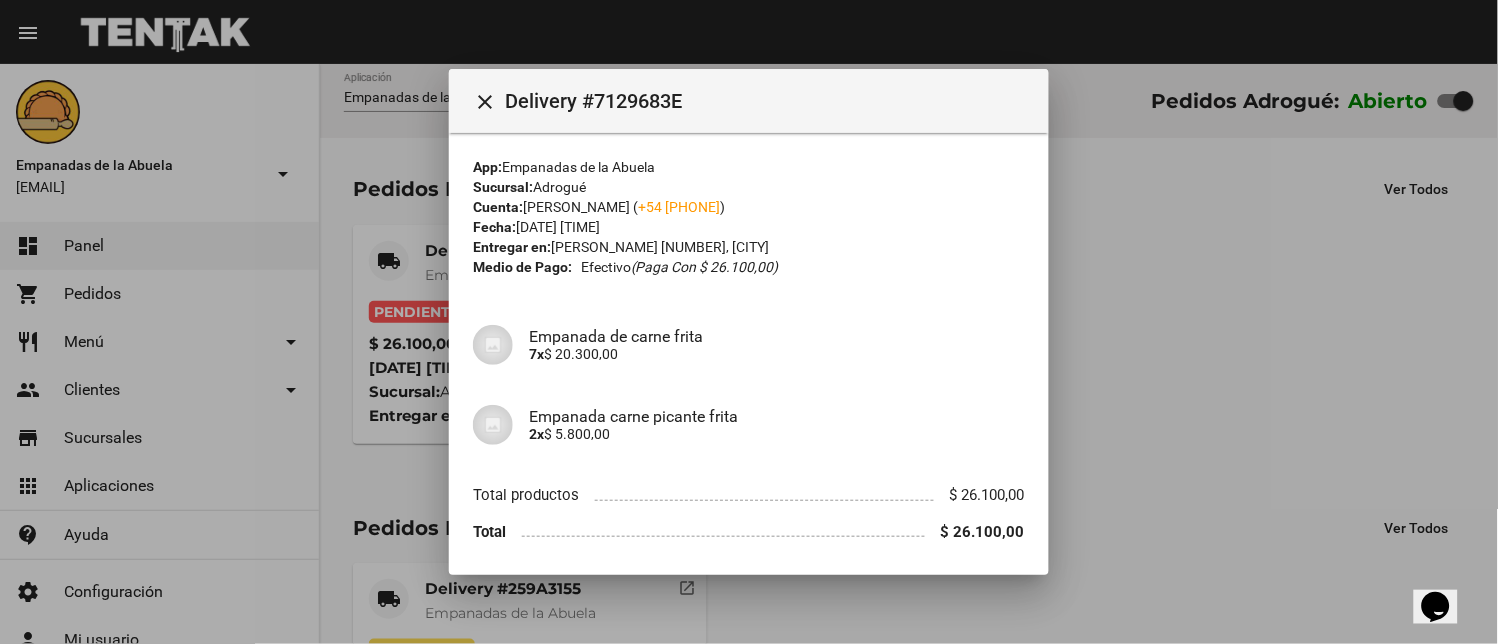 scroll, scrollTop: 65, scrollLeft: 0, axis: vertical 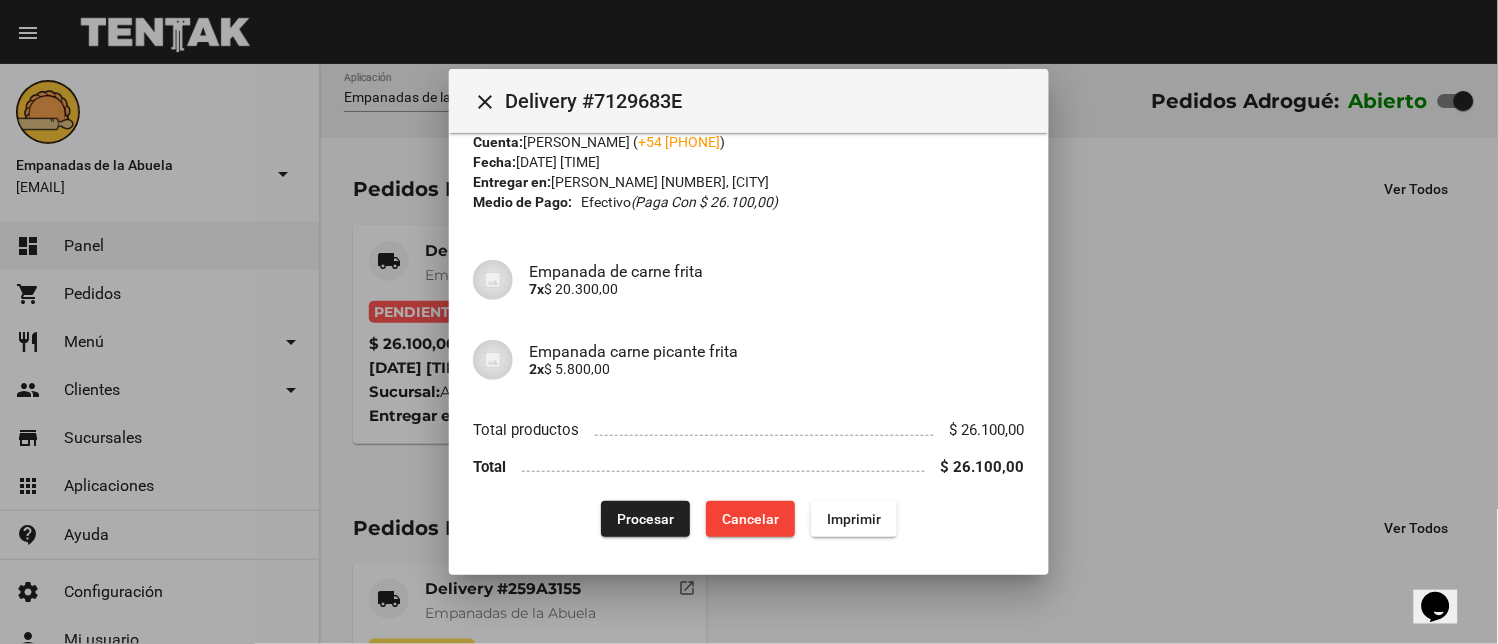 drag, startPoint x: 623, startPoint y: 523, endPoint x: 594, endPoint y: 564, distance: 50.219517 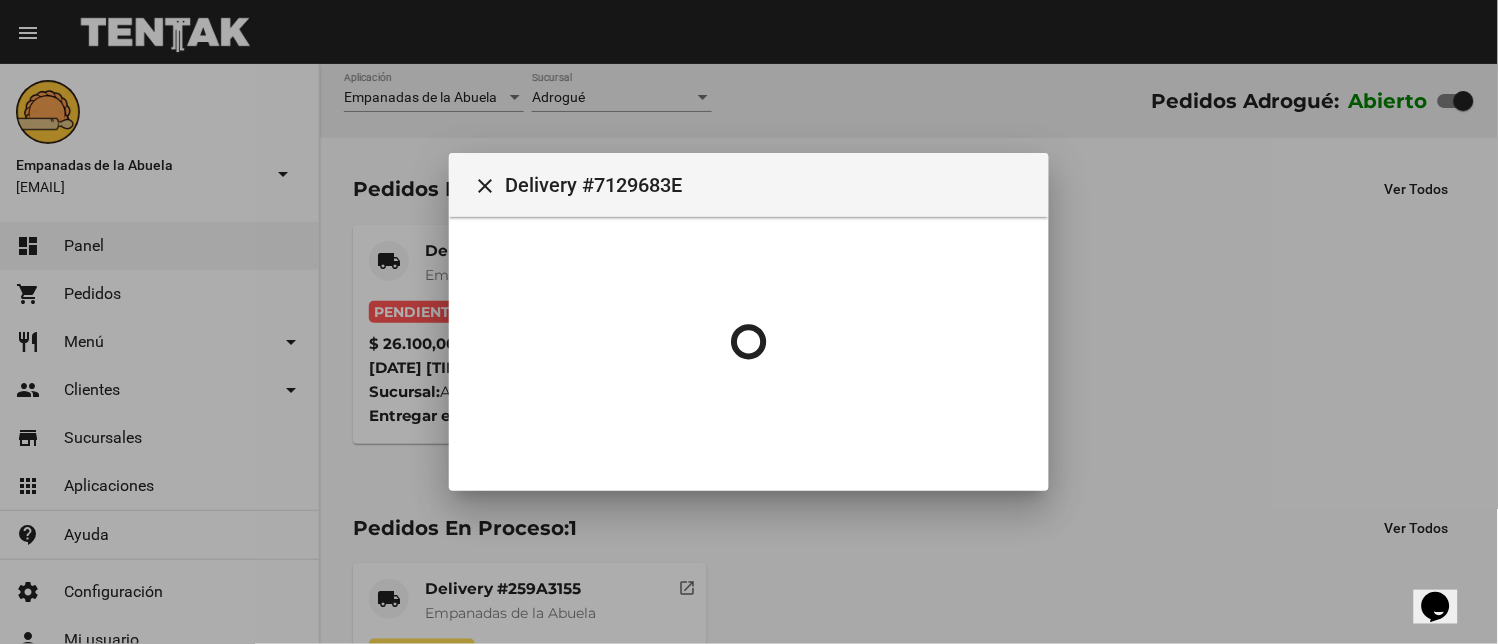 scroll, scrollTop: 0, scrollLeft: 0, axis: both 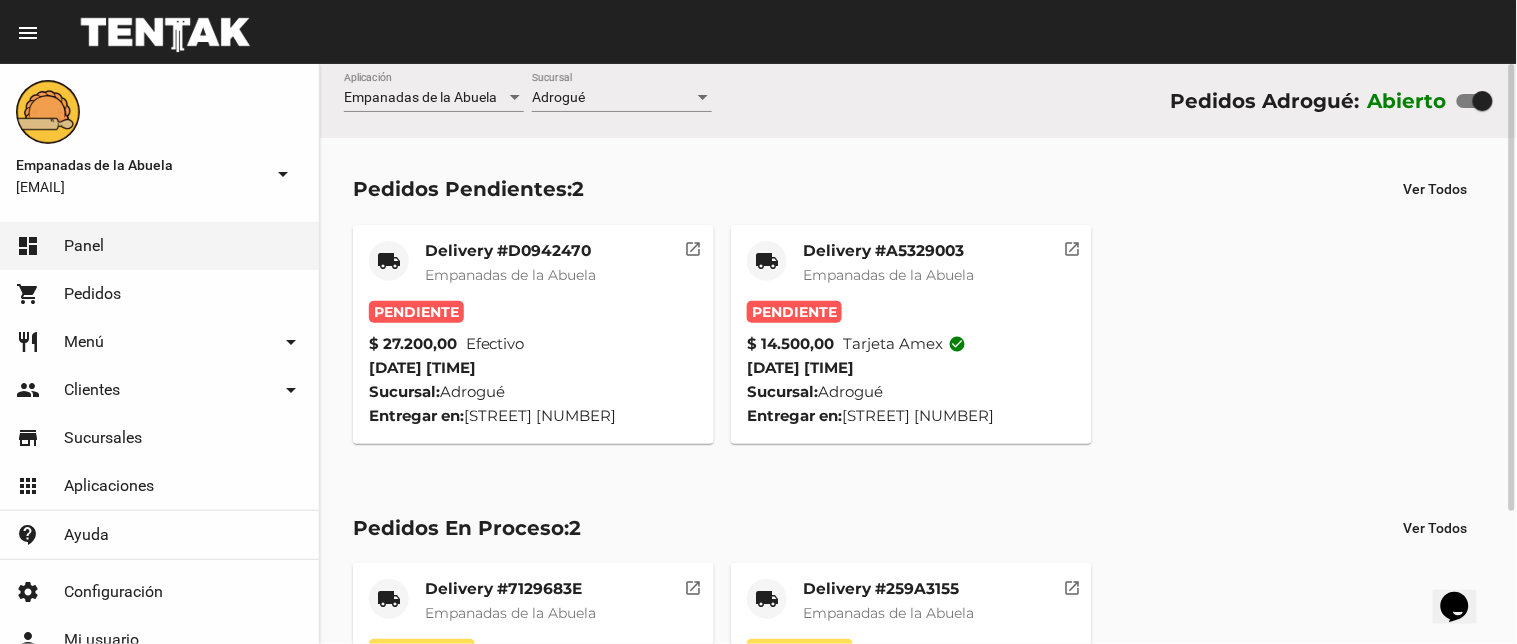 click on "Empanadas de la Abuela" 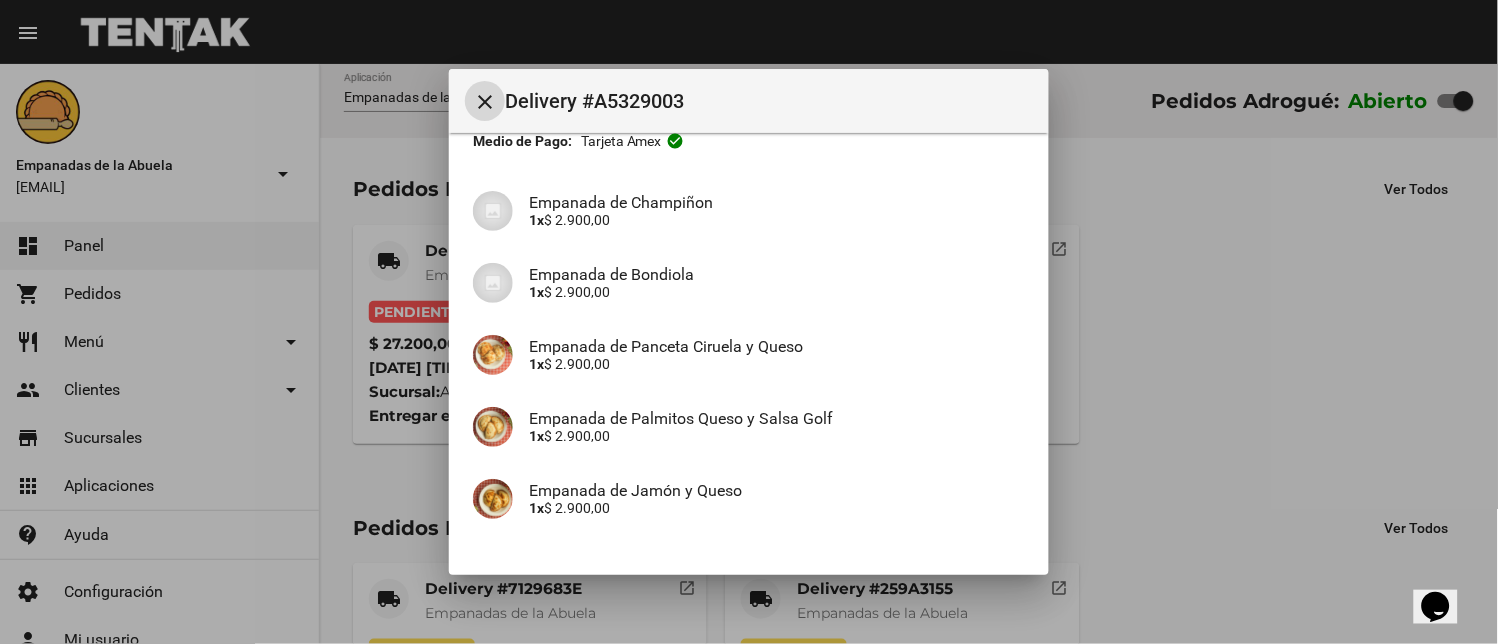 scroll, scrollTop: 265, scrollLeft: 0, axis: vertical 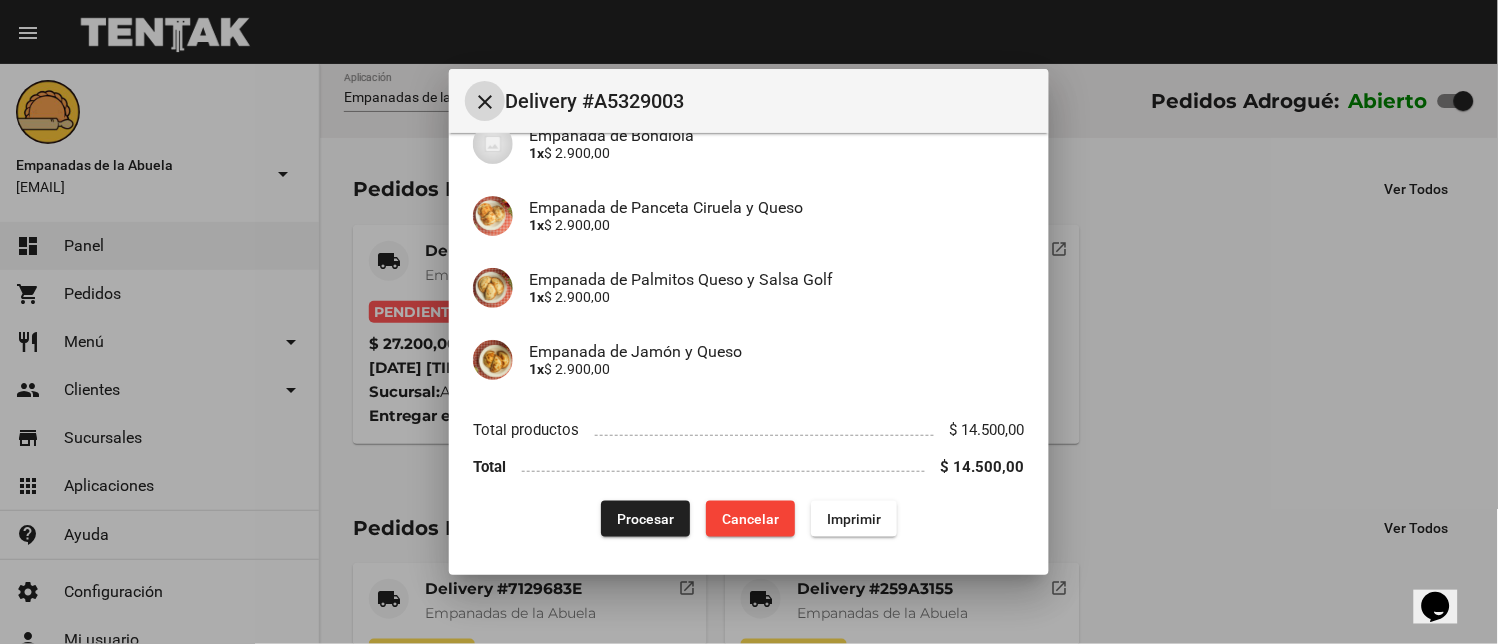 click on "Imprimir" 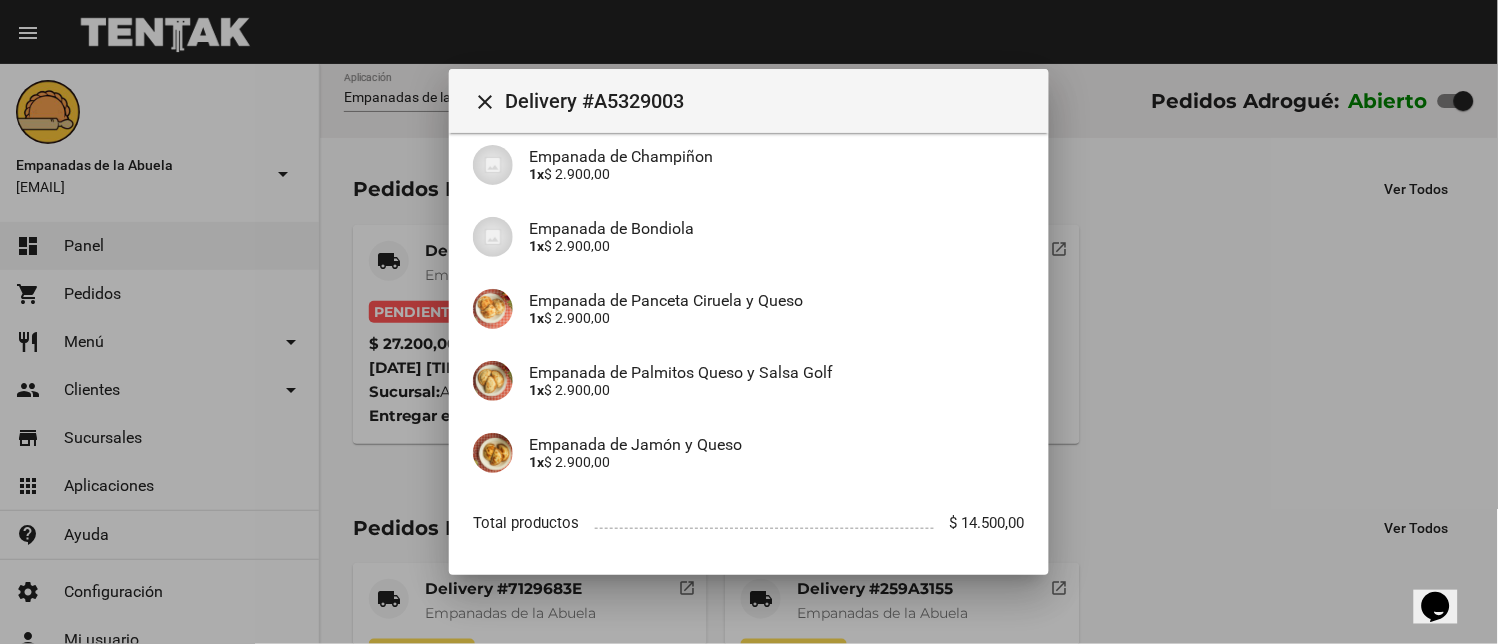 scroll, scrollTop: 265, scrollLeft: 0, axis: vertical 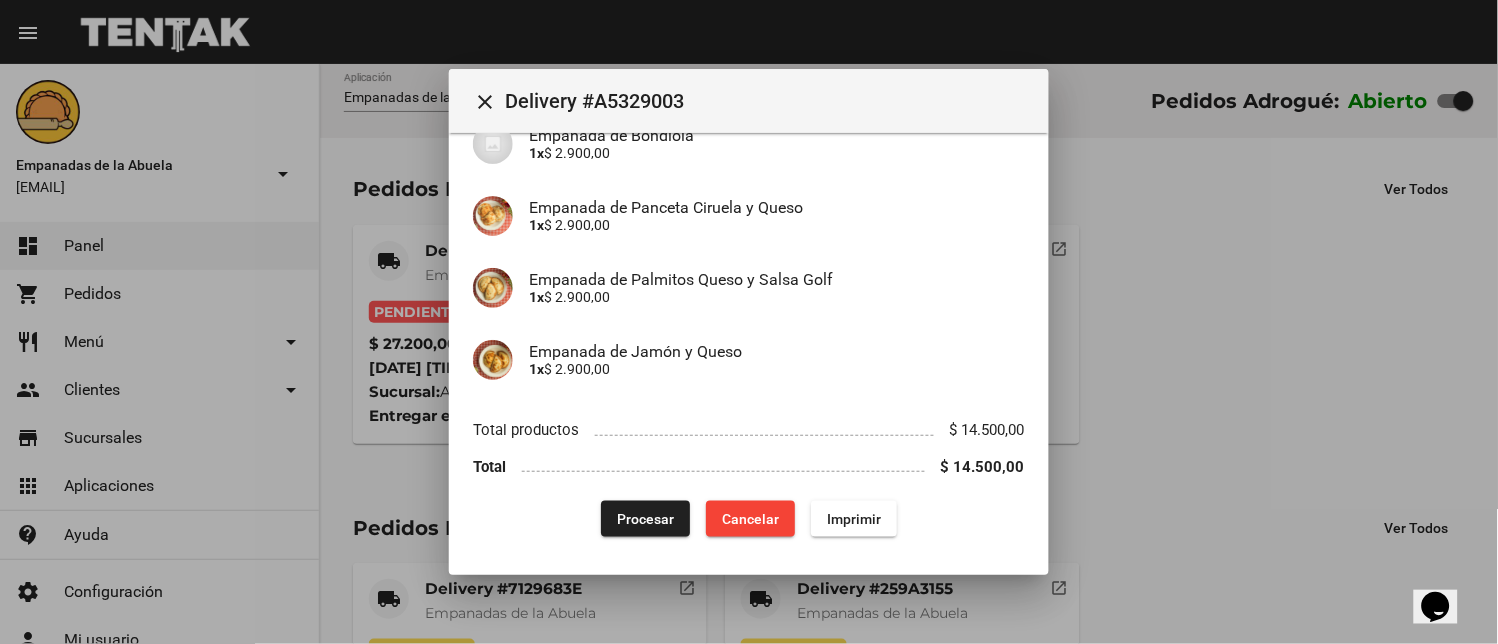 click on "App:  Empanadas de la Abuela  Sucursal:  Adrogué  Cuenta:  [PERSON_NAME] ( [PHONE] )  Fecha:  [DATE] [TIME]  Entregar en:  [STREET] [NUMBER], [CITY]  Medio de Pago: Tarjeta amex  check_circle Empanada de Champiñon 1x  $ 2.900,00 Empanada de Bondiola  1x  $ 2.900,00 Empanada de Panceta Ciruela y Queso 1x  $ 2.900,00 Empanada de Palmitos Queso y Salsa Golf 1x  $ 2.900,00 Empanada de Jamón y Queso 1x  $ 2.900,00 Total productos $ 14.500,00 Total $ 14.500,00  Procesar  Cancelar Imprimir" 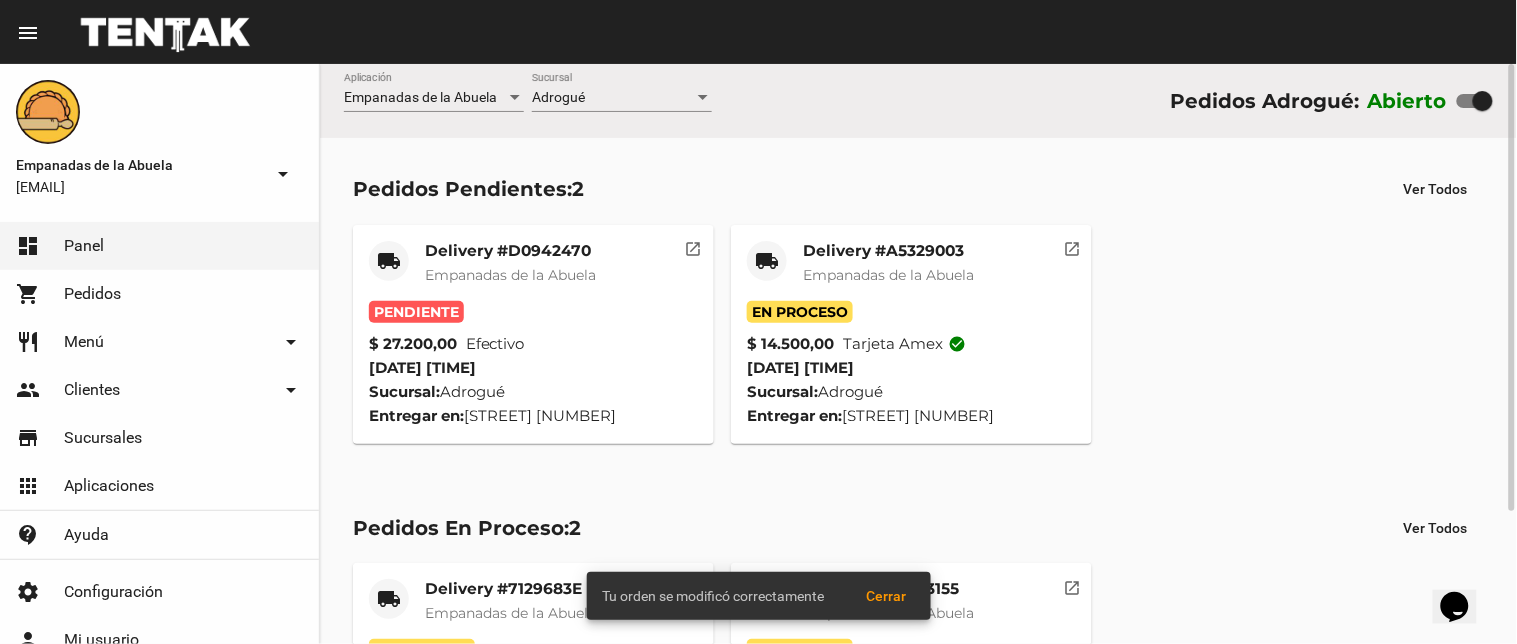 click on "Delivery #D0942470" 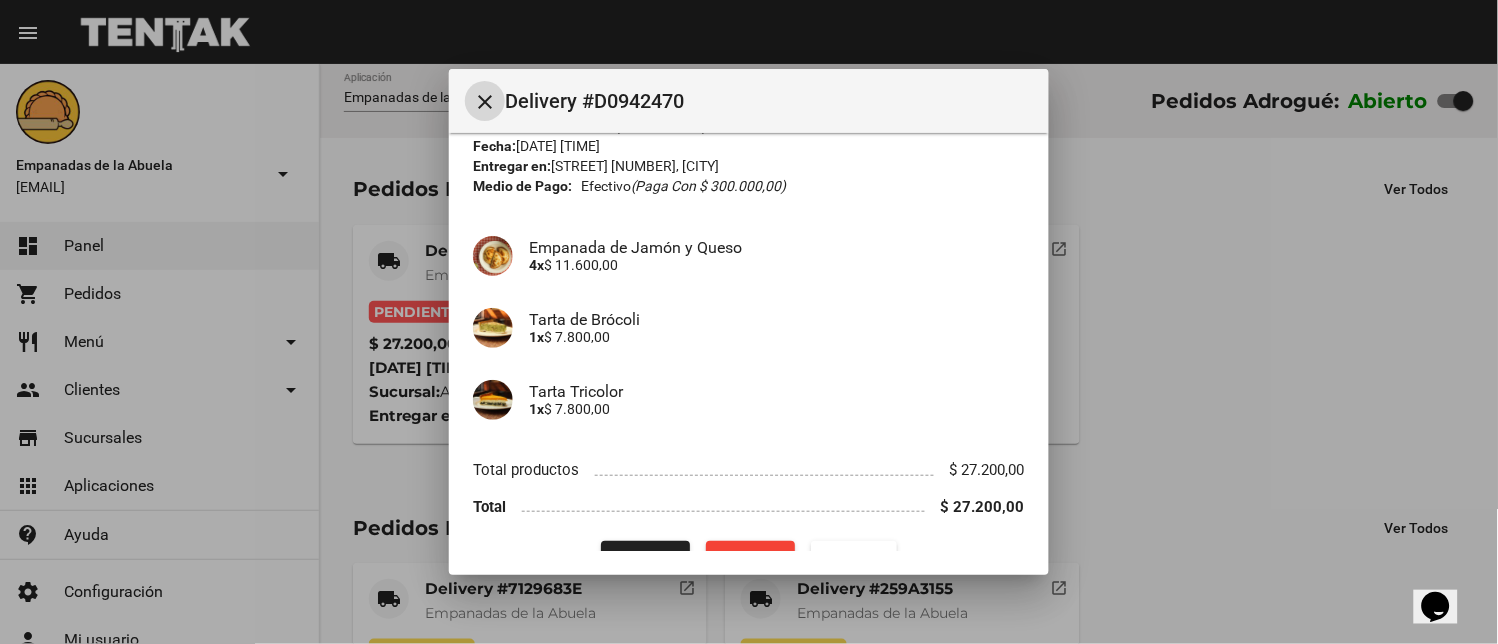 scroll, scrollTop: 122, scrollLeft: 0, axis: vertical 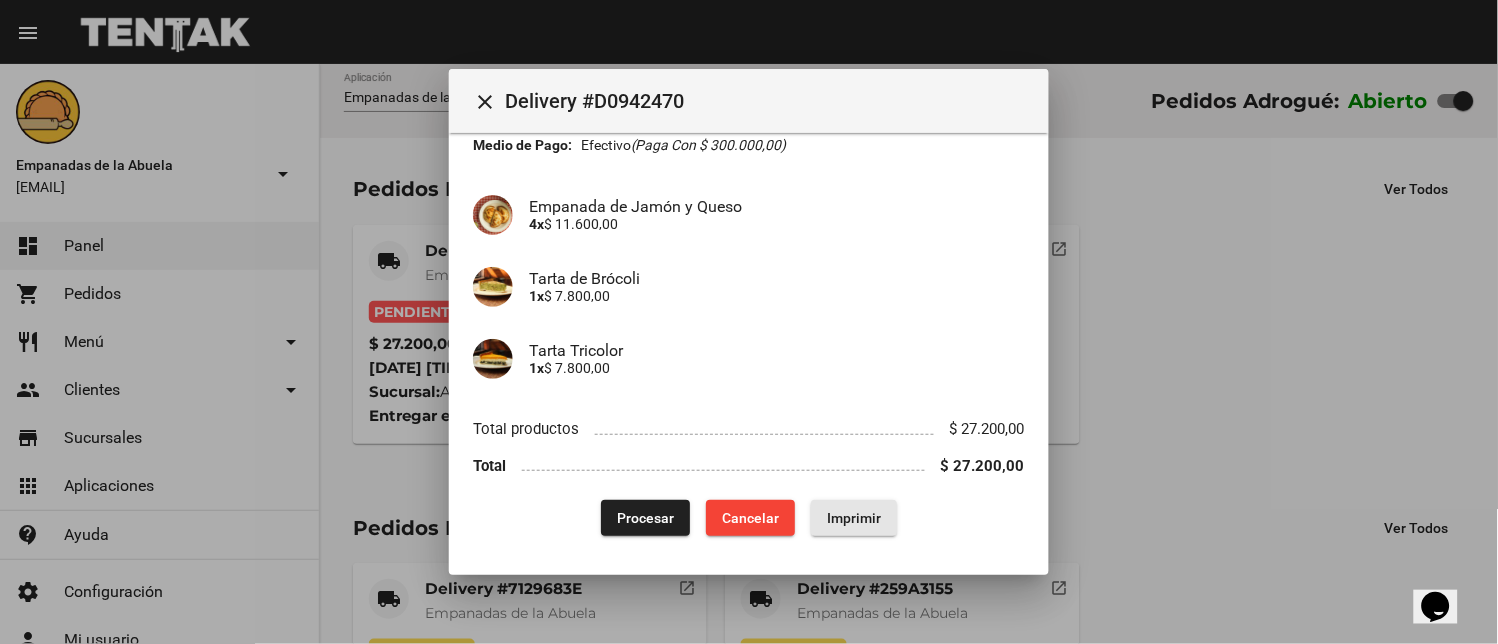 click on "Imprimir" 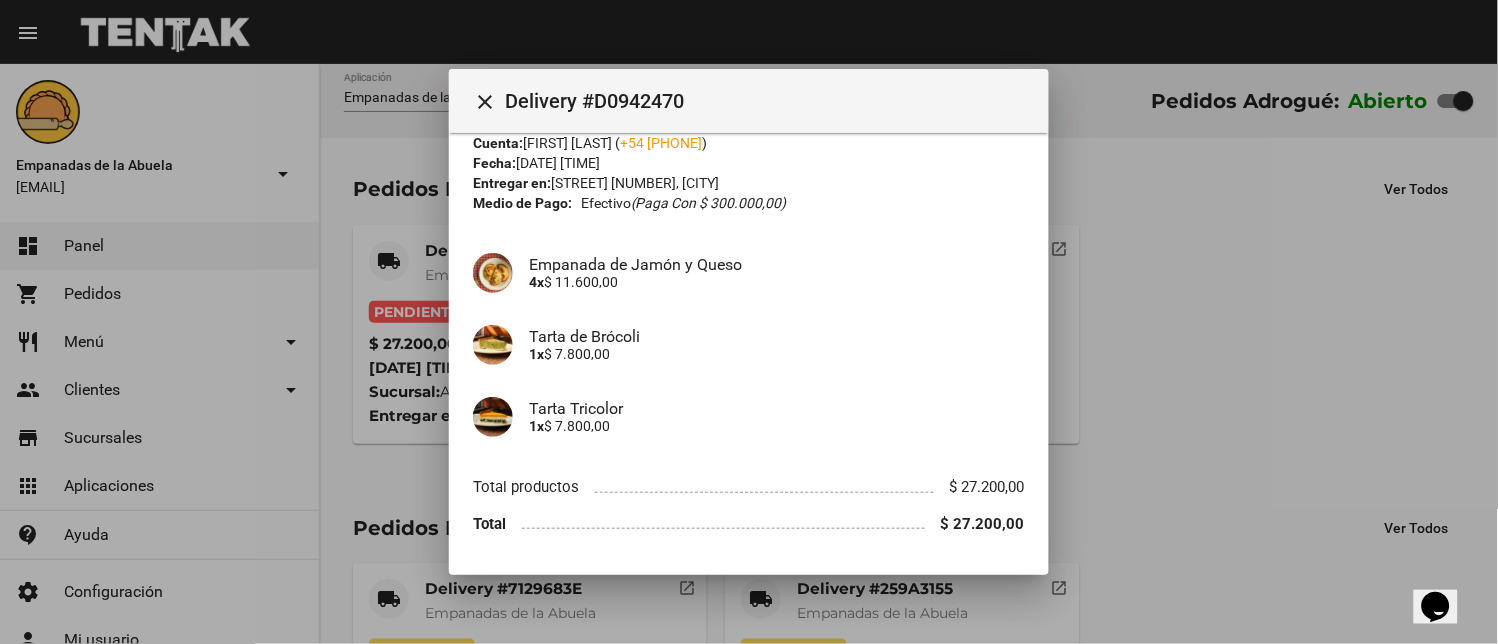 scroll, scrollTop: 122, scrollLeft: 0, axis: vertical 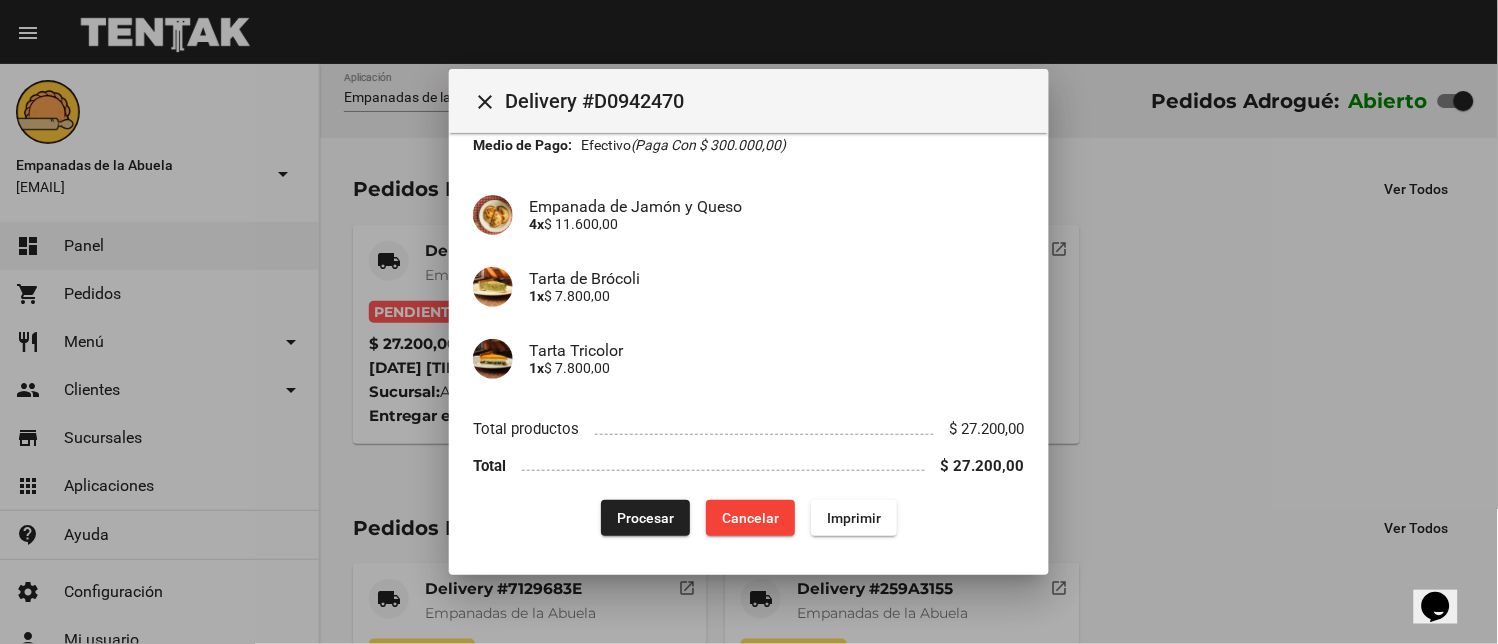 click on "Procesar" 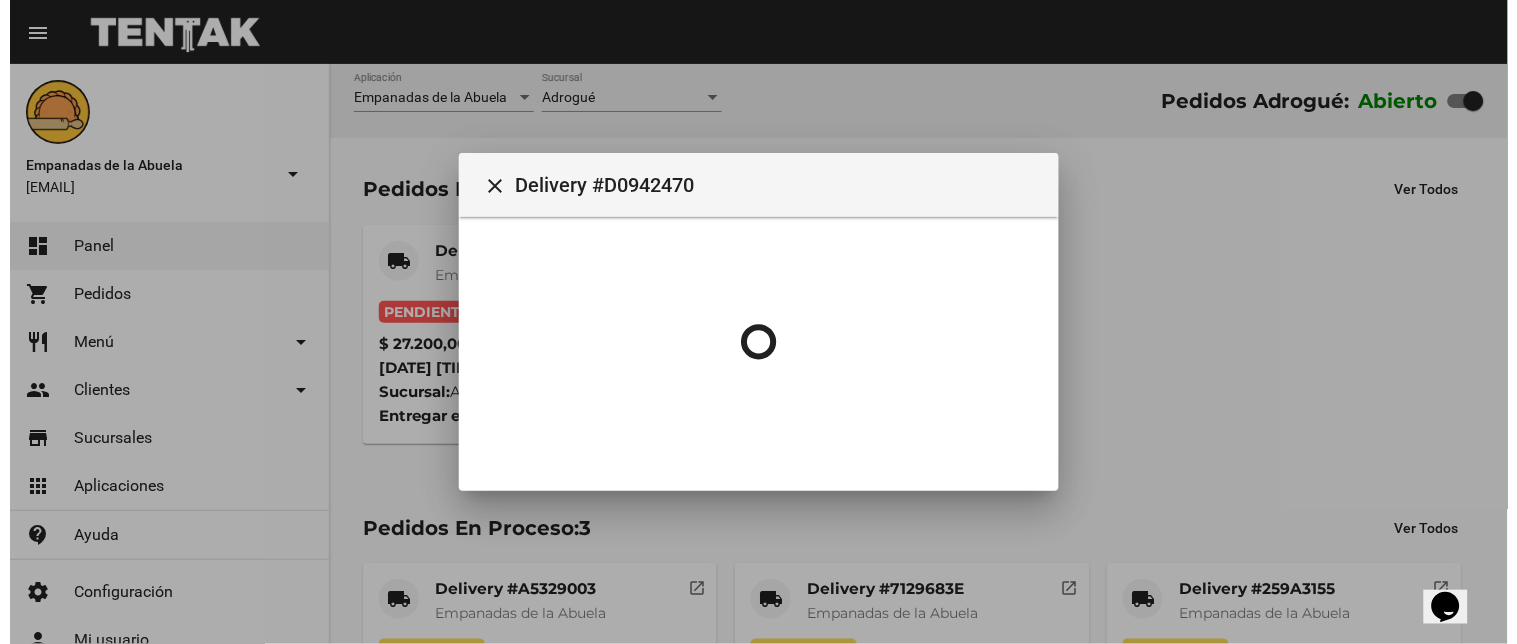 scroll, scrollTop: 0, scrollLeft: 0, axis: both 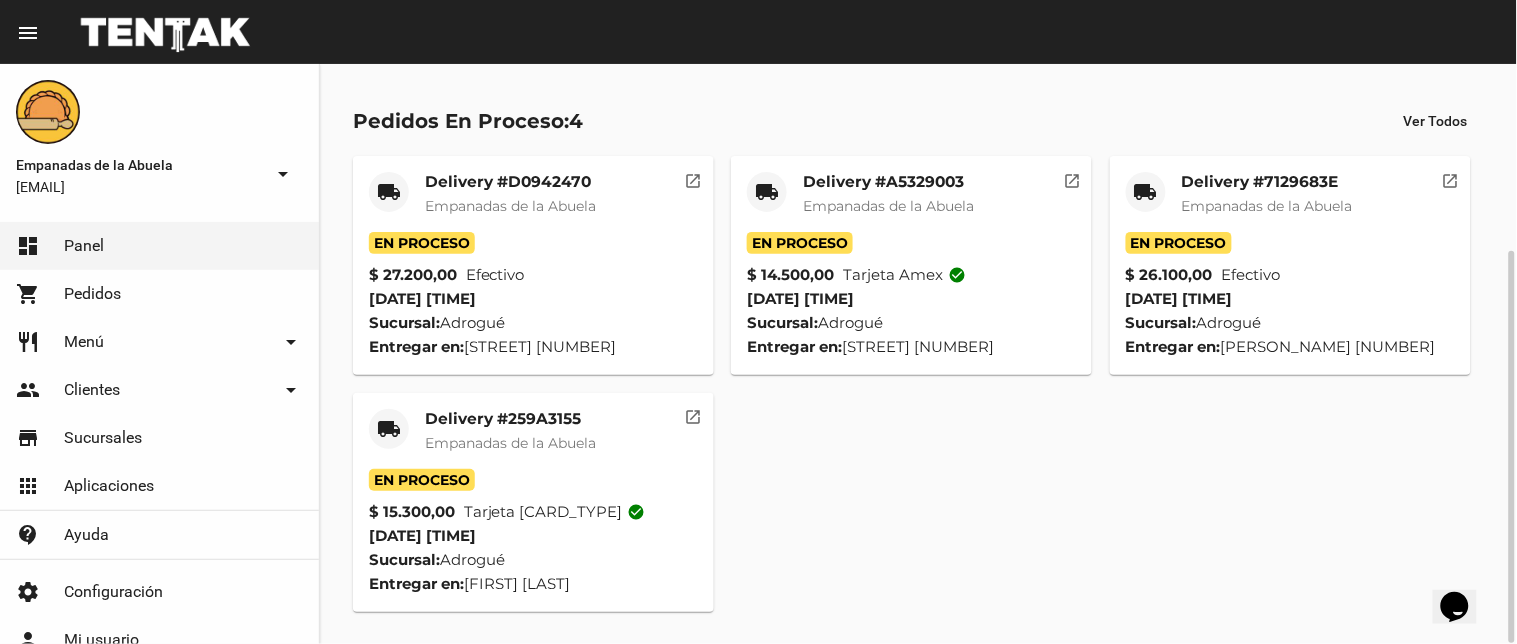click on "local_shipping" 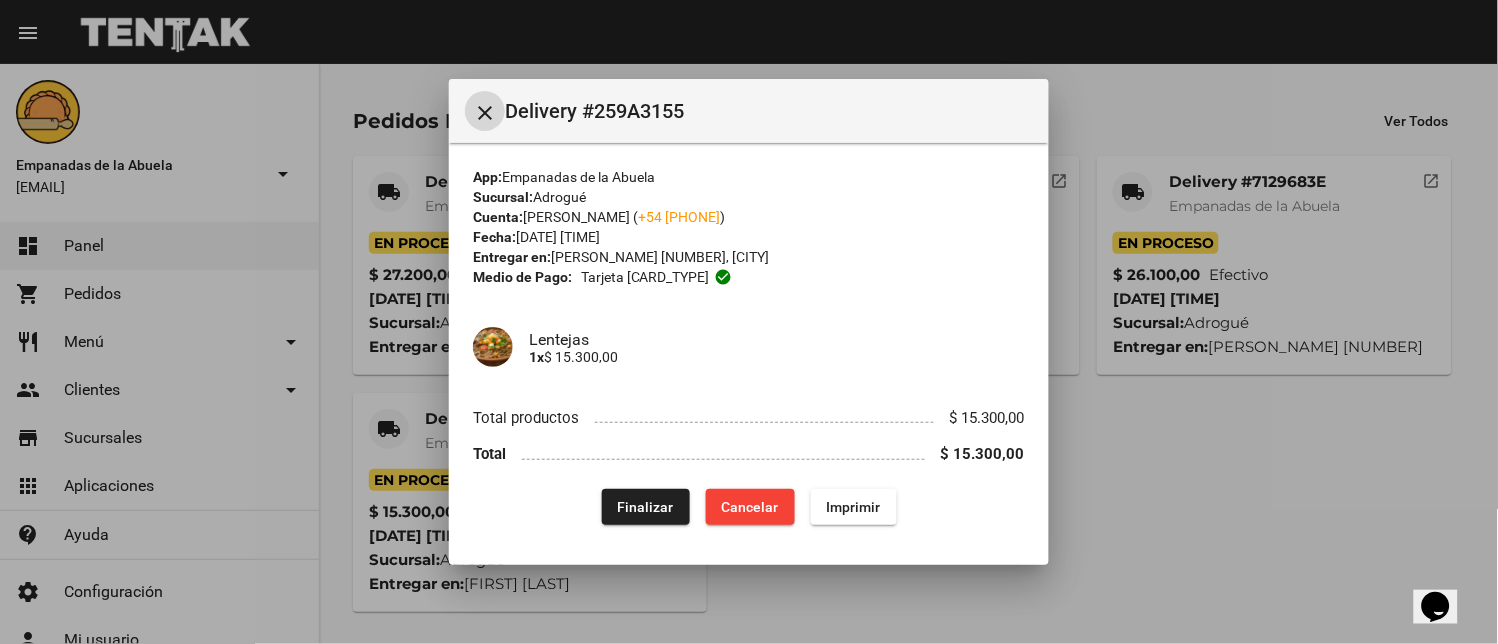 click on "Finalizar" 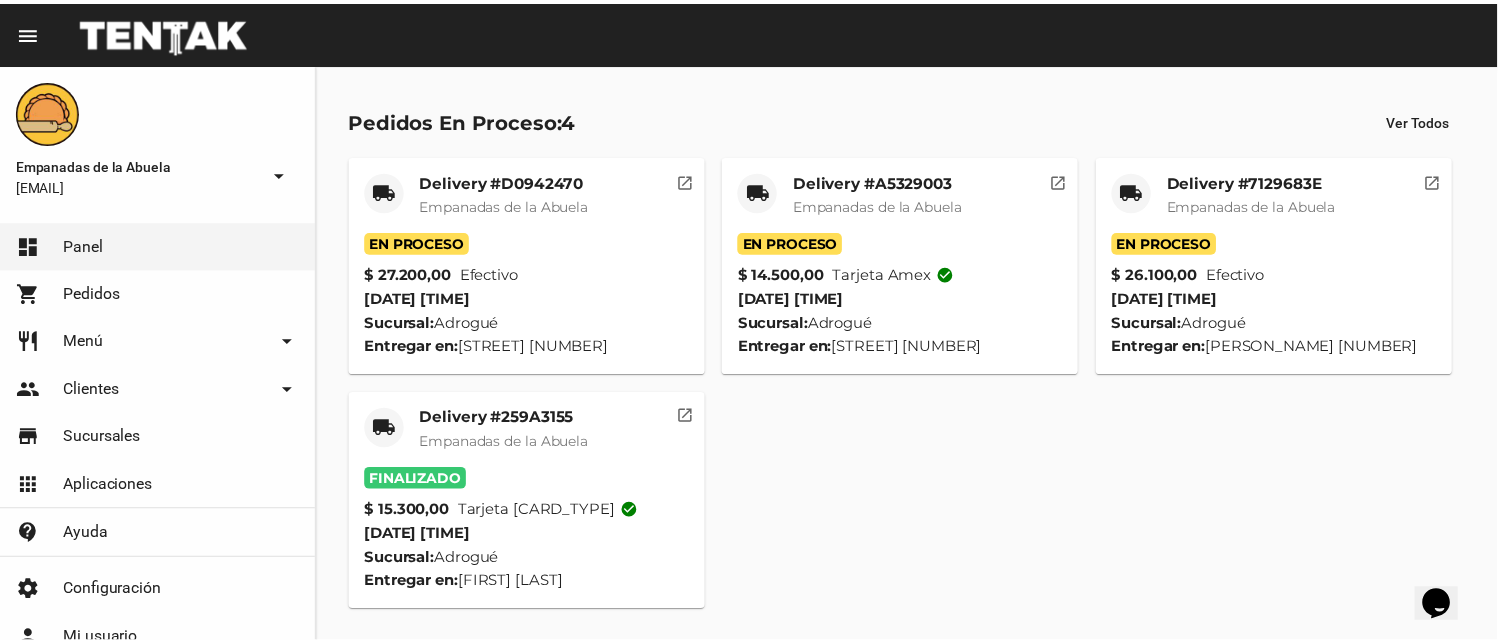 scroll, scrollTop: 38, scrollLeft: 0, axis: vertical 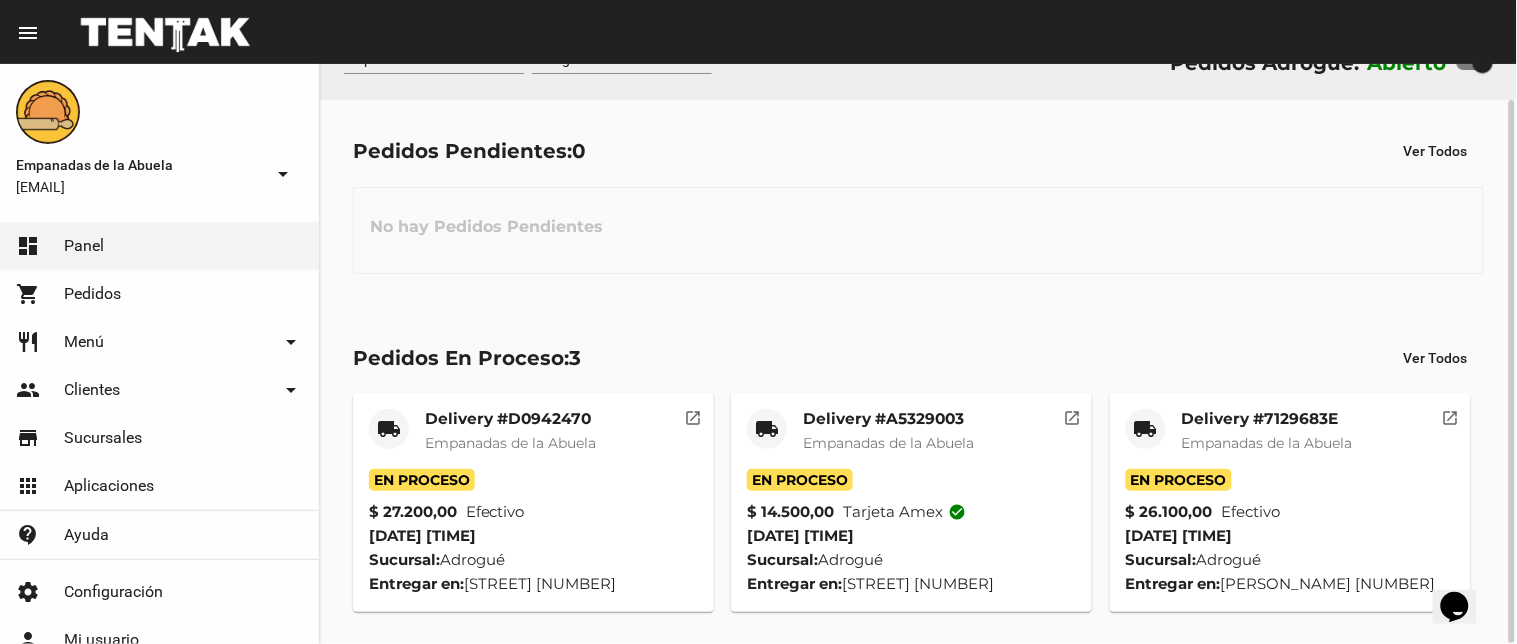 click on "Delivery #[ID] Empanadas de la Abuela" 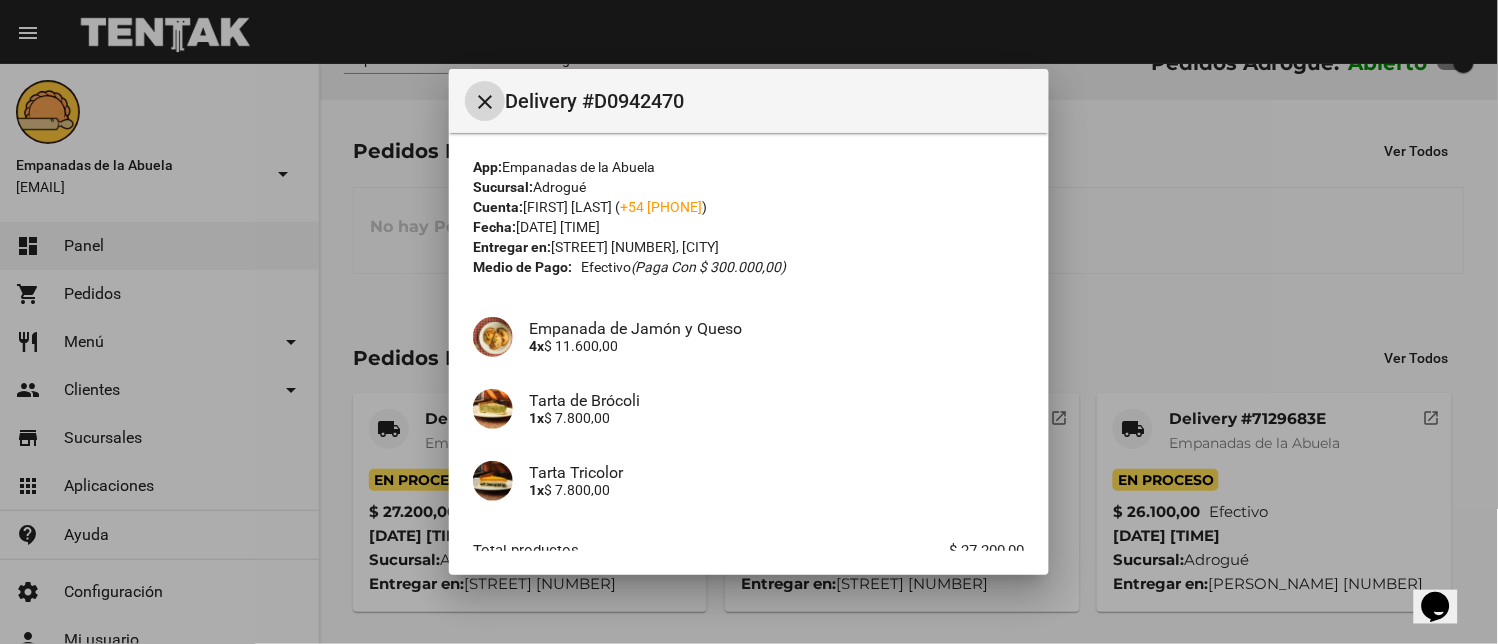 click on "close" at bounding box center [485, 101] 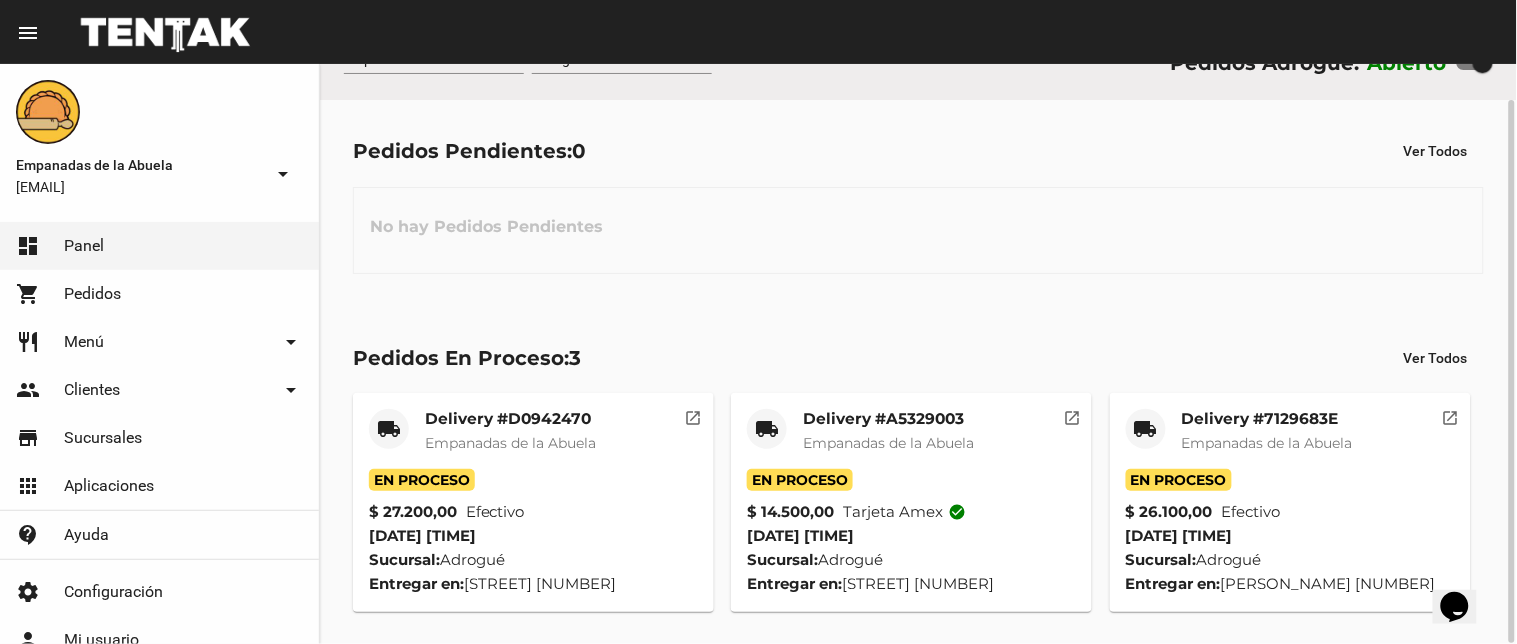 click on "Delivery #[ID] Empanadas de la Abuela" 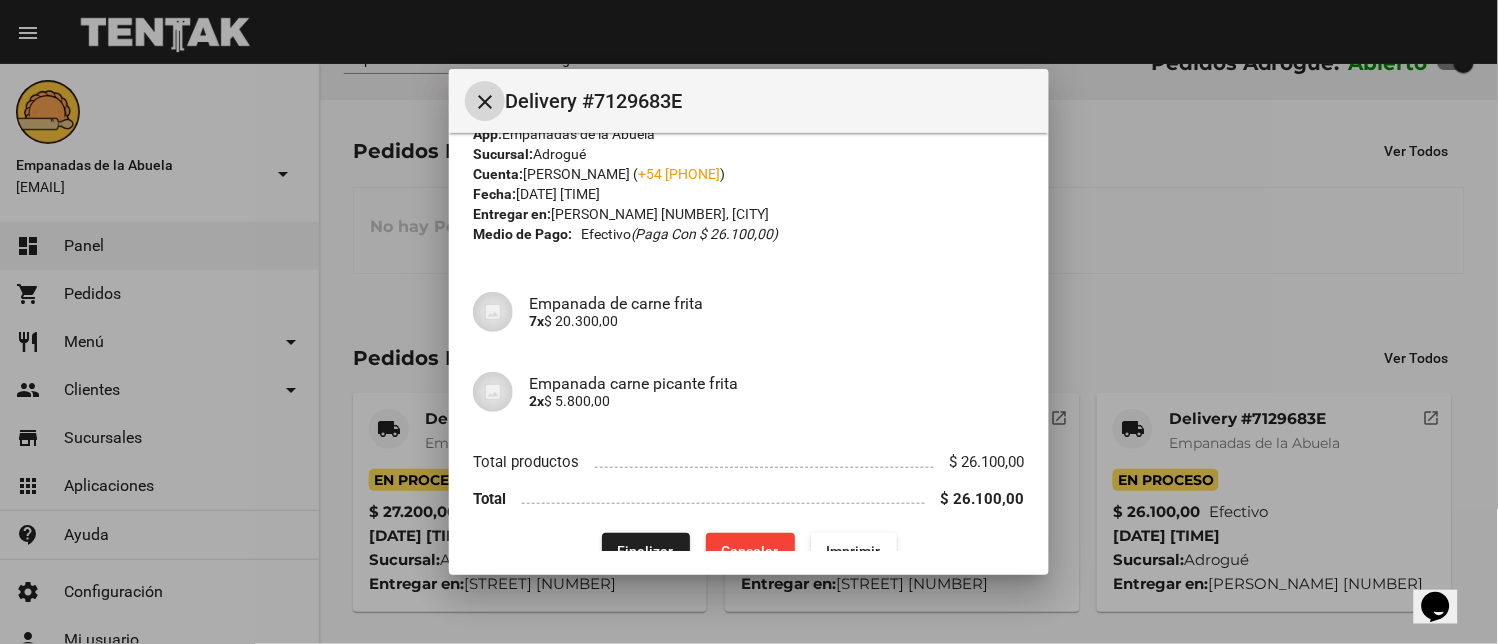 scroll, scrollTop: 65, scrollLeft: 0, axis: vertical 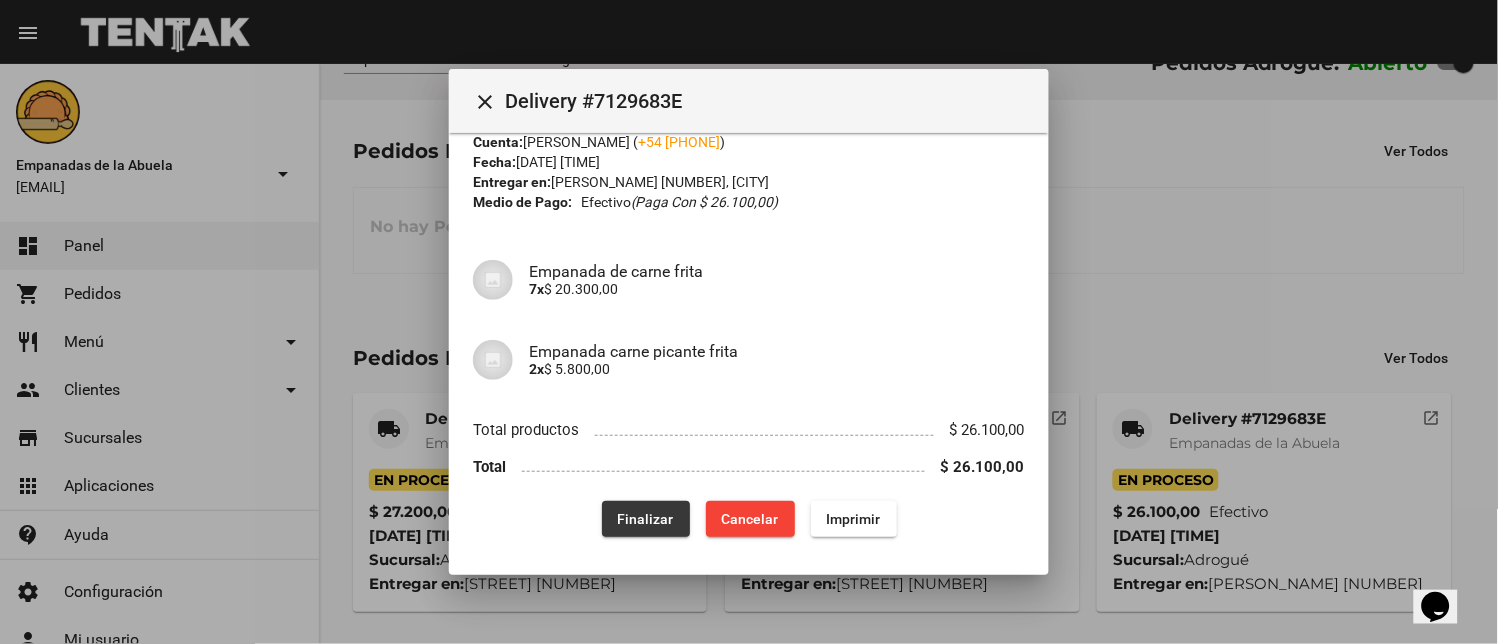 click on "Finalizar" 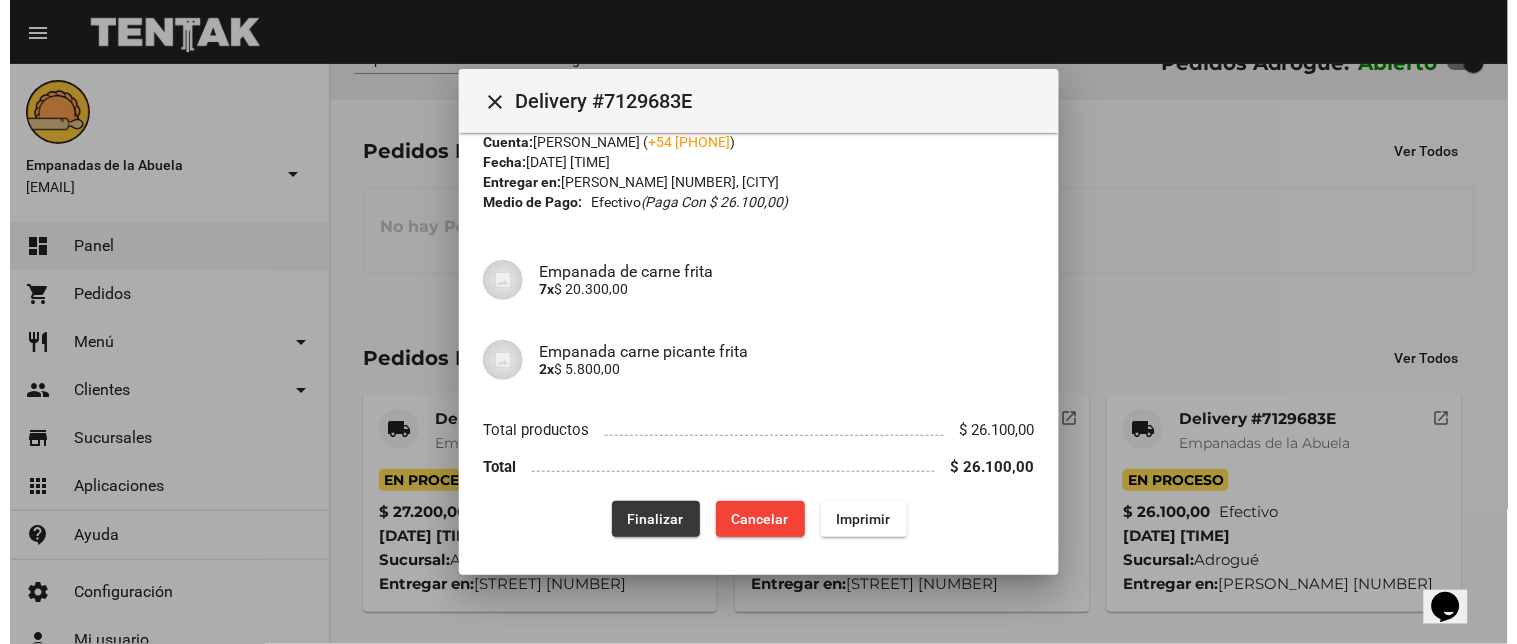 scroll, scrollTop: 0, scrollLeft: 0, axis: both 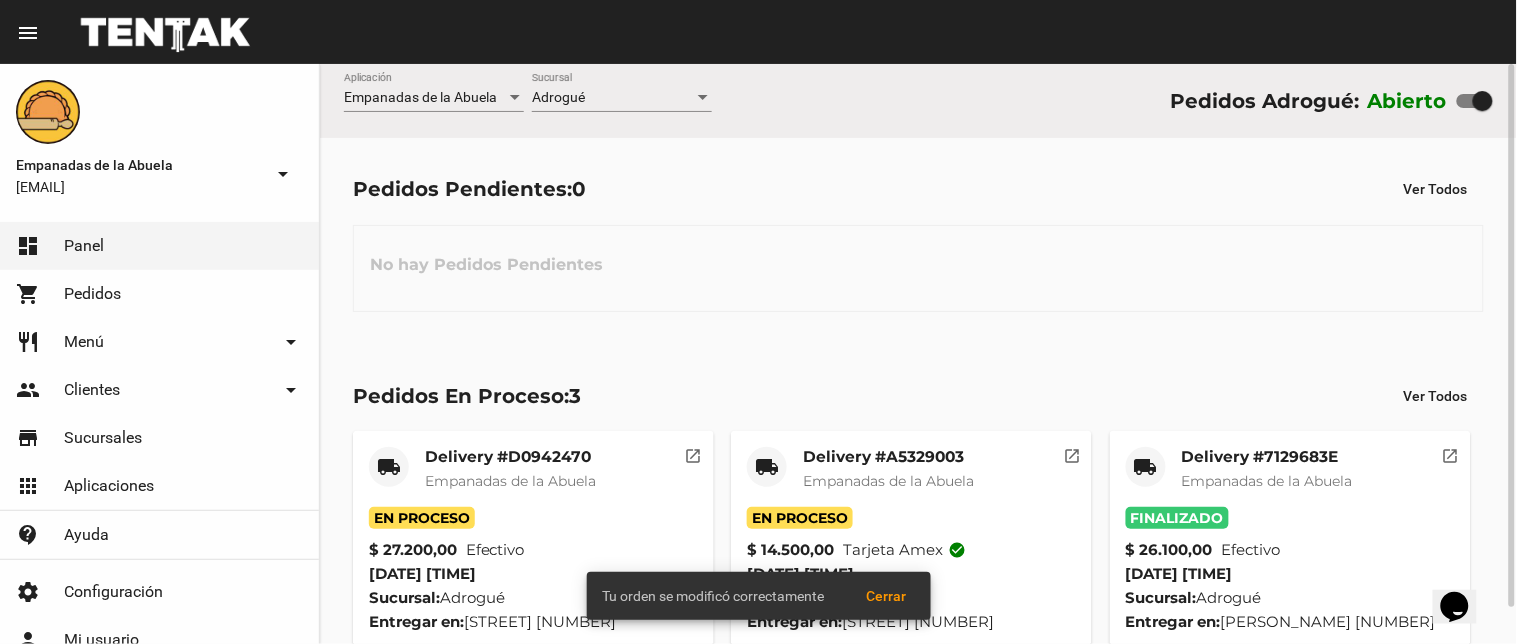 click on "[CITY] Sucursal" 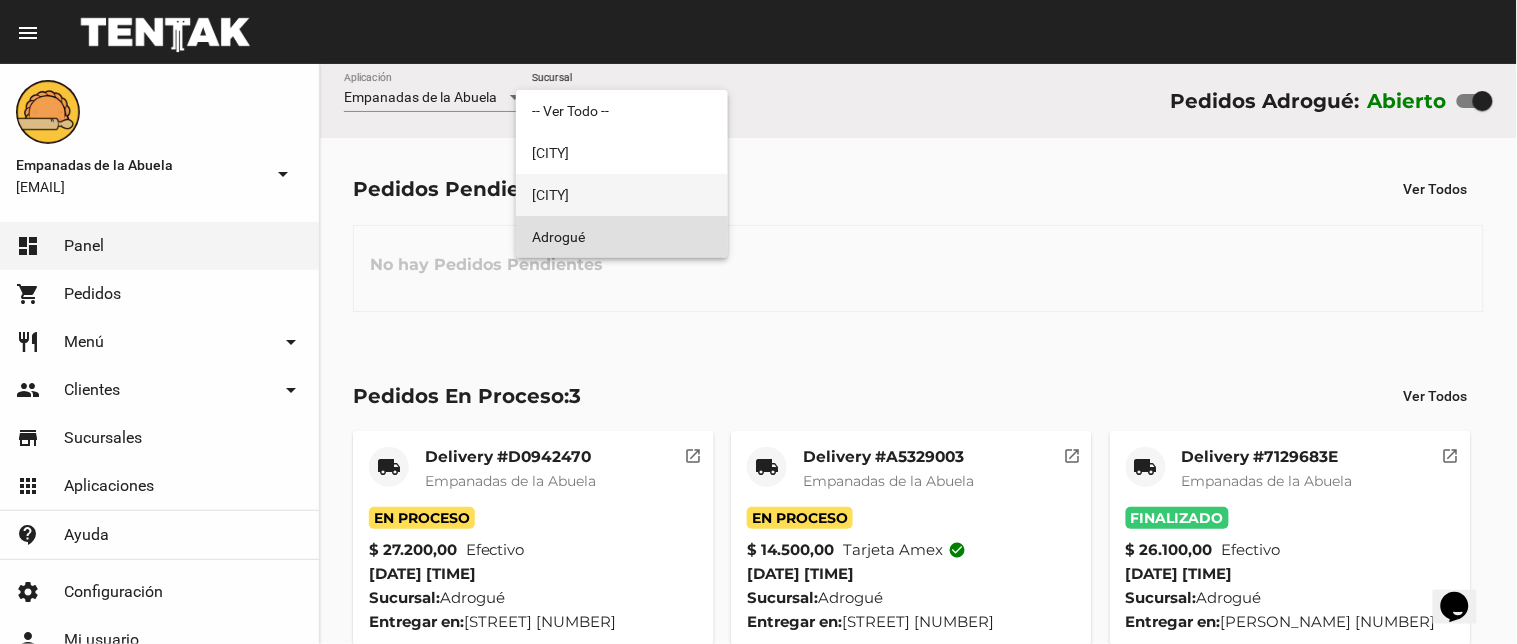 click on "[CITY]" at bounding box center [622, 195] 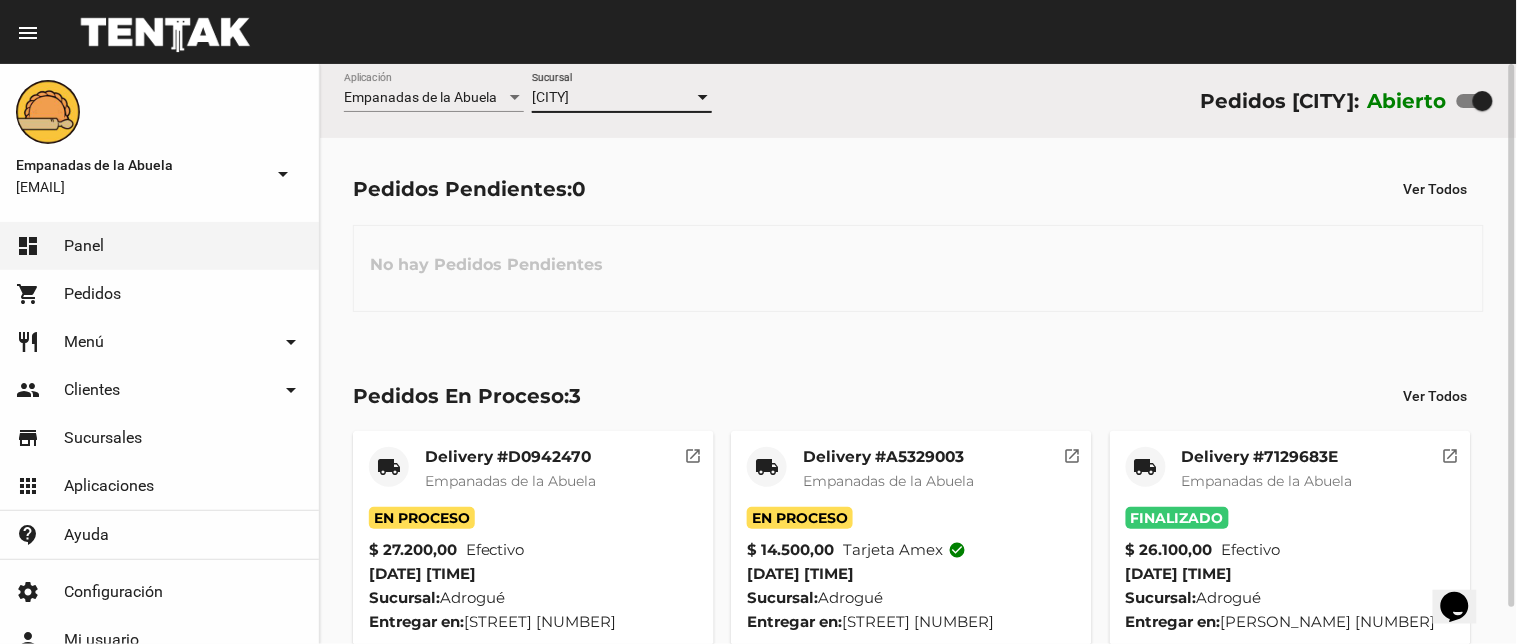 click on "[CITY] Sucursal" 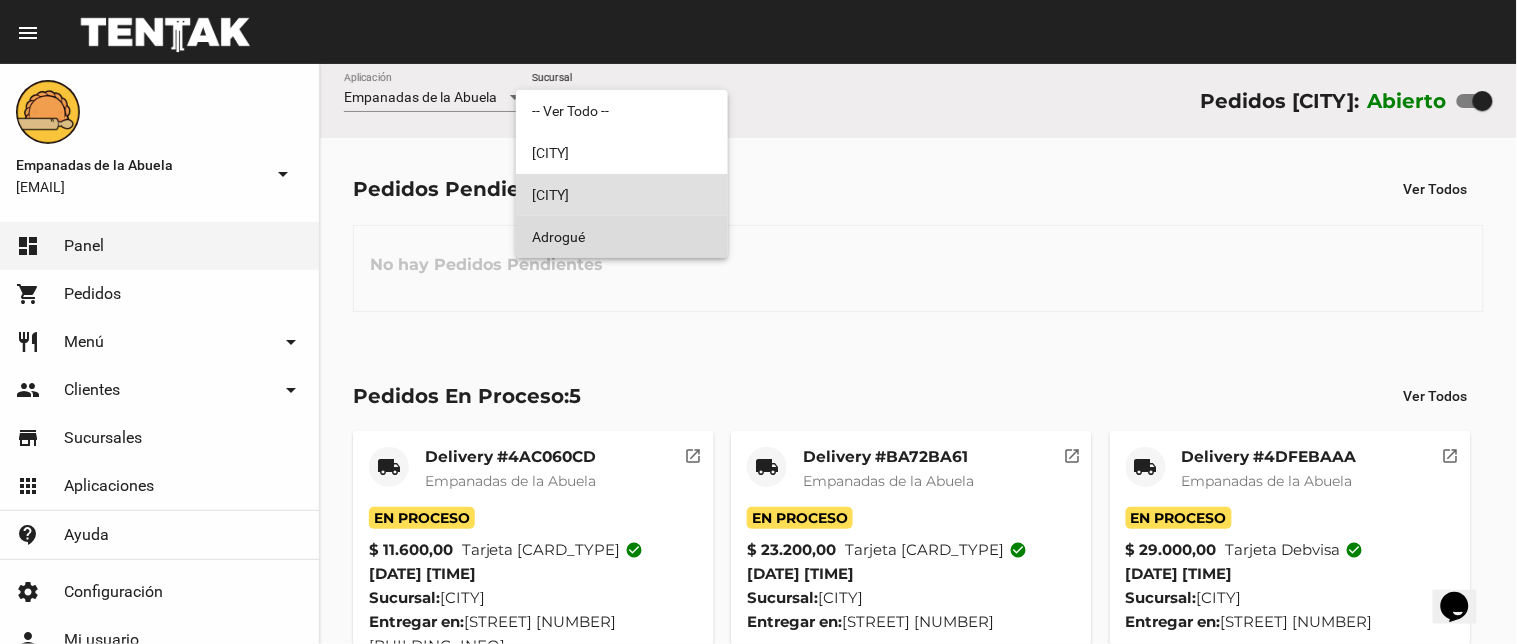 click on "Adrogué" at bounding box center (622, 237) 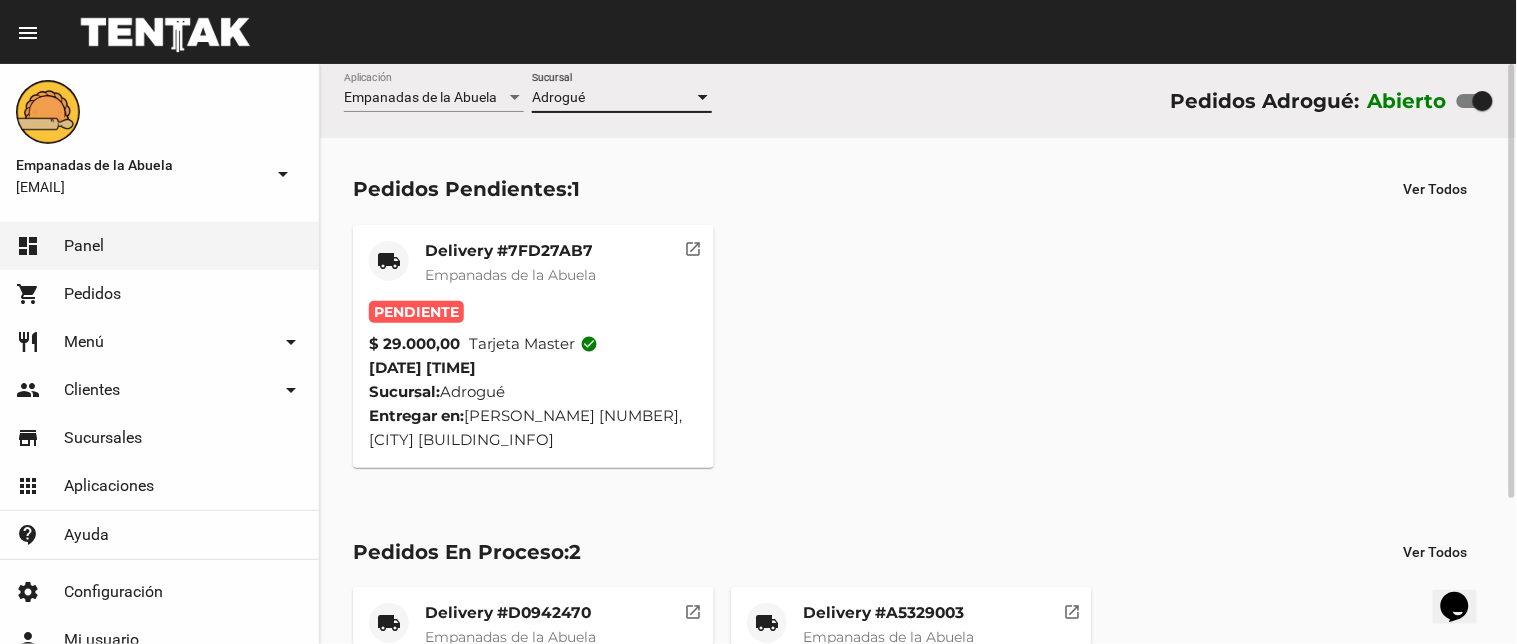 click on "Delivery #7FD27AB7" 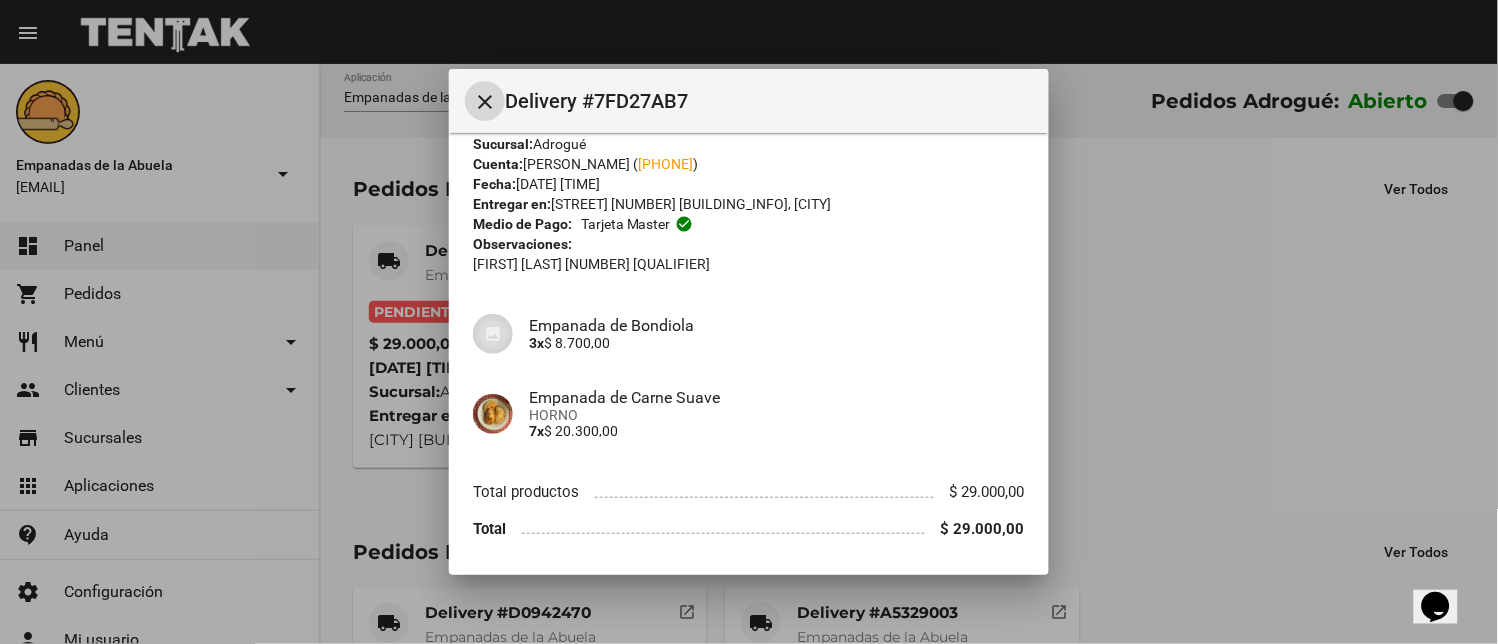 scroll, scrollTop: 105, scrollLeft: 0, axis: vertical 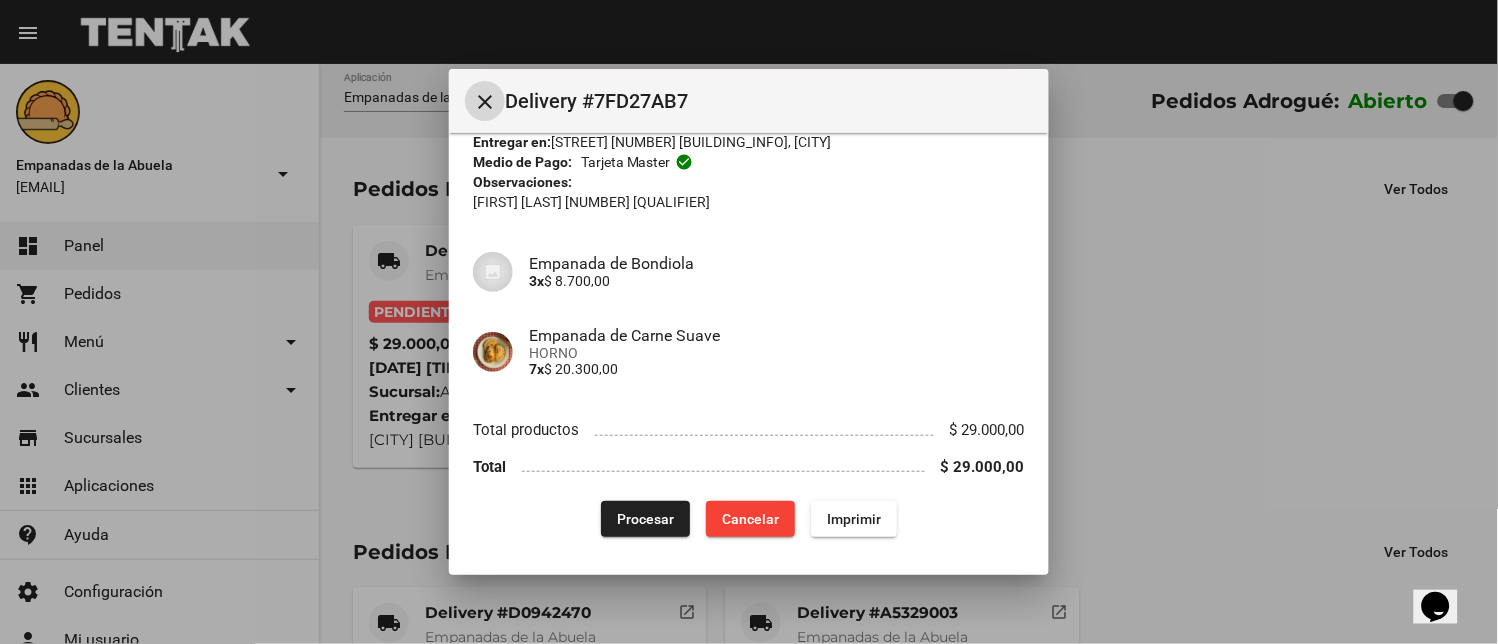 drag, startPoint x: 836, startPoint y: 513, endPoint x: 643, endPoint y: 512, distance: 193.0026 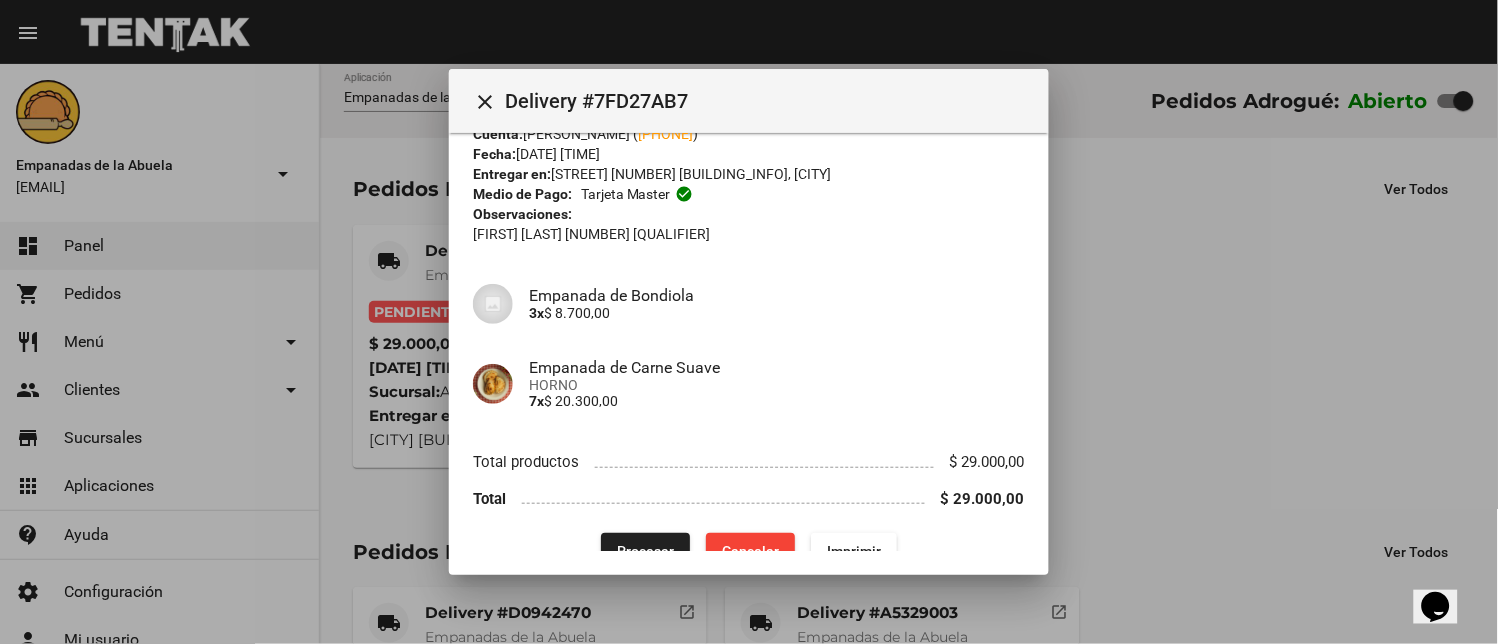 scroll, scrollTop: 105, scrollLeft: 0, axis: vertical 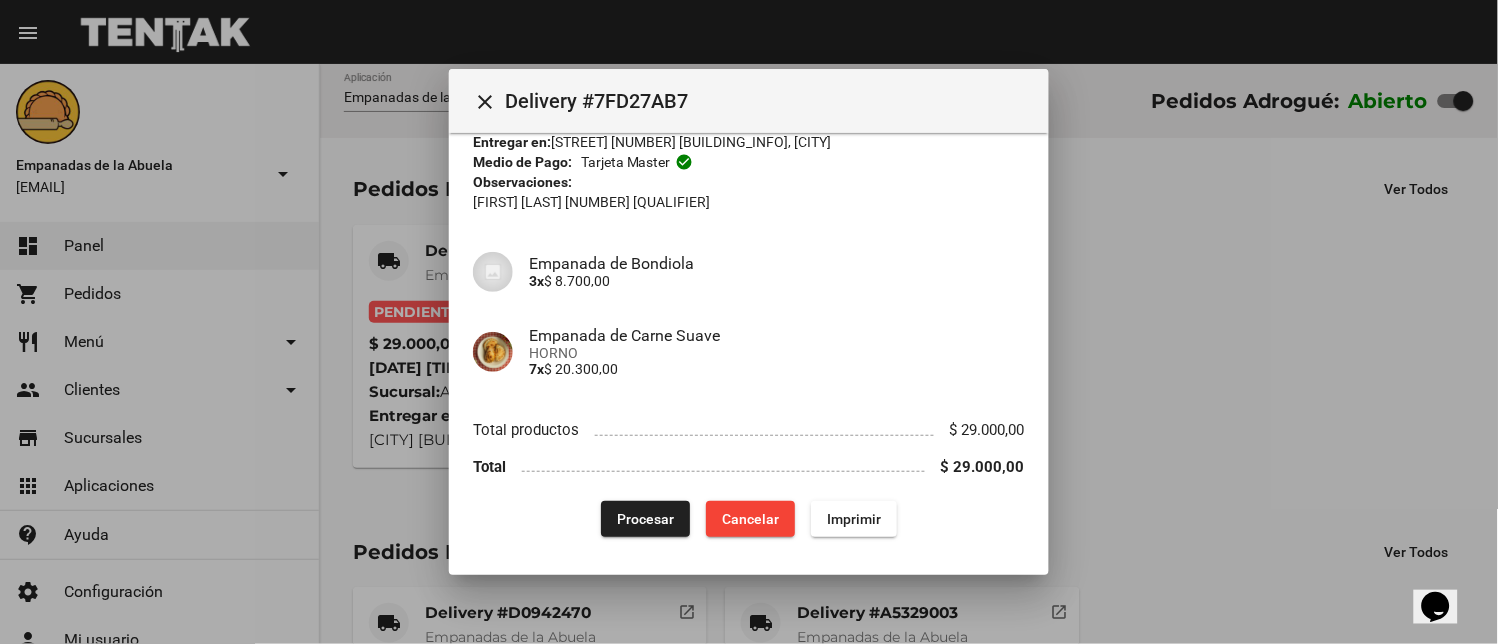 click on "Procesar" 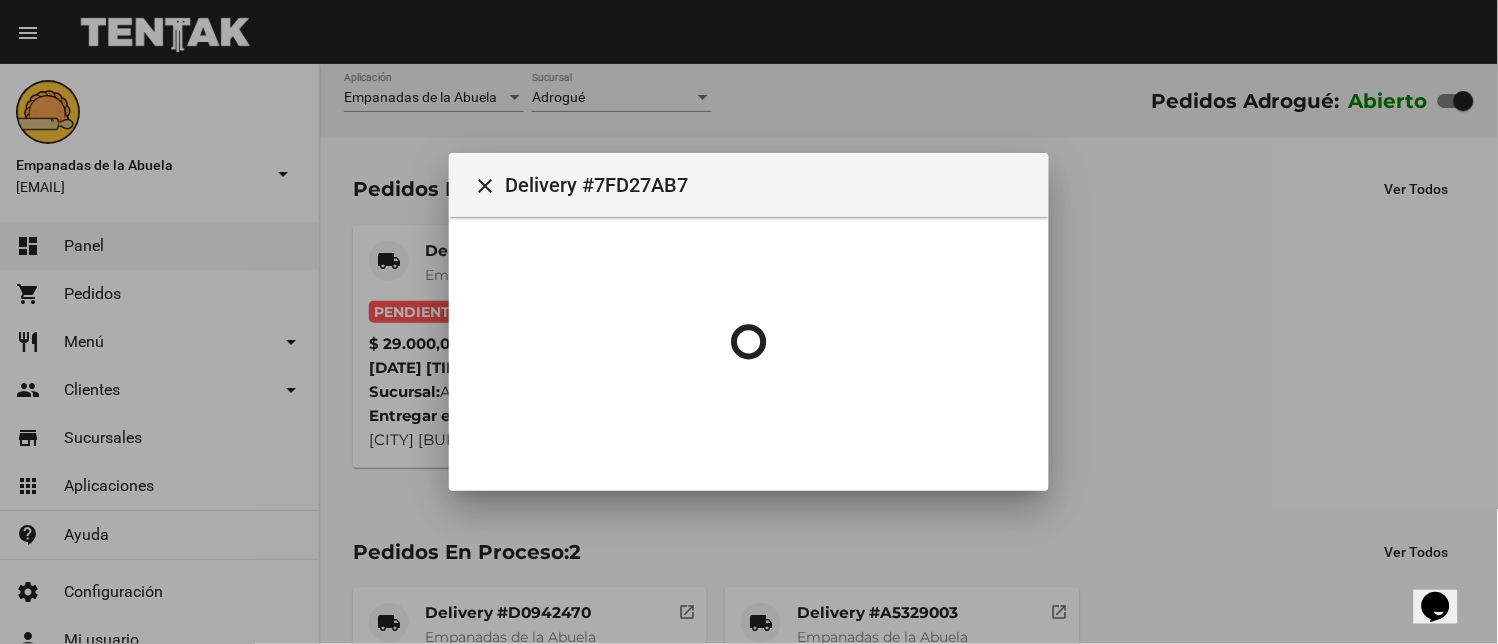 scroll, scrollTop: 0, scrollLeft: 0, axis: both 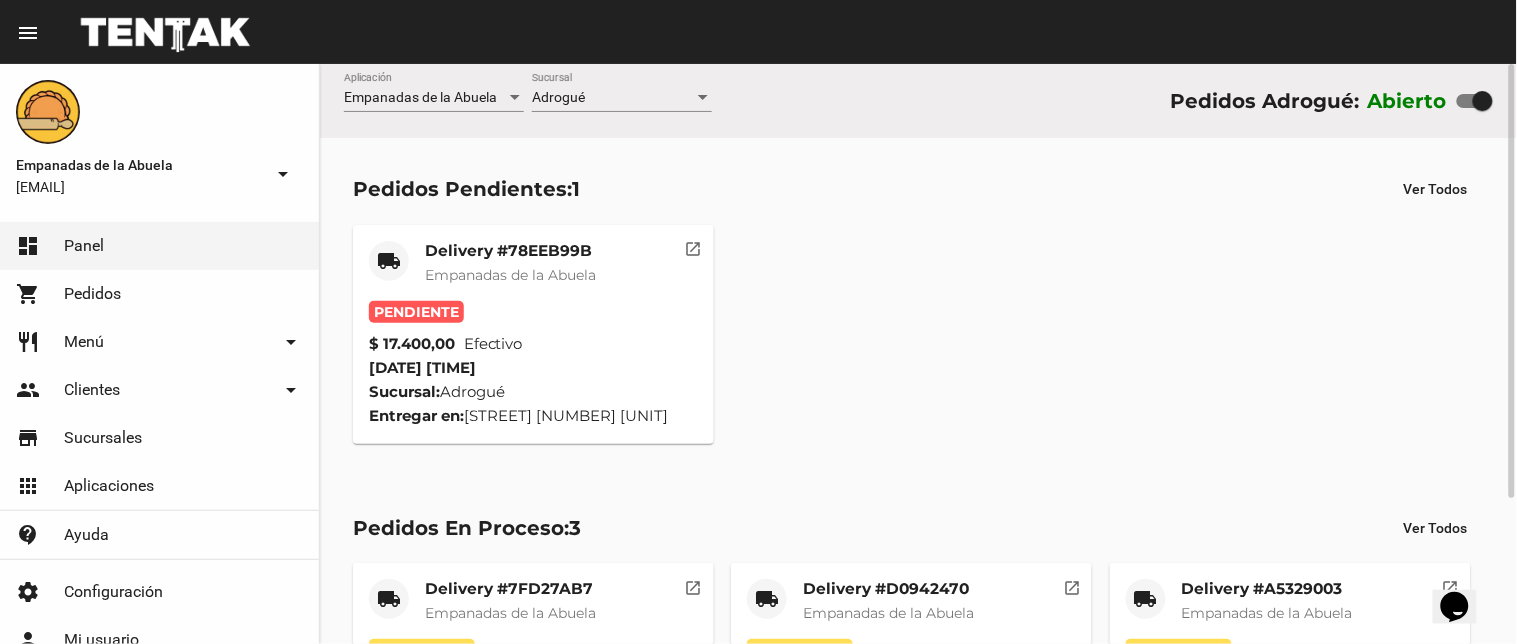 click on "Empanadas de la Abuela" 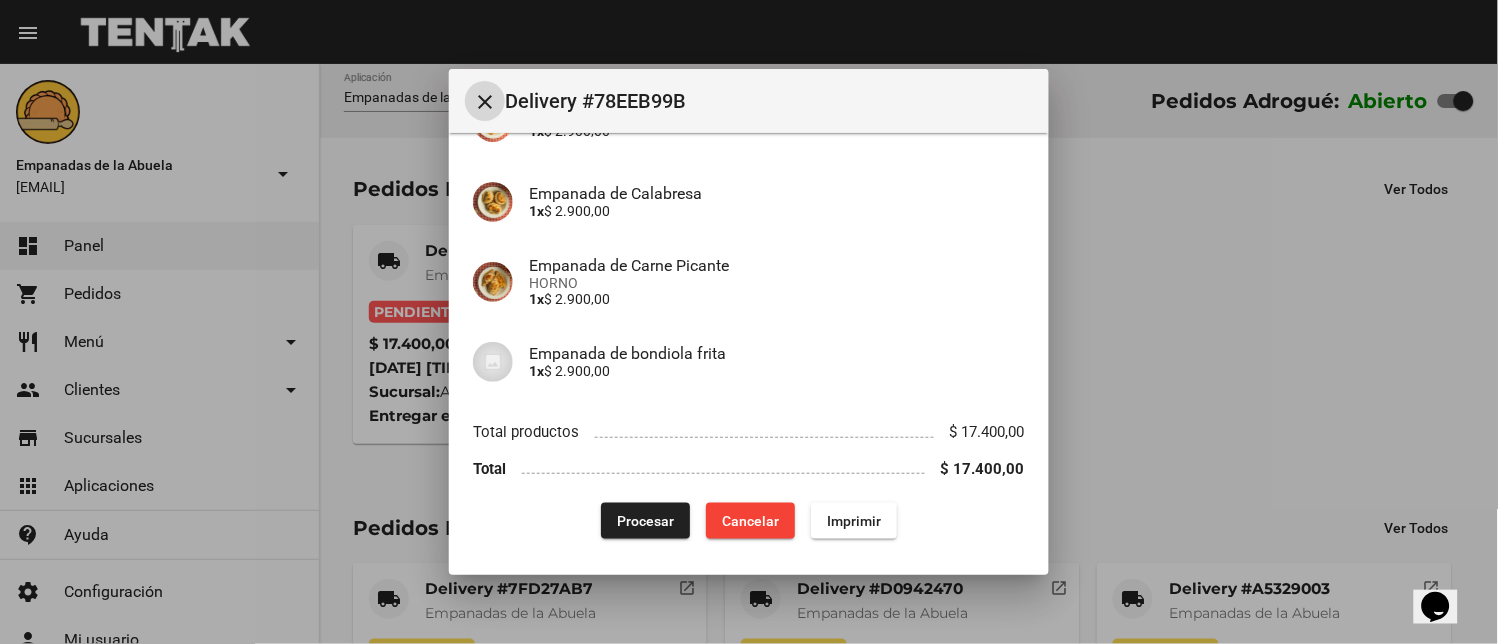 scroll, scrollTop: 385, scrollLeft: 0, axis: vertical 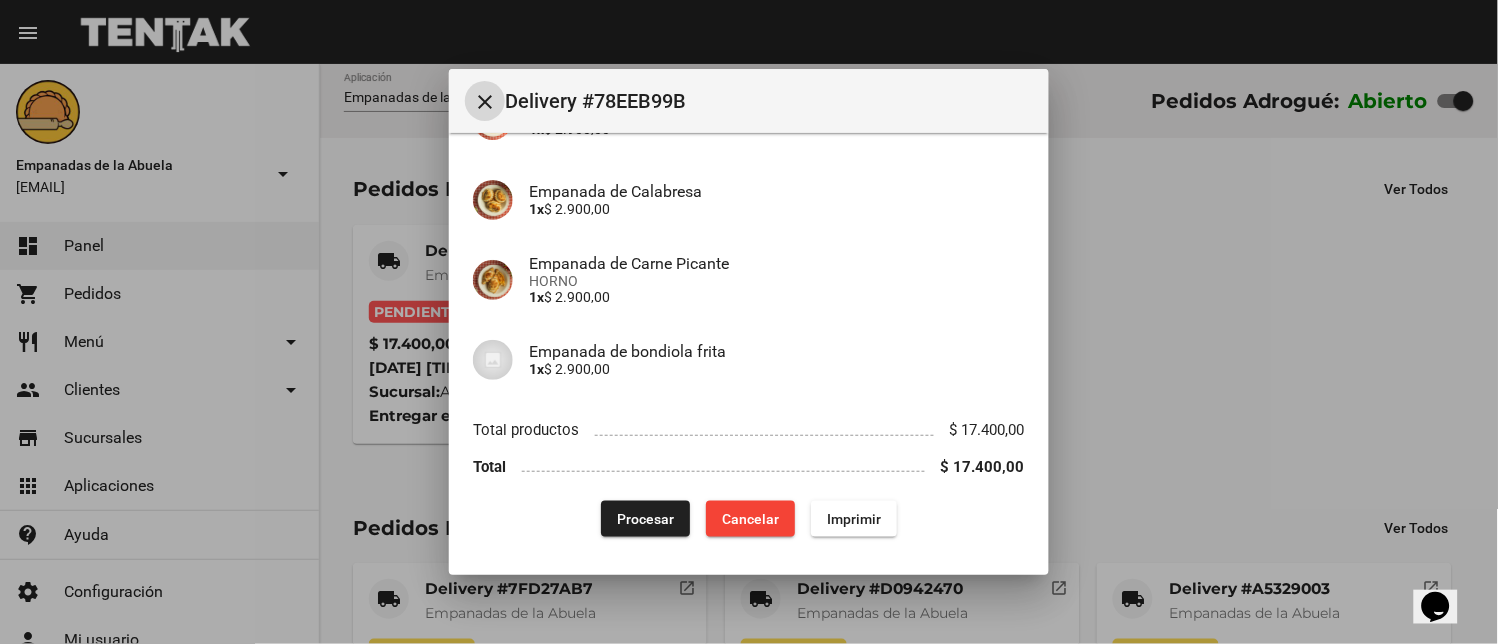 click on "Imprimir" 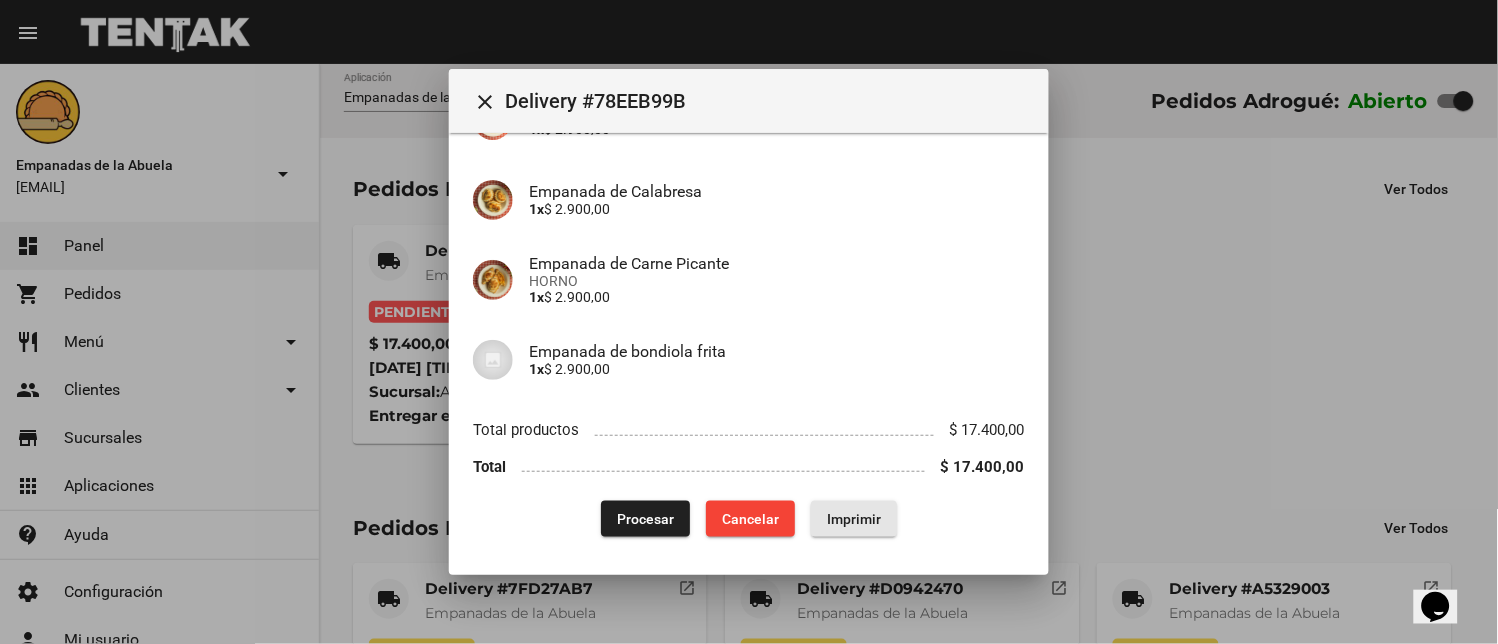 scroll, scrollTop: 385, scrollLeft: 0, axis: vertical 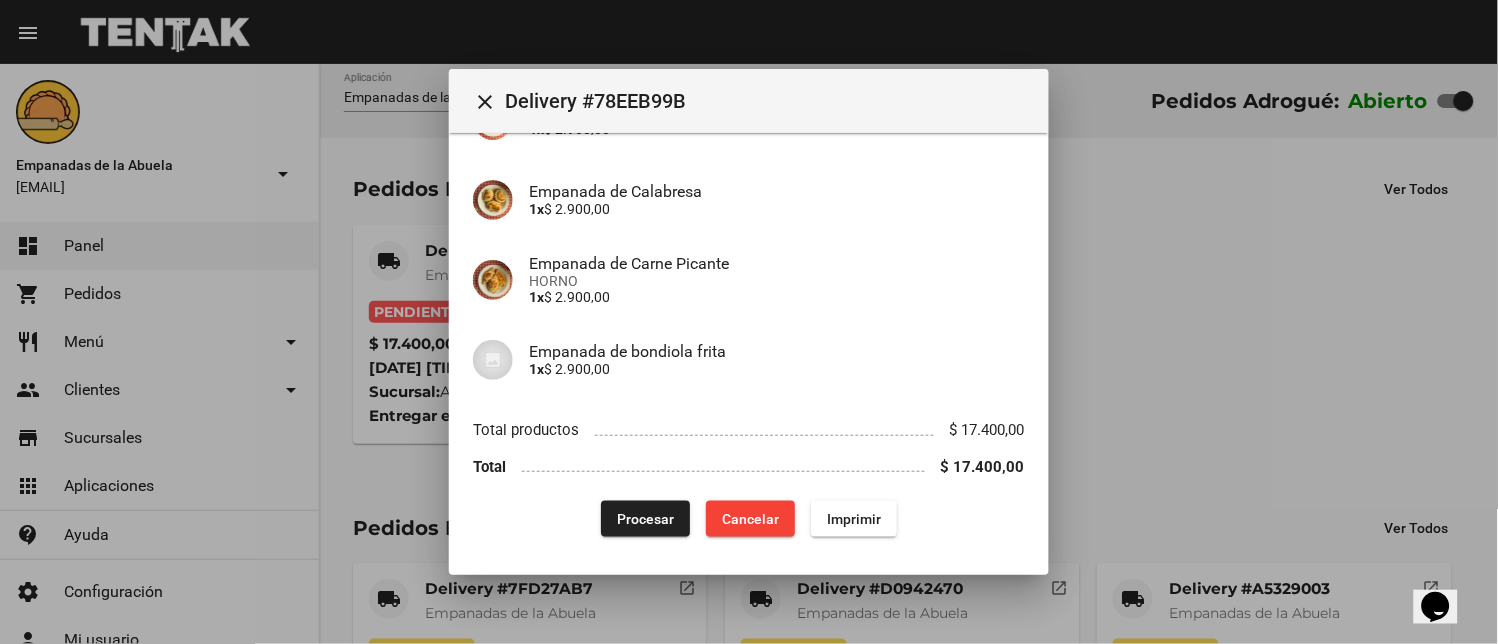 click on "Procesar" 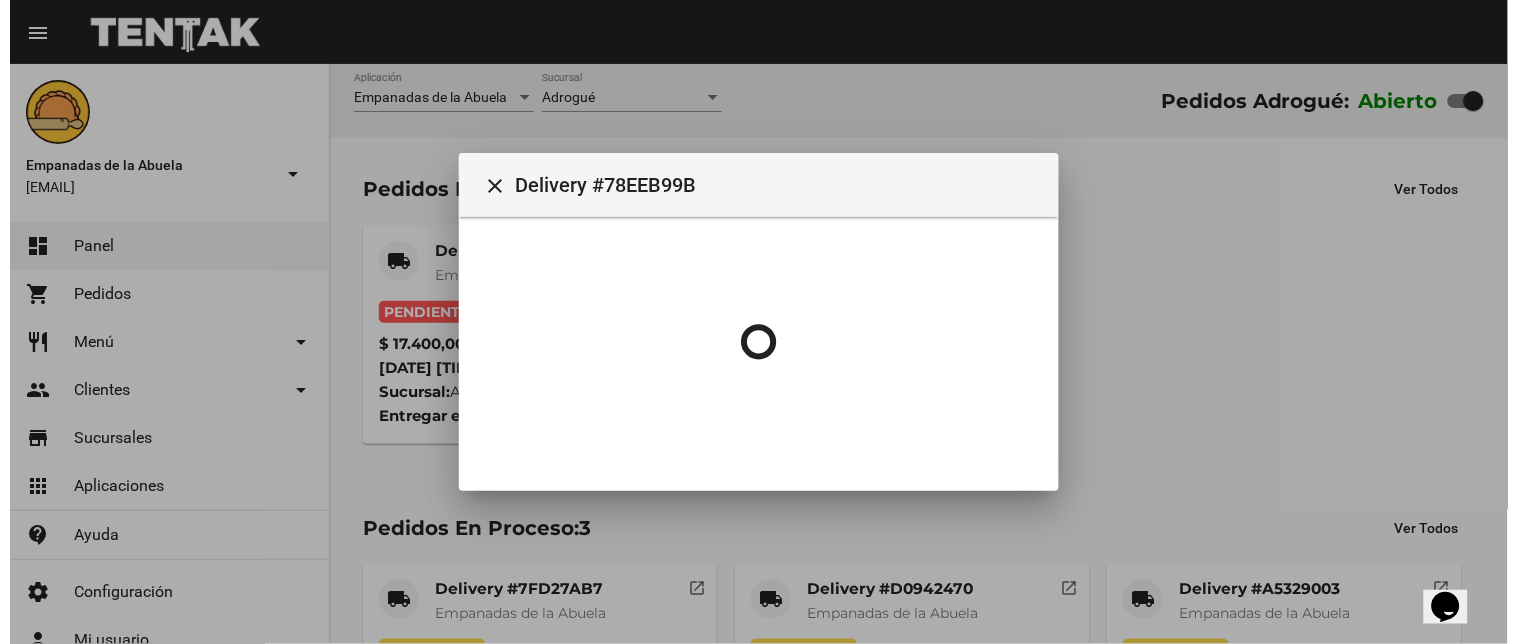 scroll, scrollTop: 0, scrollLeft: 0, axis: both 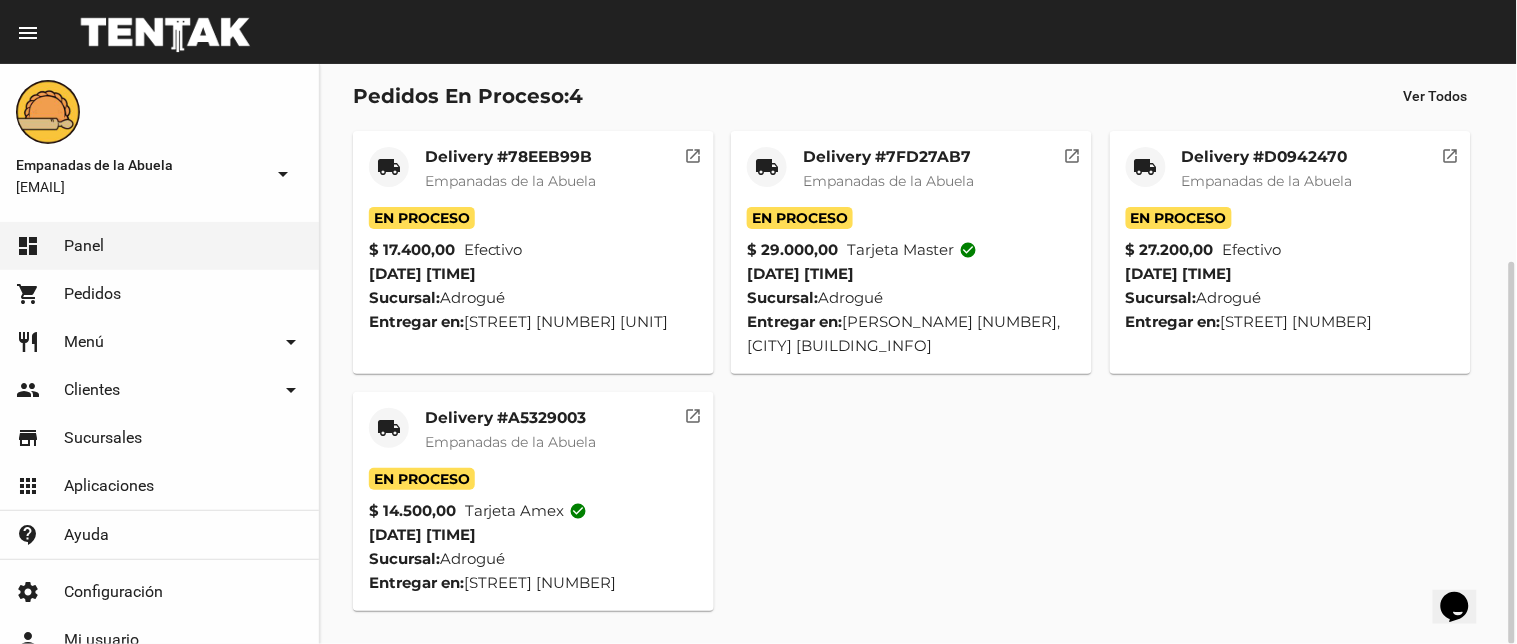 click on "local_shipping" 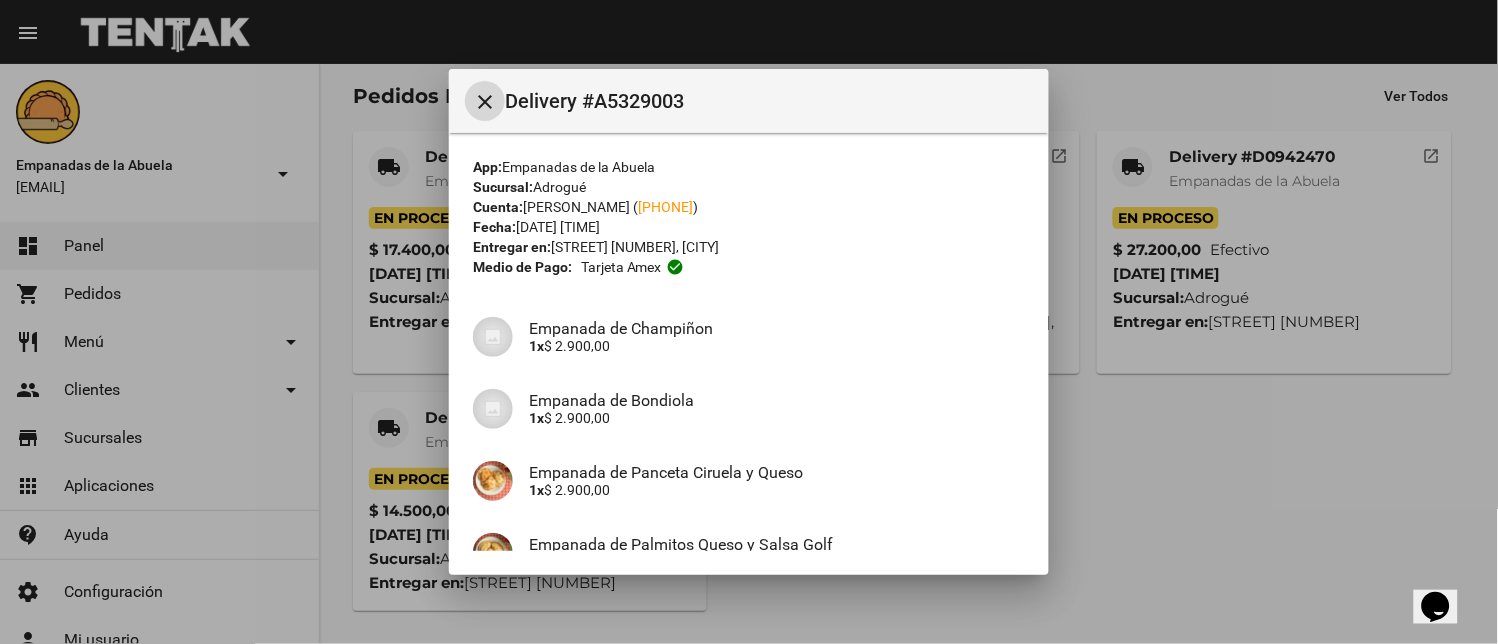 scroll, scrollTop: 265, scrollLeft: 0, axis: vertical 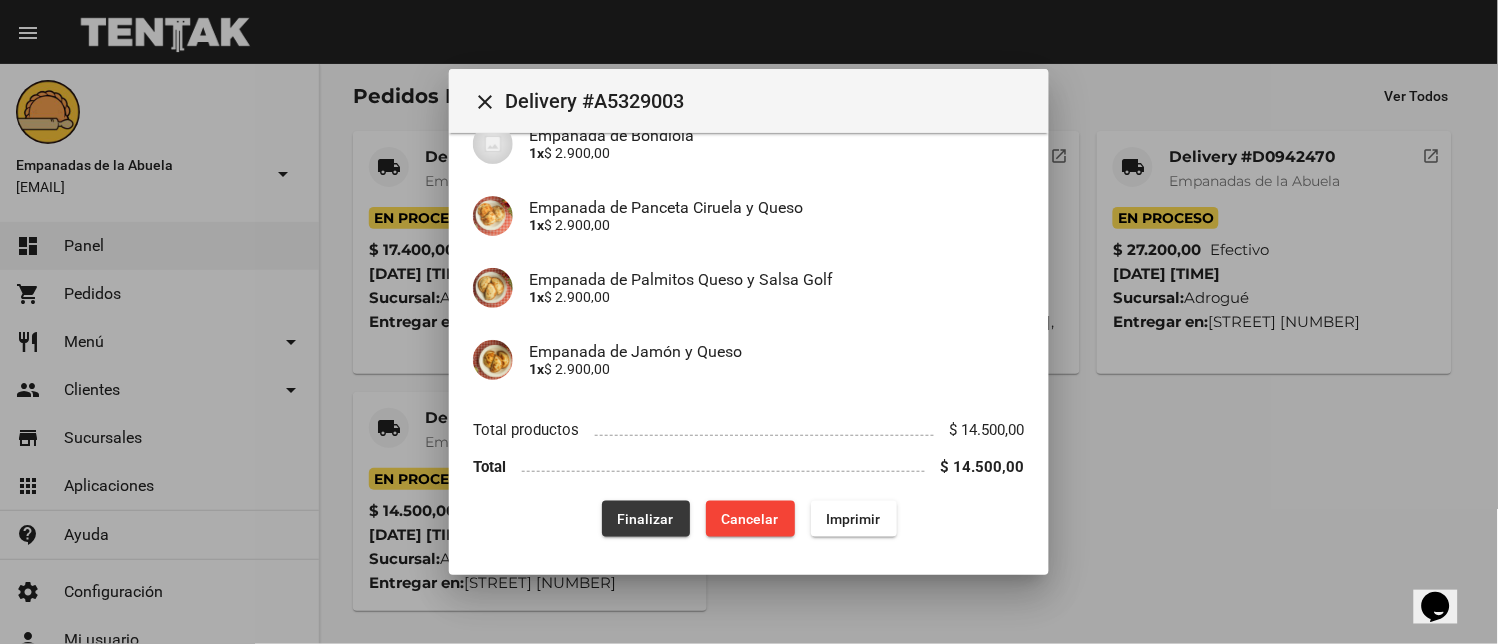 click on "Finalizar" 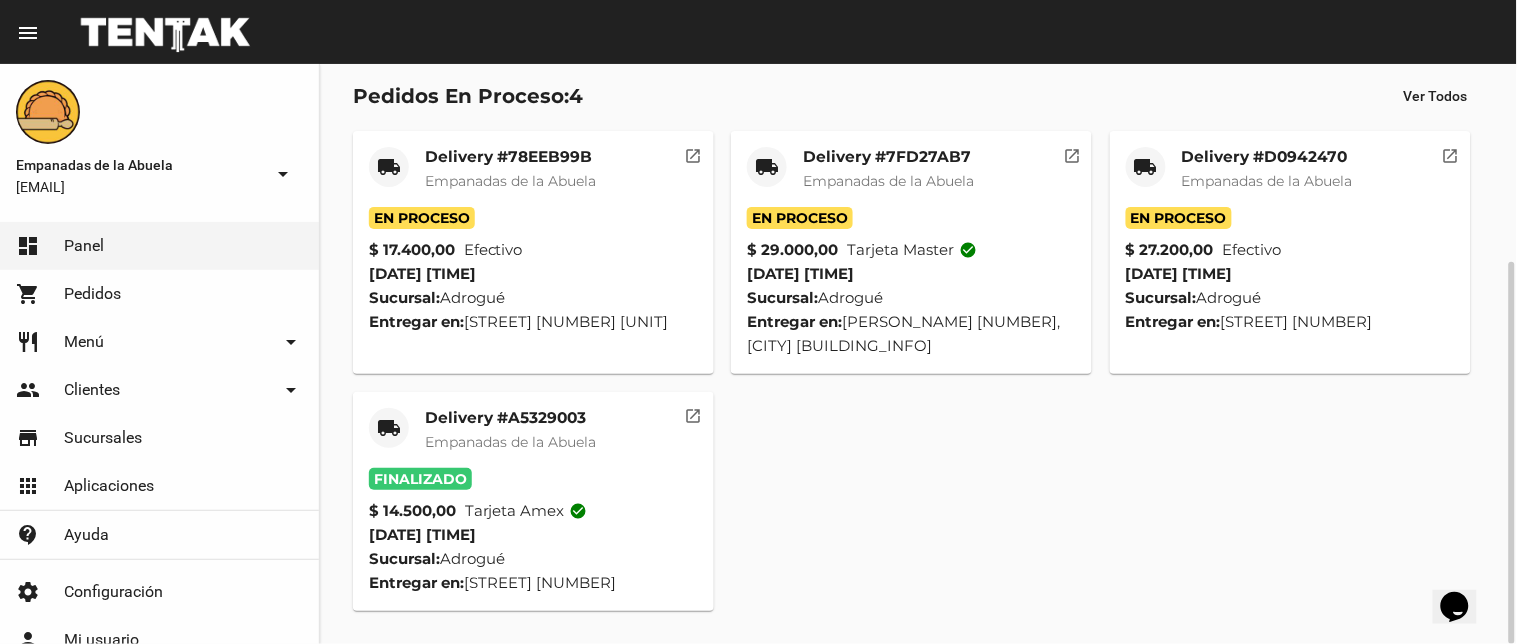 click on "local_shipping" 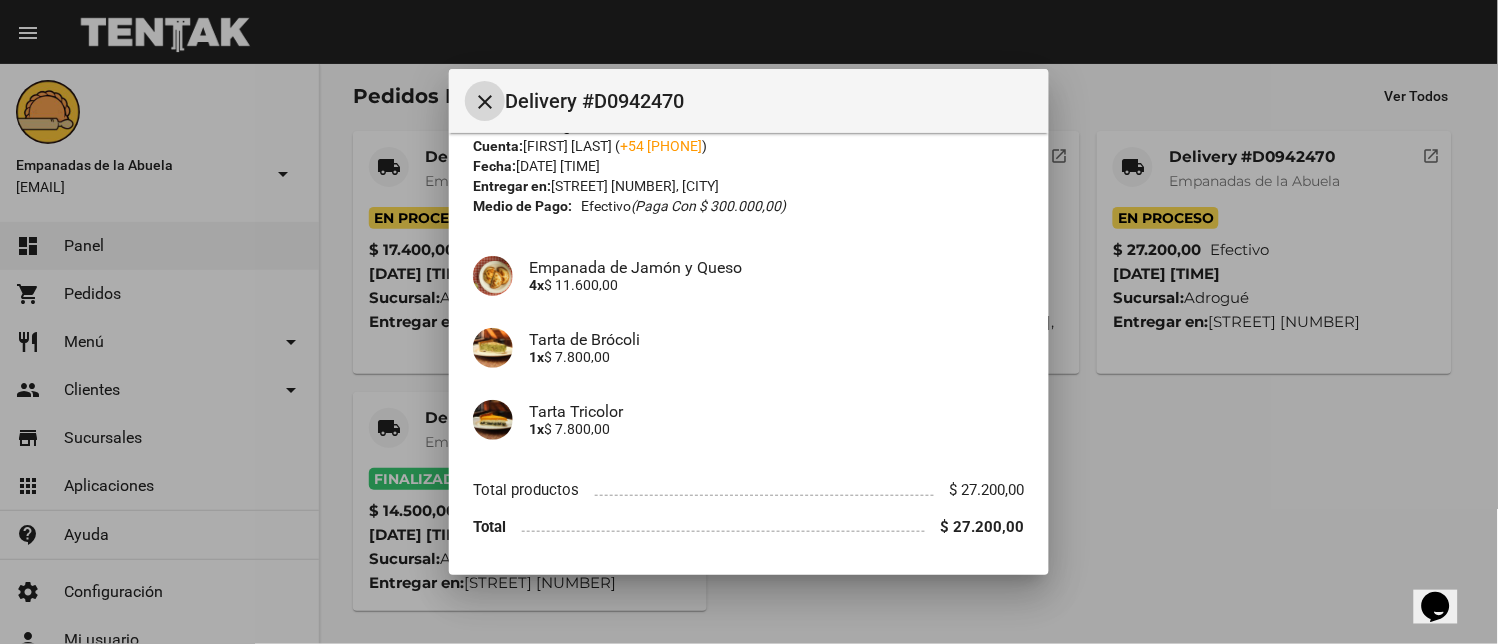 scroll, scrollTop: 122, scrollLeft: 0, axis: vertical 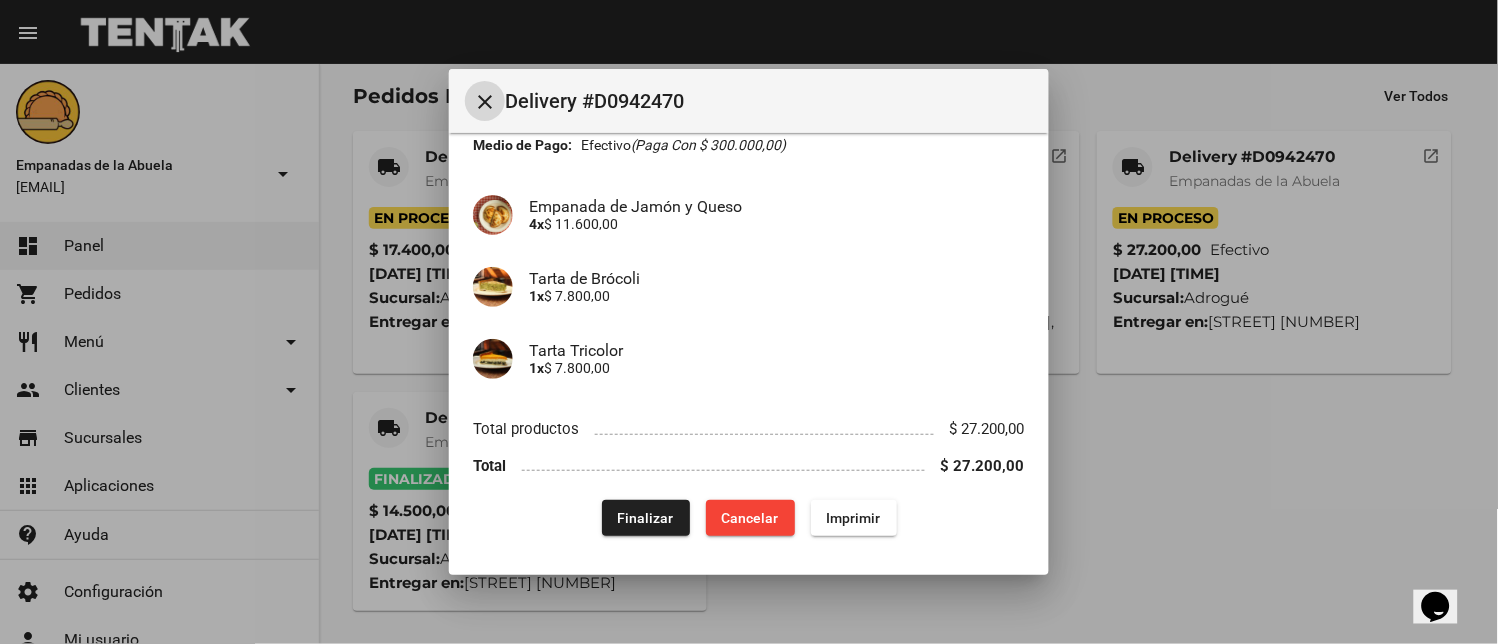 drag, startPoint x: 637, startPoint y: 516, endPoint x: 607, endPoint y: 536, distance: 36.05551 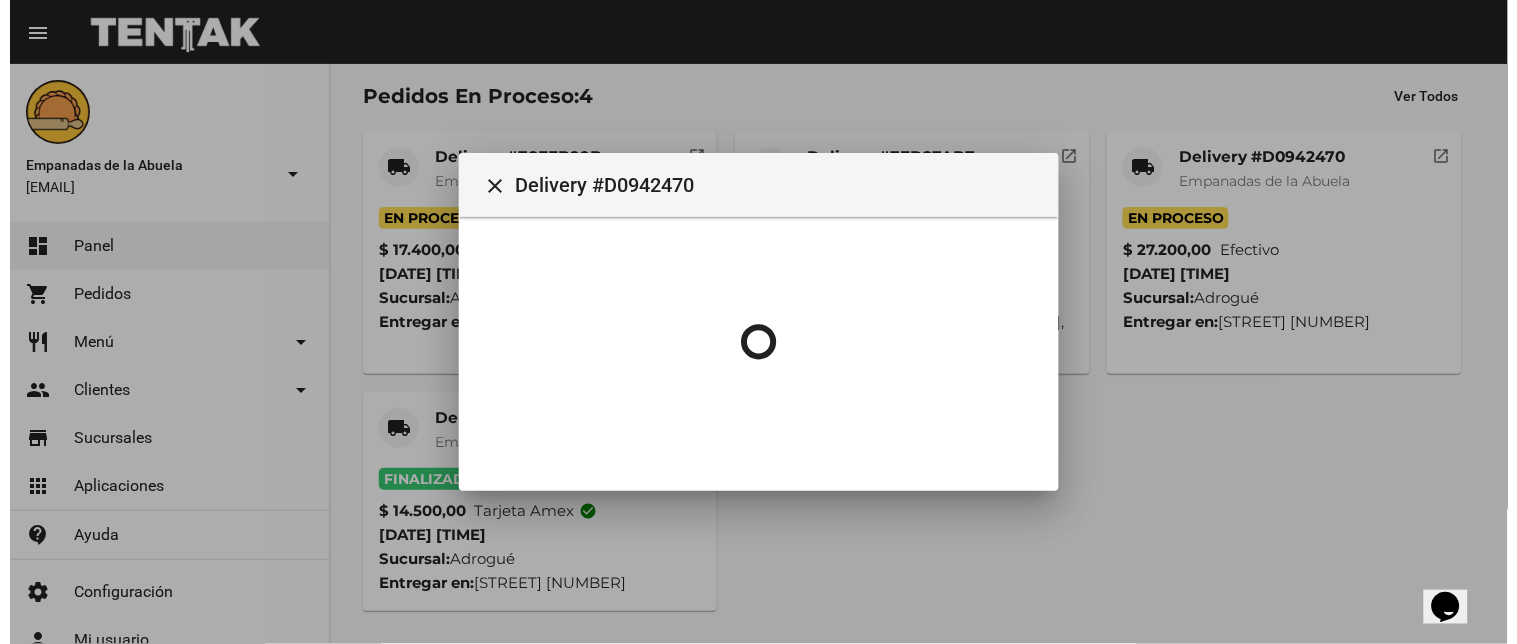 scroll, scrollTop: 0, scrollLeft: 0, axis: both 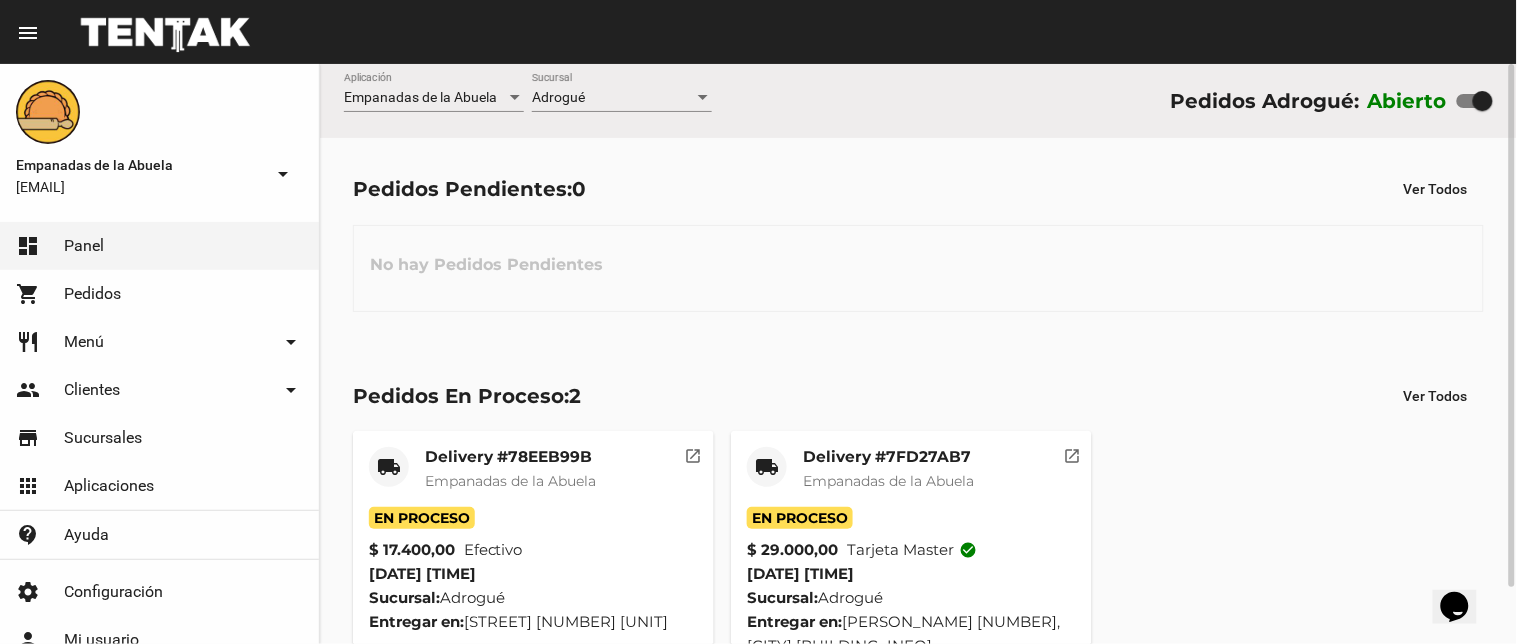 click on "local_shipping" 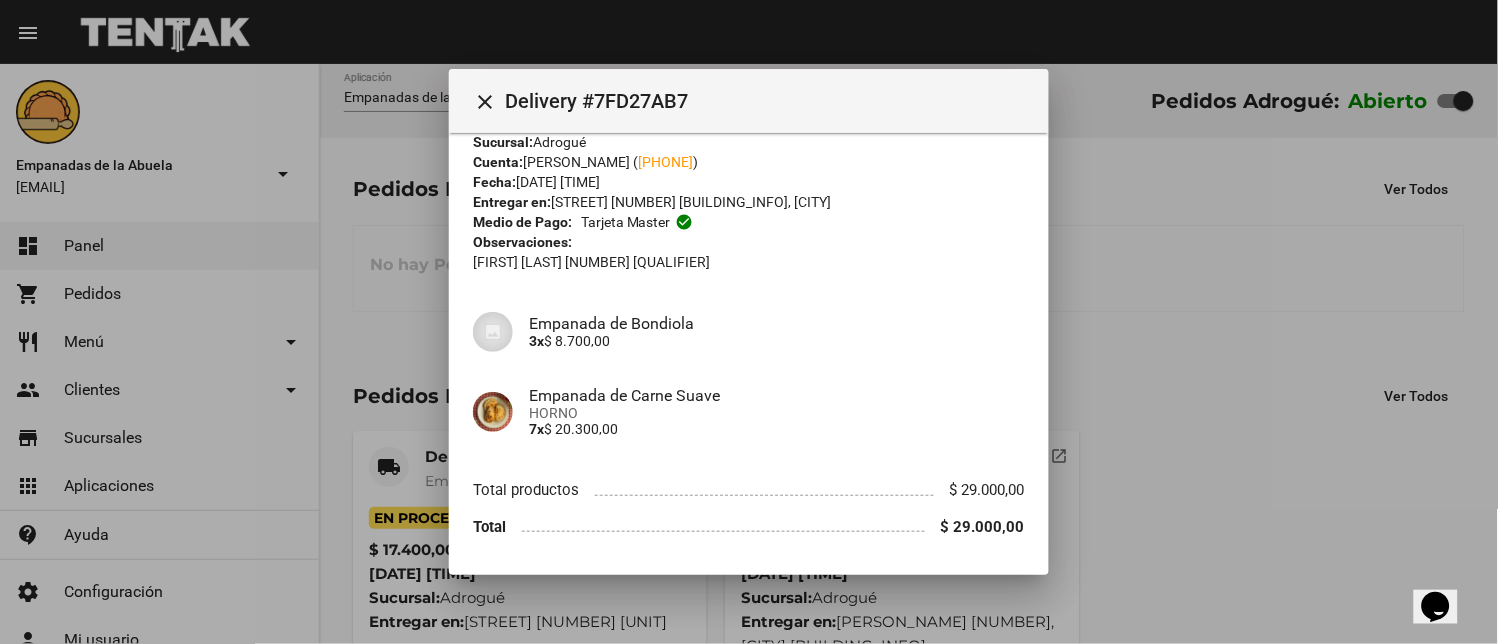 scroll, scrollTop: 105, scrollLeft: 0, axis: vertical 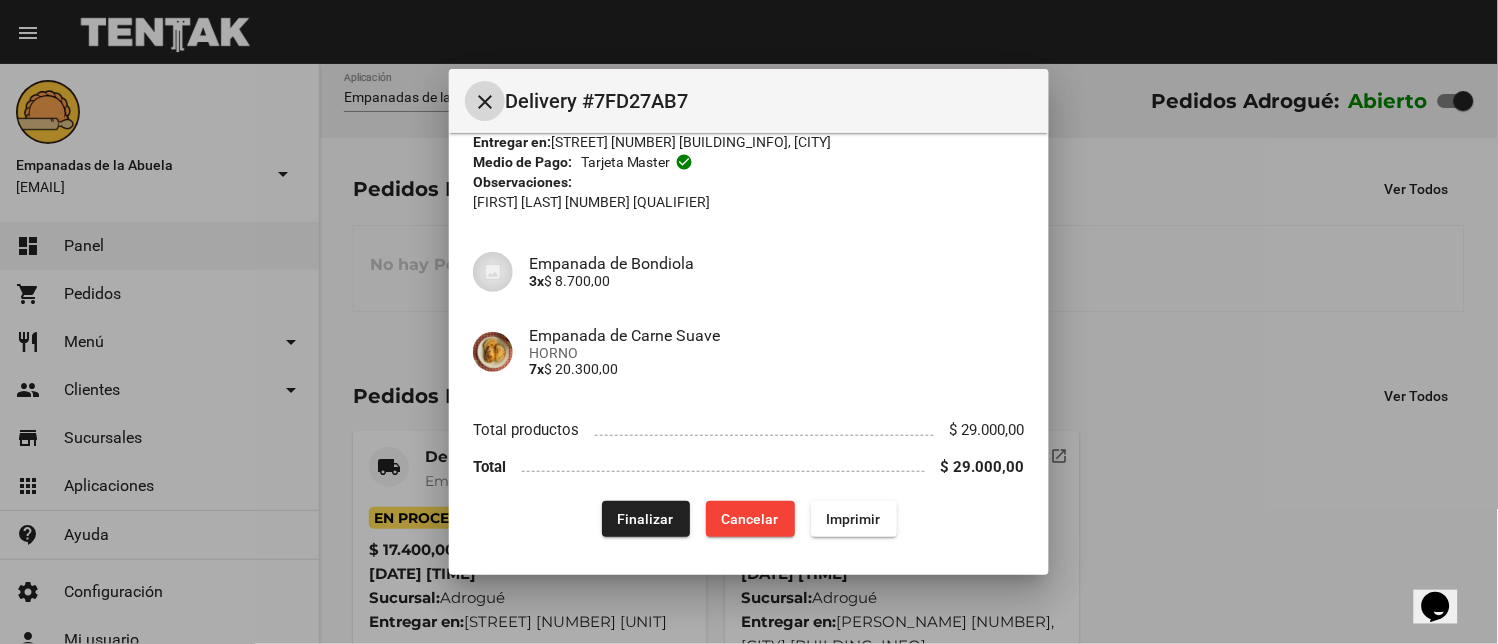 click on "Finalizar" 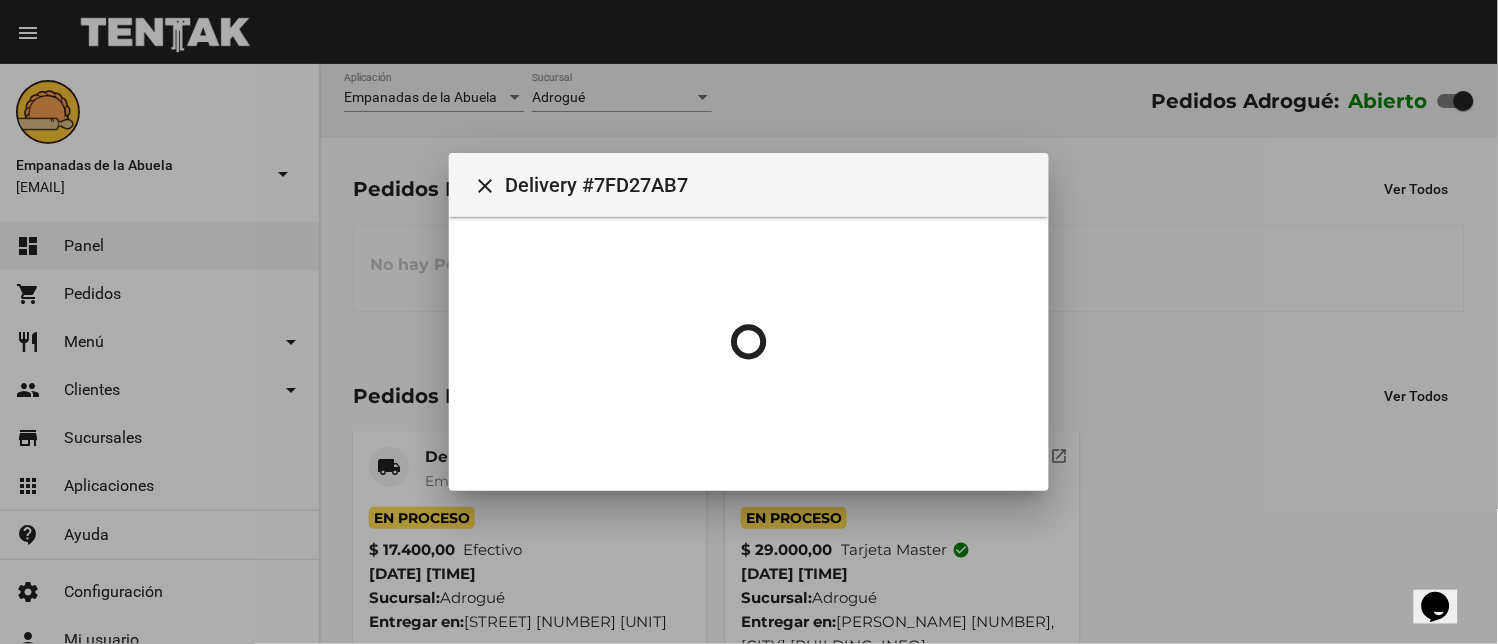 scroll, scrollTop: 0, scrollLeft: 0, axis: both 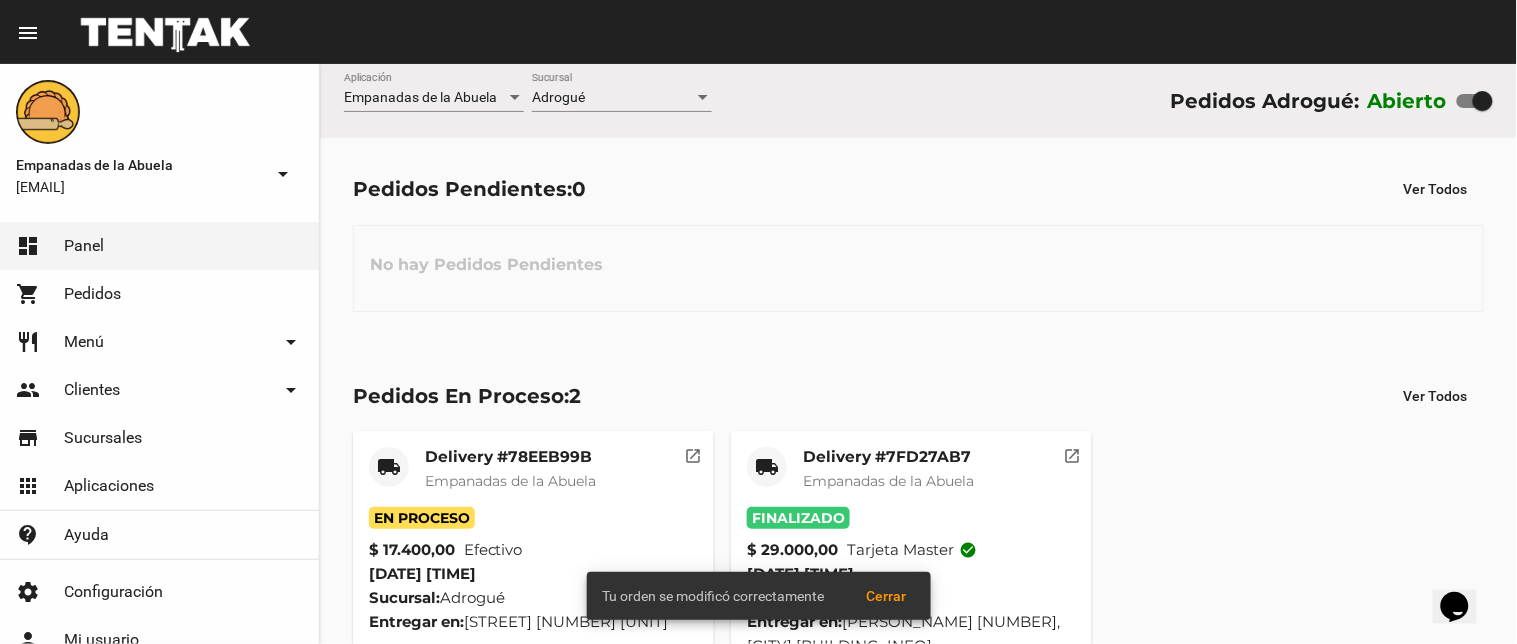 click on "local_shipping" 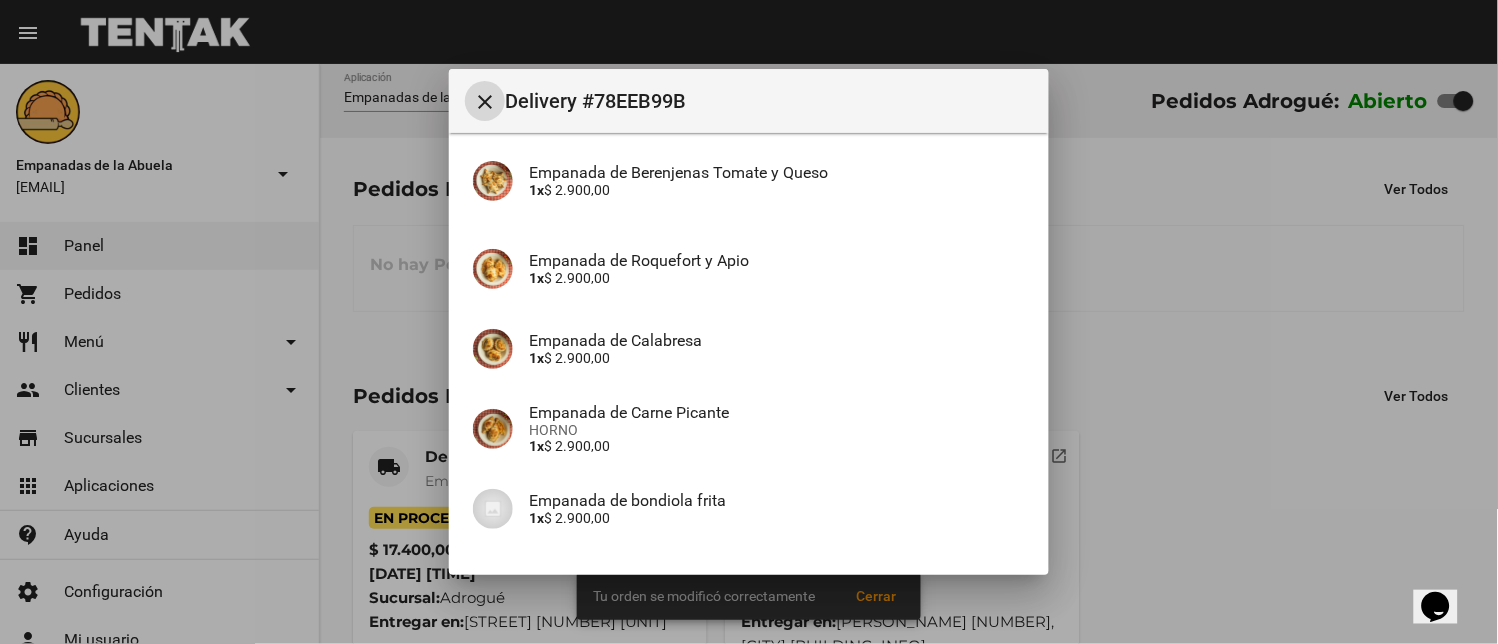 scroll, scrollTop: 385, scrollLeft: 0, axis: vertical 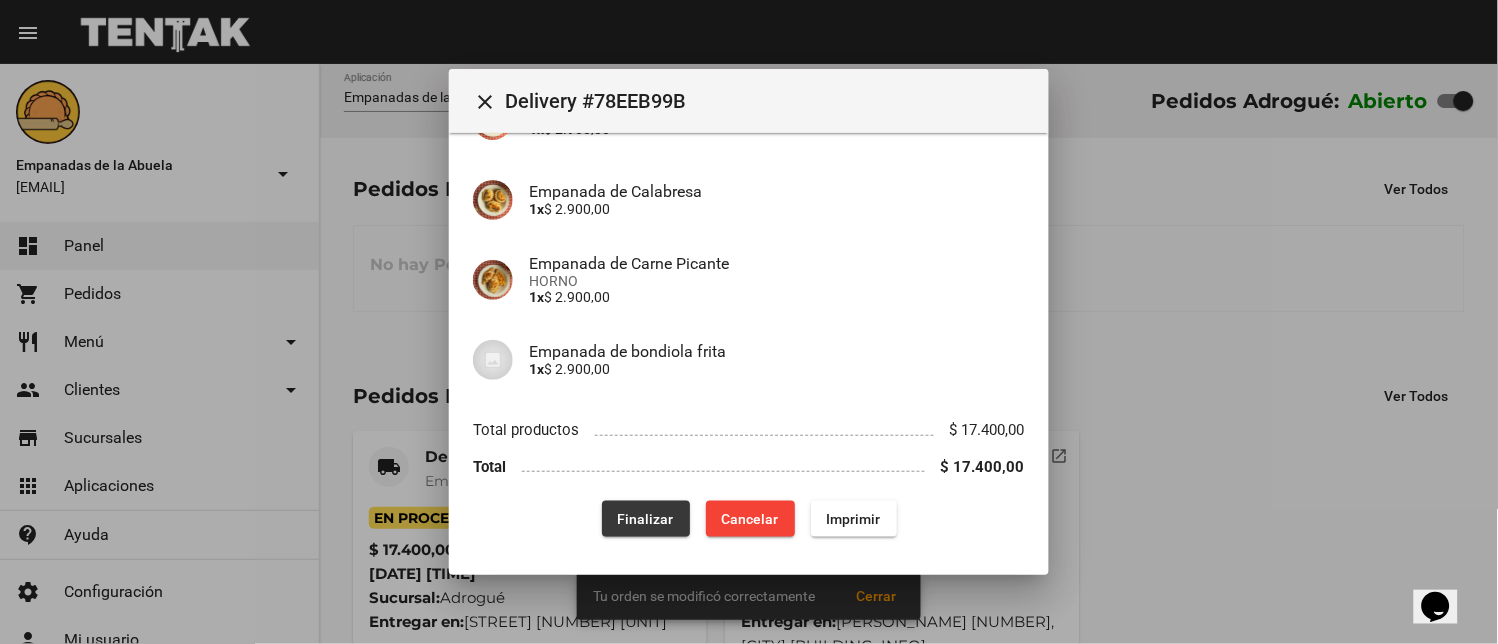 drag, startPoint x: 644, startPoint y: 515, endPoint x: 632, endPoint y: 485, distance: 32.31099 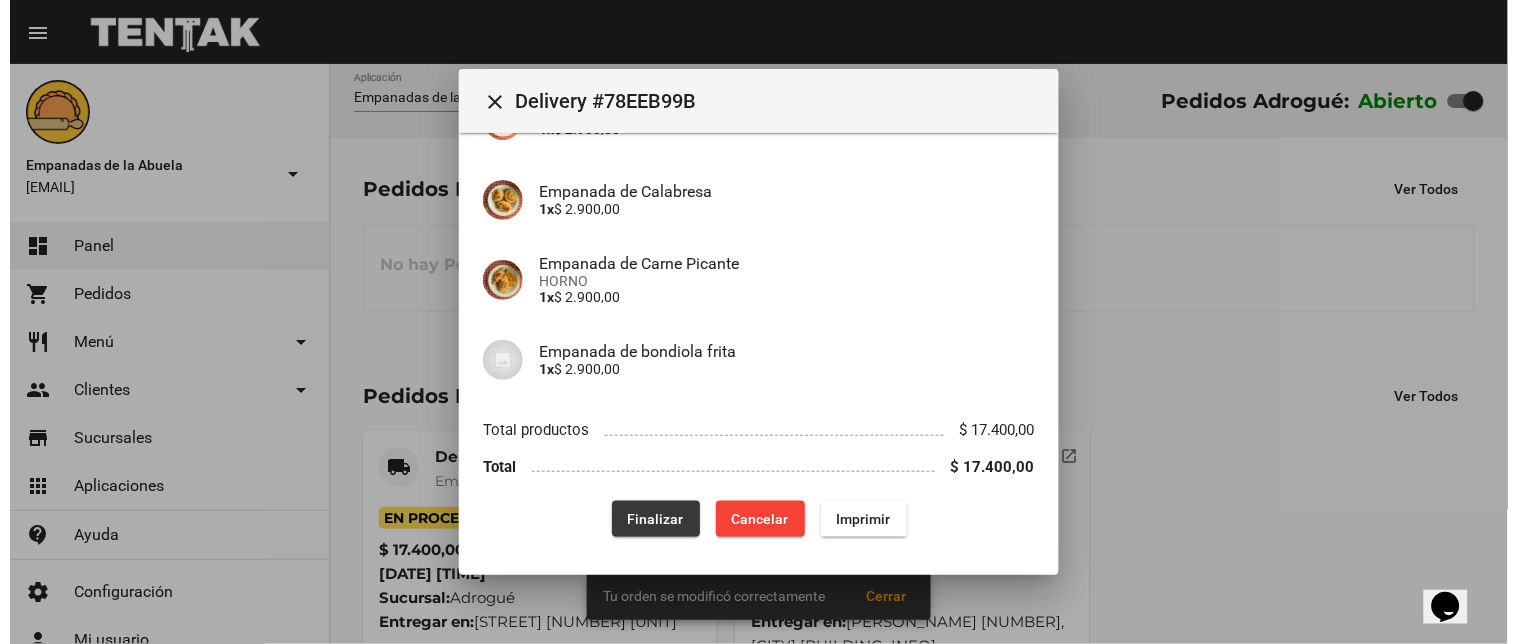 scroll, scrollTop: 0, scrollLeft: 0, axis: both 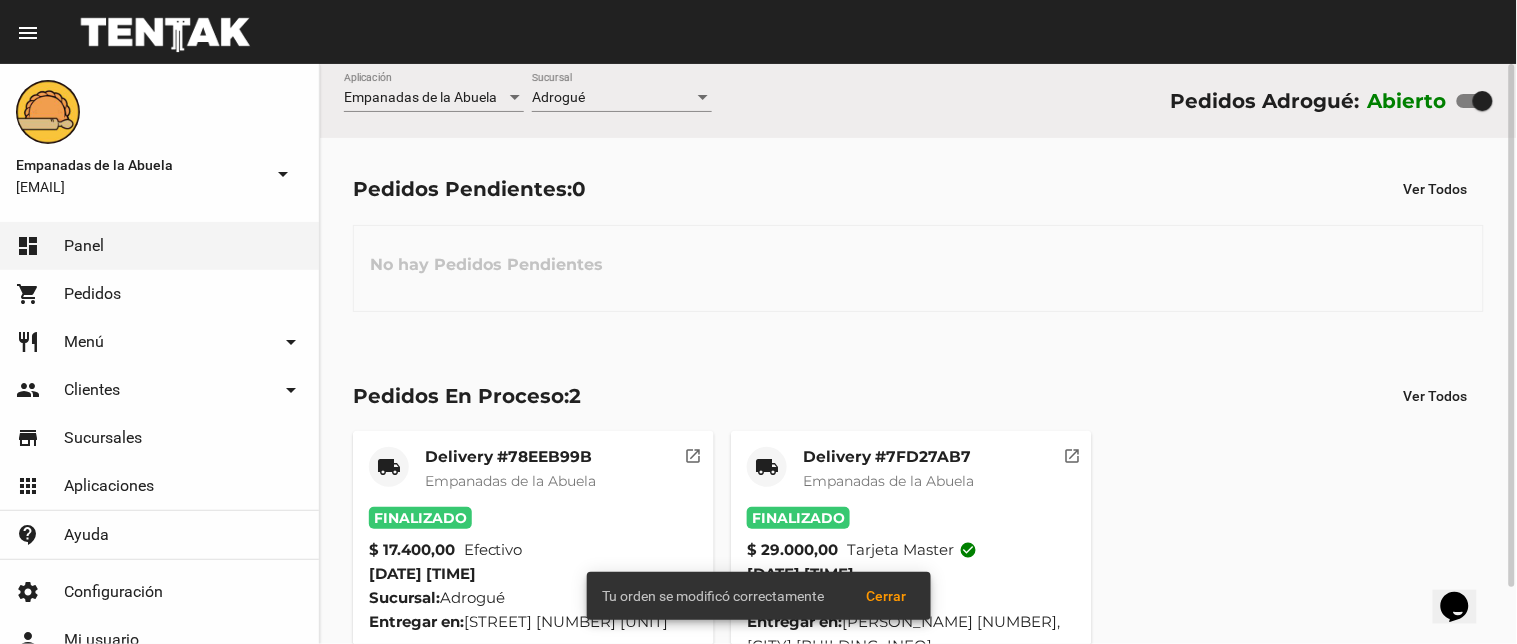 click on "[CITY] Sucursal" 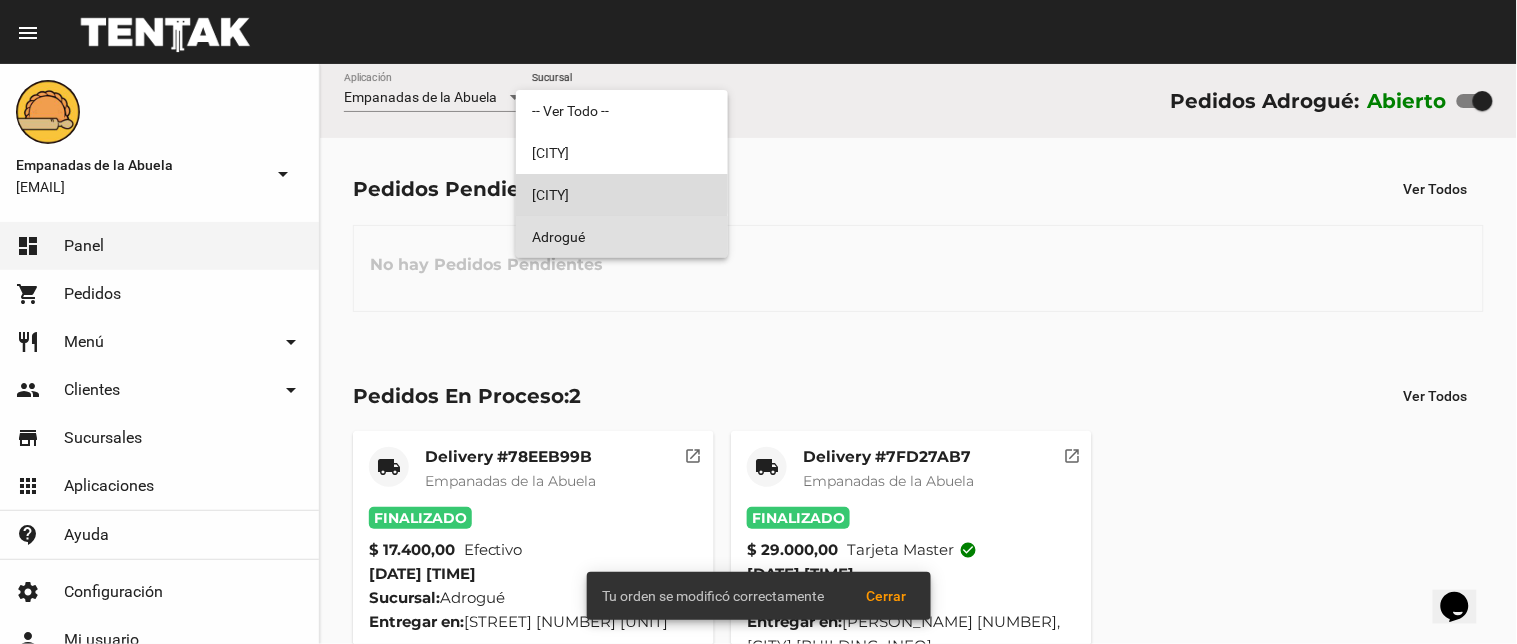 click on "[CITY]" at bounding box center [622, 195] 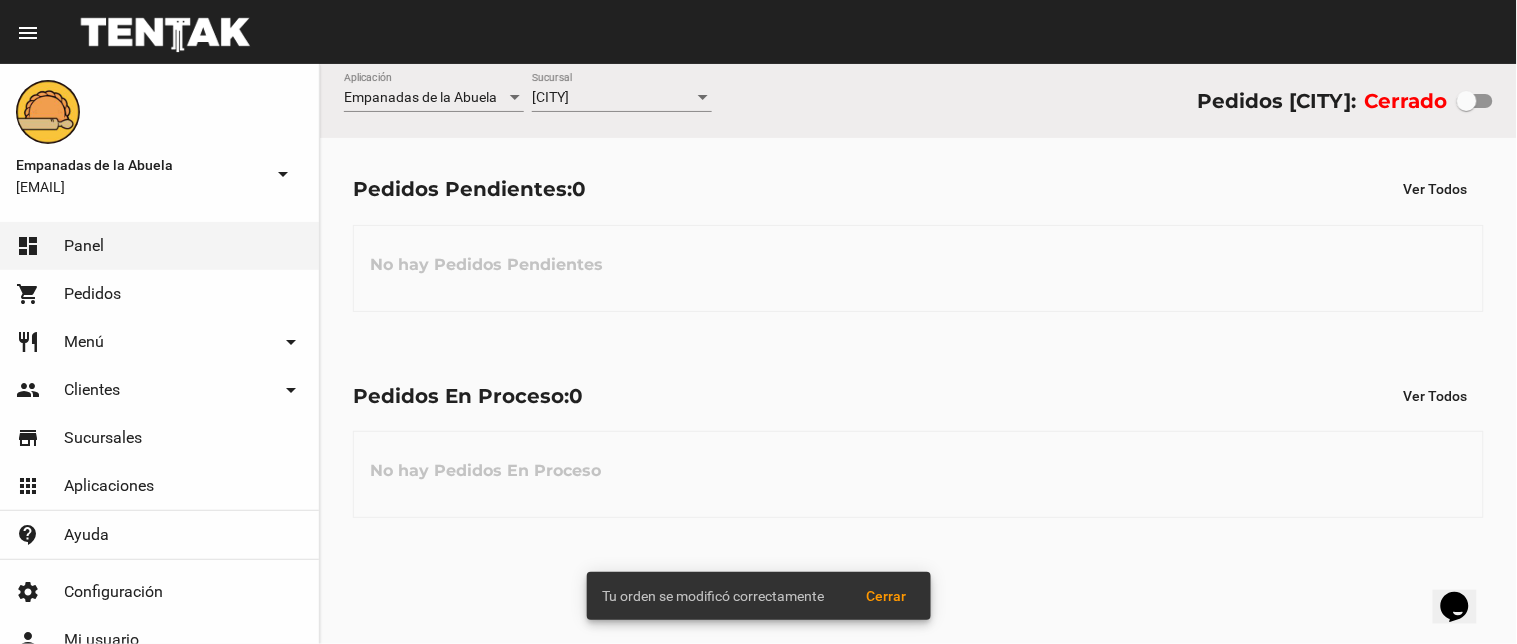 click on "[CITY] Sucursal" 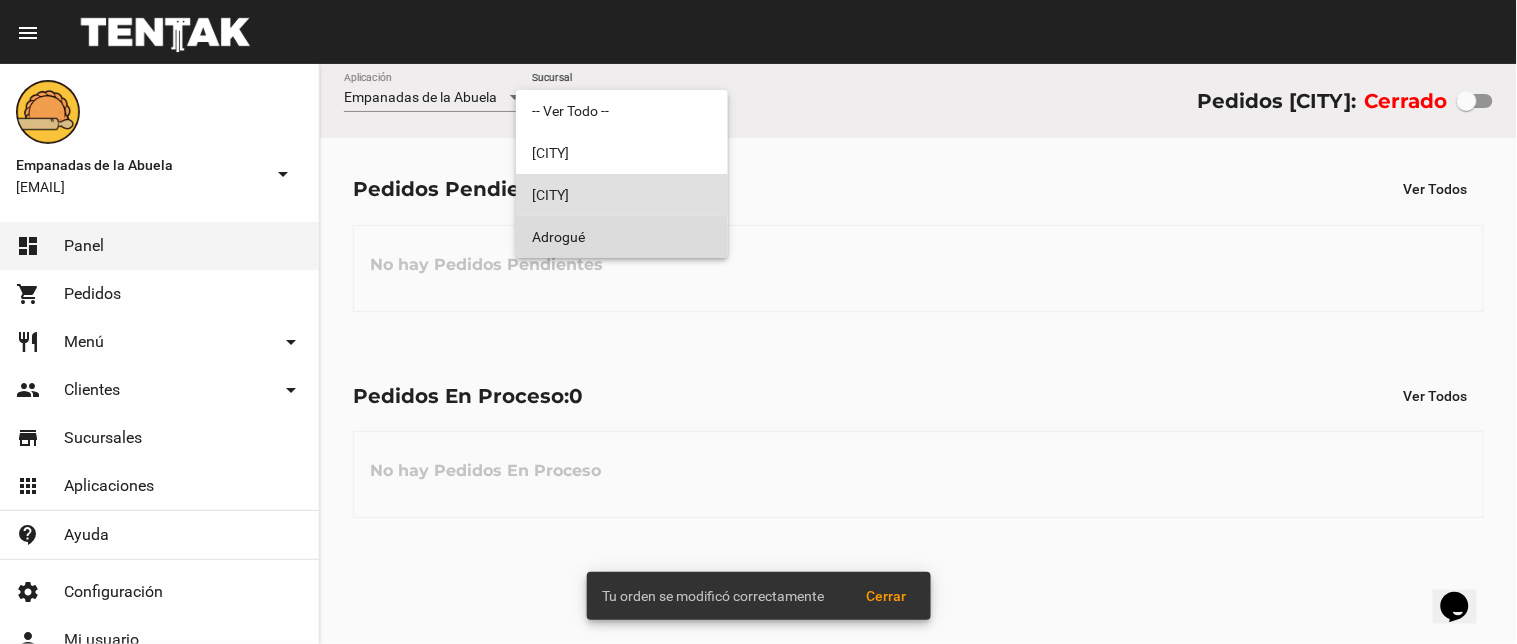 drag, startPoint x: 574, startPoint y: 237, endPoint x: 245, endPoint y: 2, distance: 404.3093 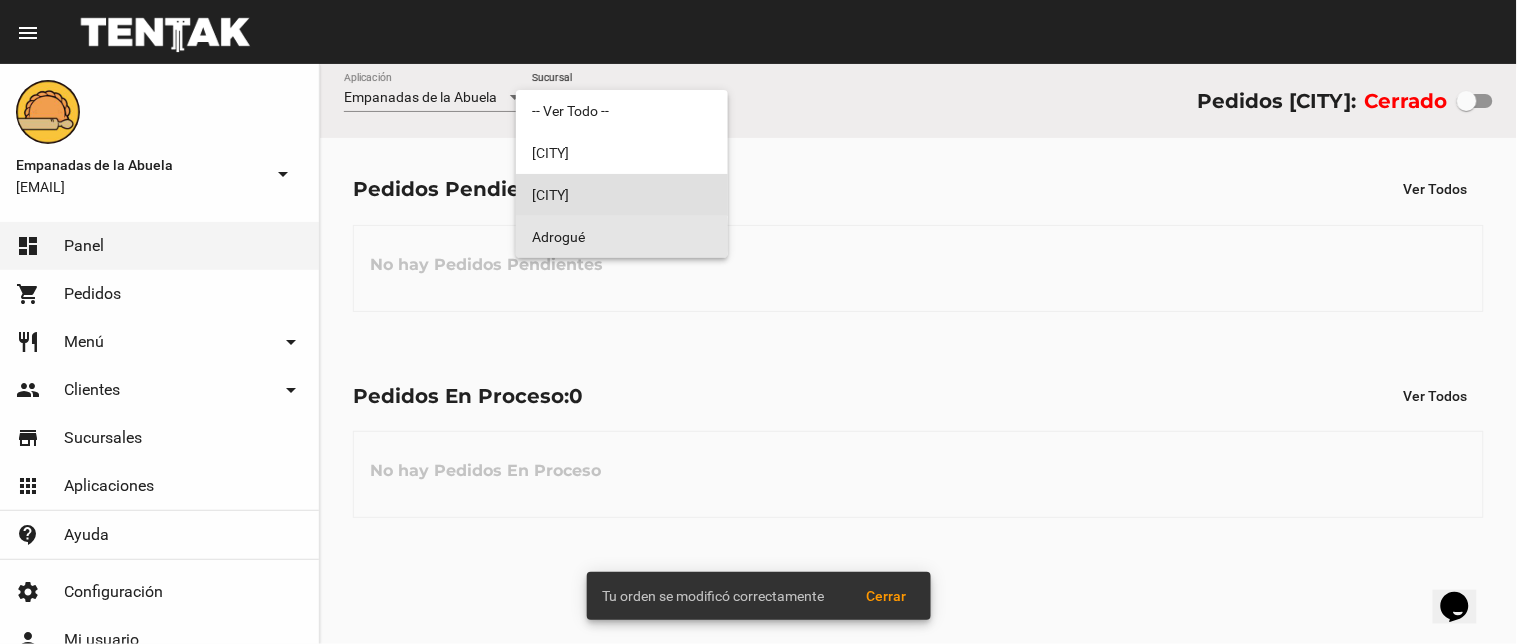 checkbox on "true" 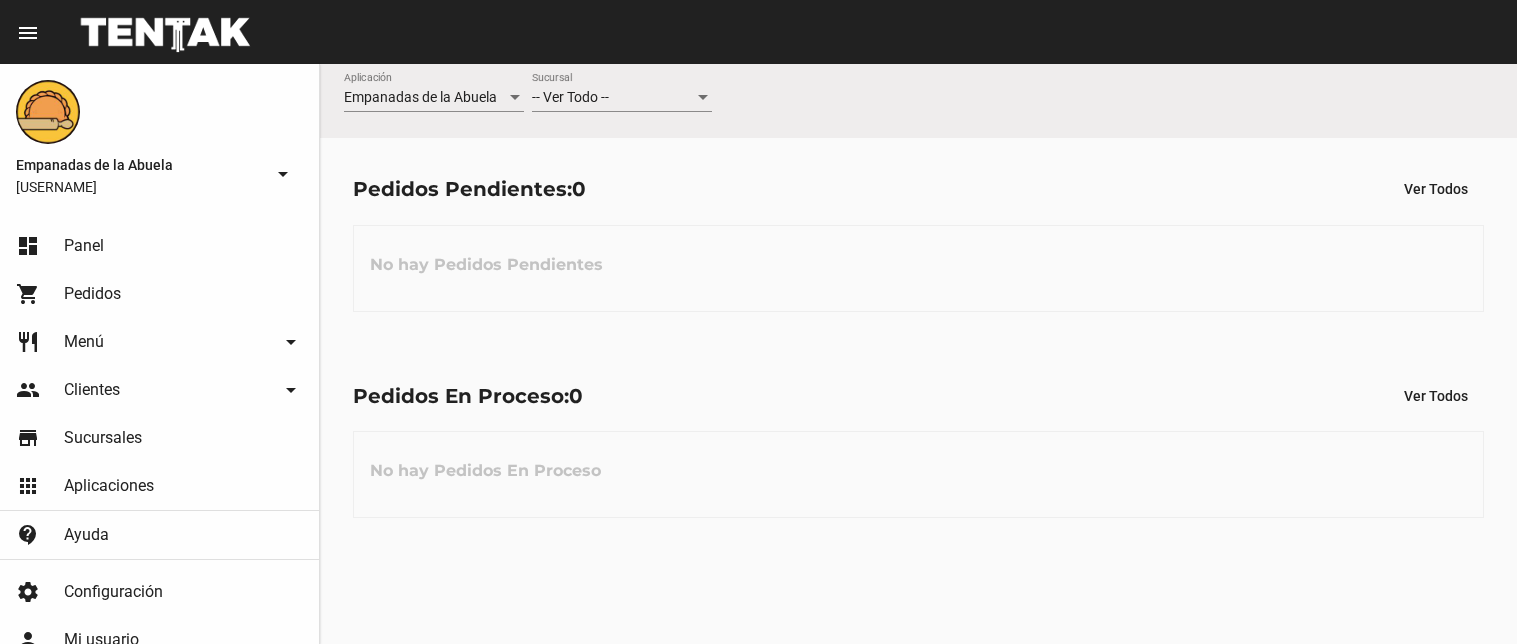 scroll, scrollTop: 0, scrollLeft: 0, axis: both 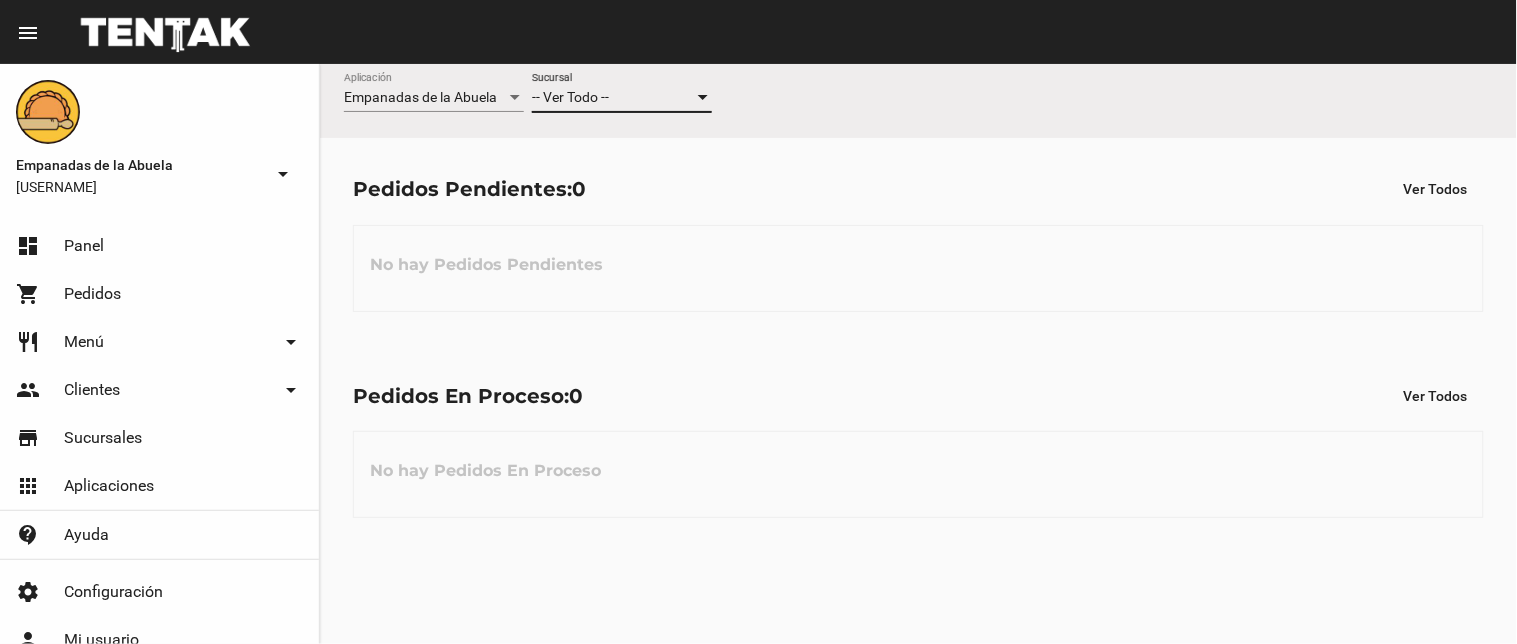 click on "-- Ver Todo --" at bounding box center (613, 98) 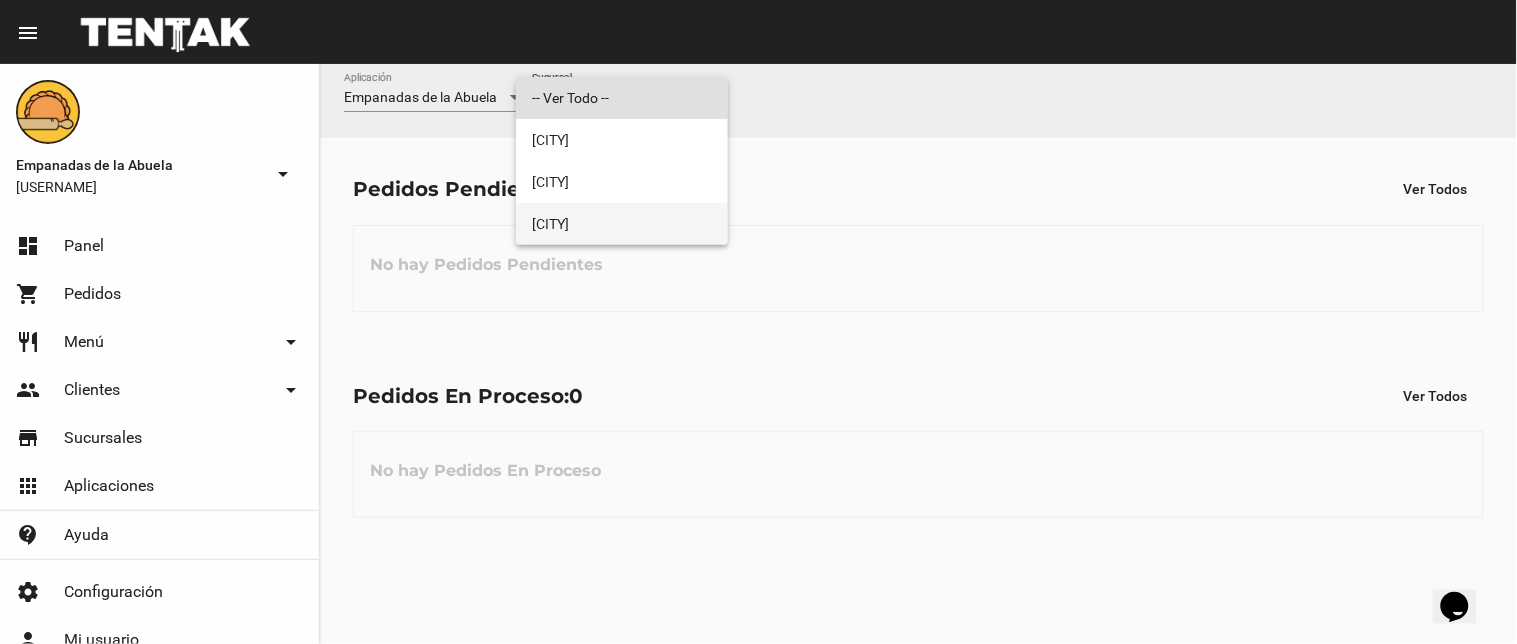 scroll, scrollTop: 0, scrollLeft: 0, axis: both 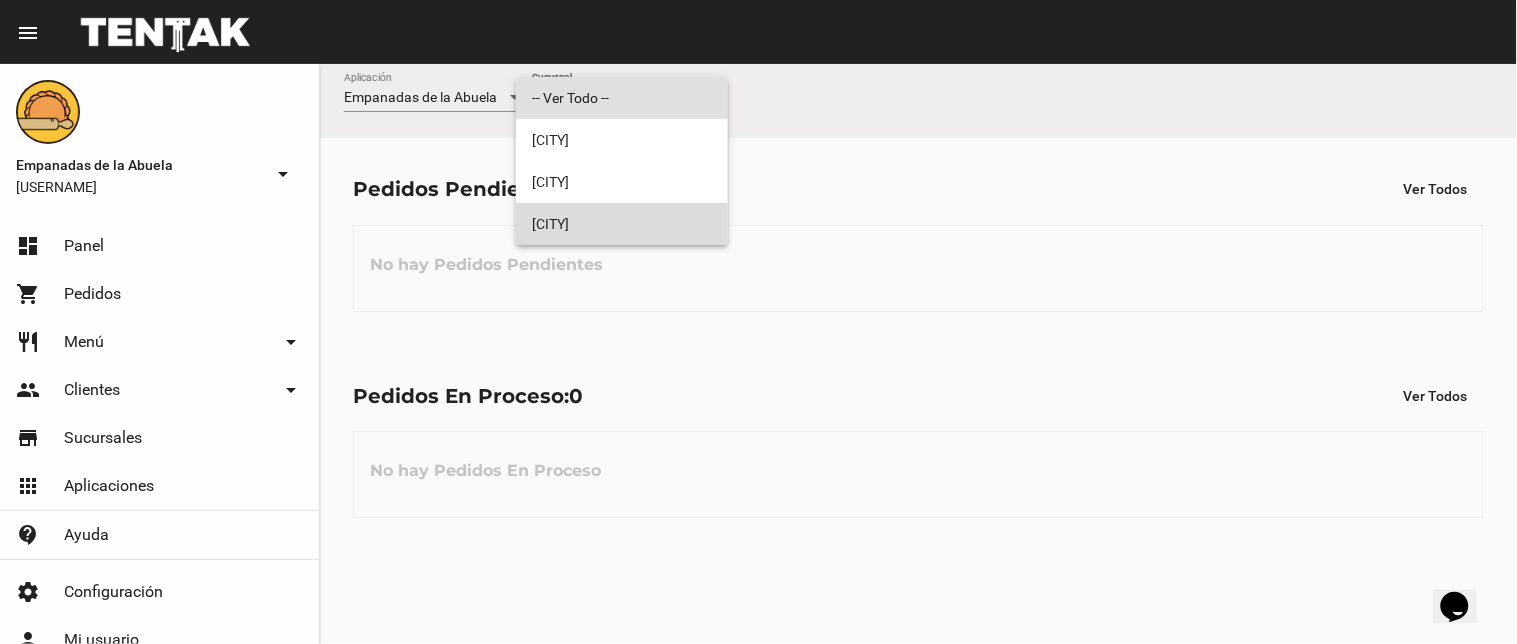 click on "[CITY]" at bounding box center [622, 224] 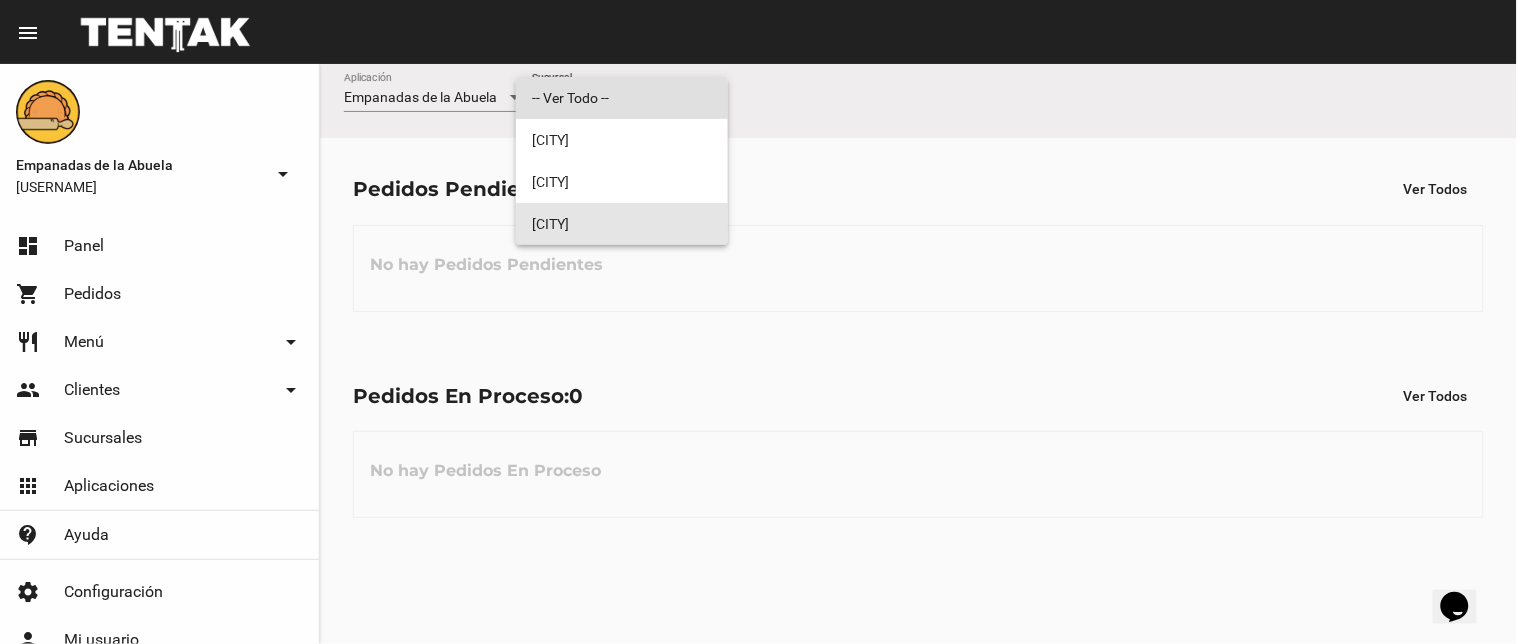 scroll, scrollTop: 0, scrollLeft: 0, axis: both 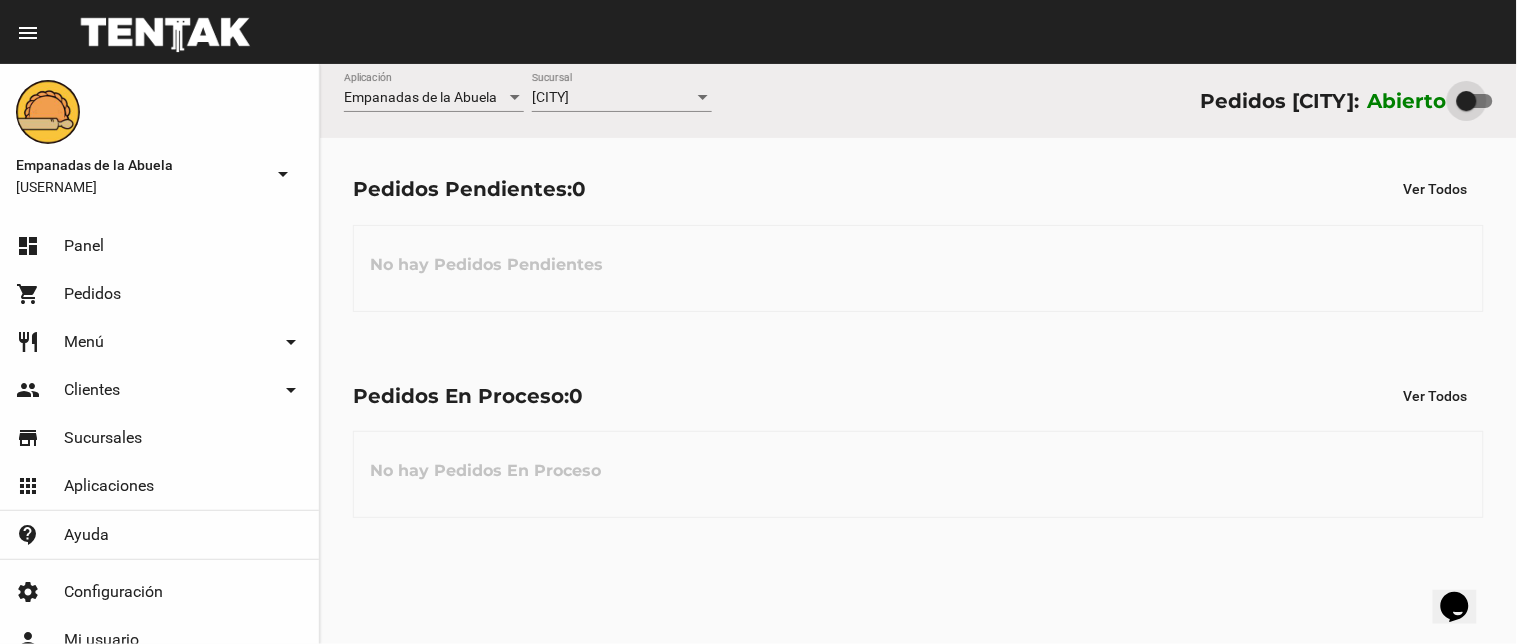 drag, startPoint x: 1481, startPoint y: 103, endPoint x: 1034, endPoint y: 251, distance: 470.8641 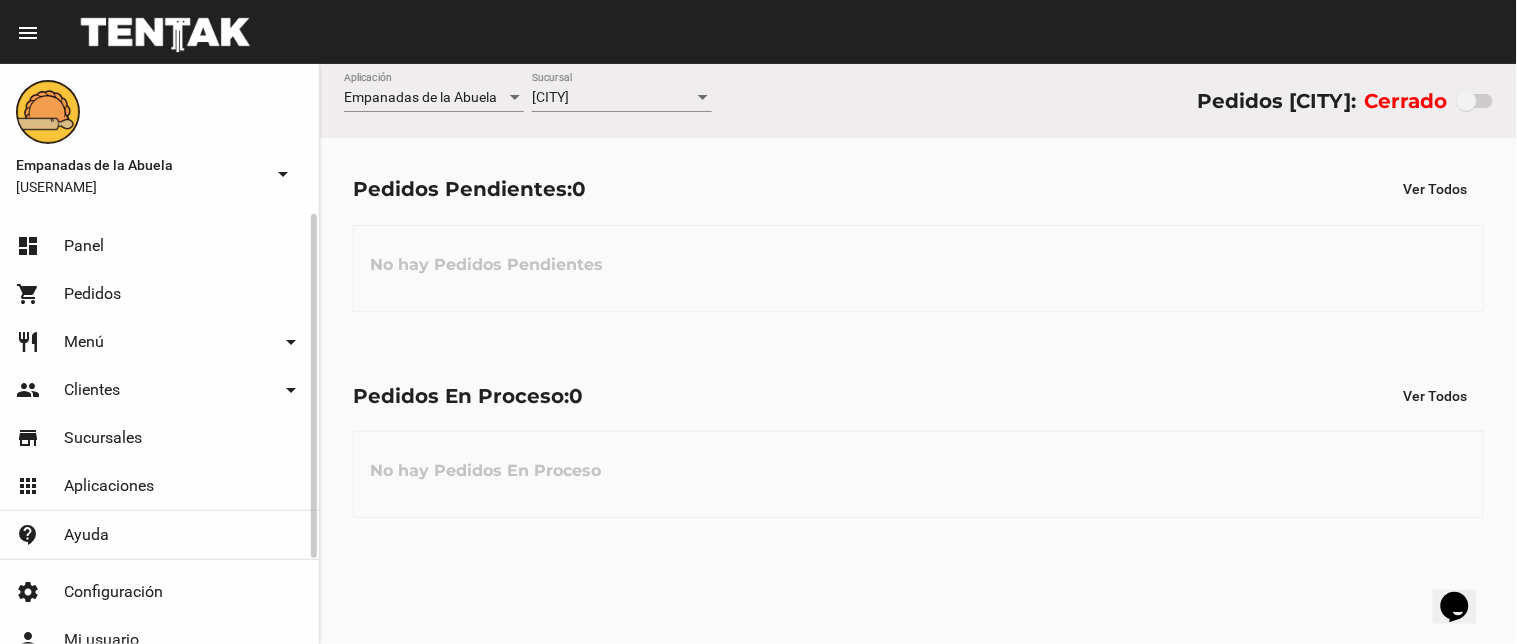 scroll, scrollTop: 105, scrollLeft: 0, axis: vertical 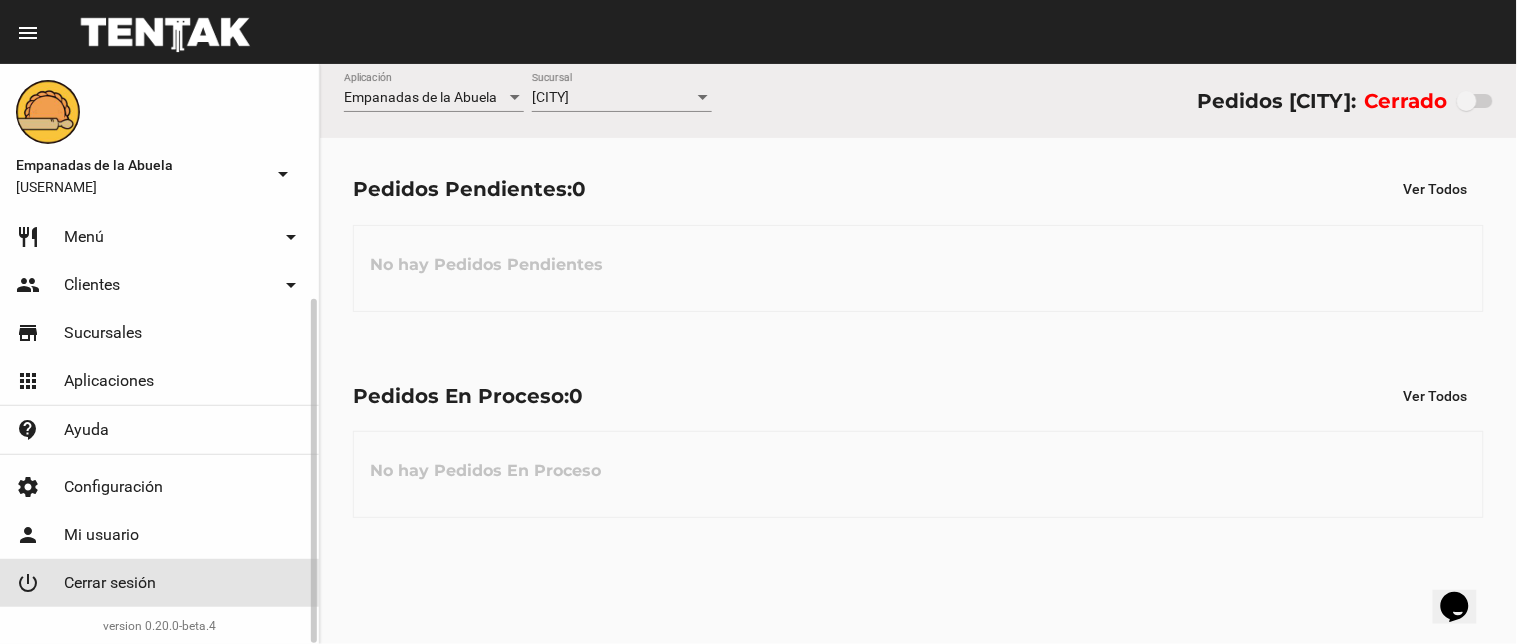 click on "power_settings_new Cerrar sesión" 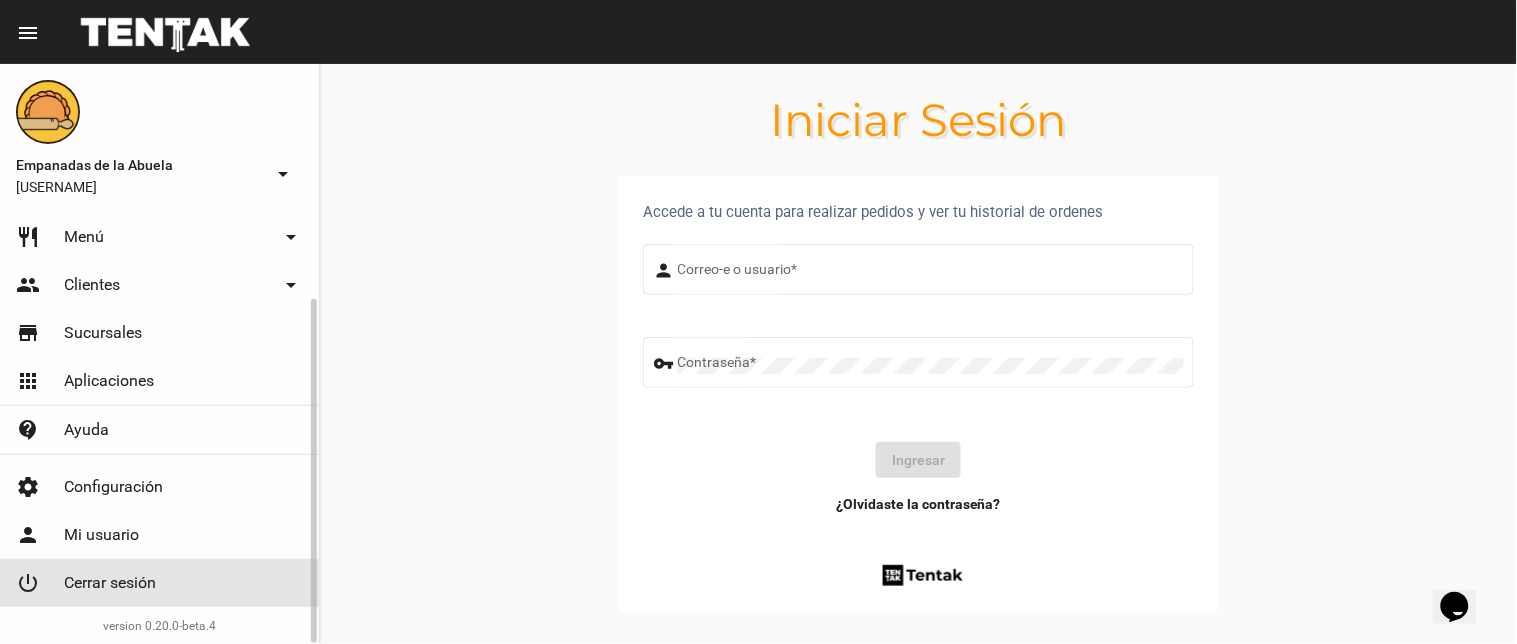 scroll, scrollTop: 0, scrollLeft: 0, axis: both 